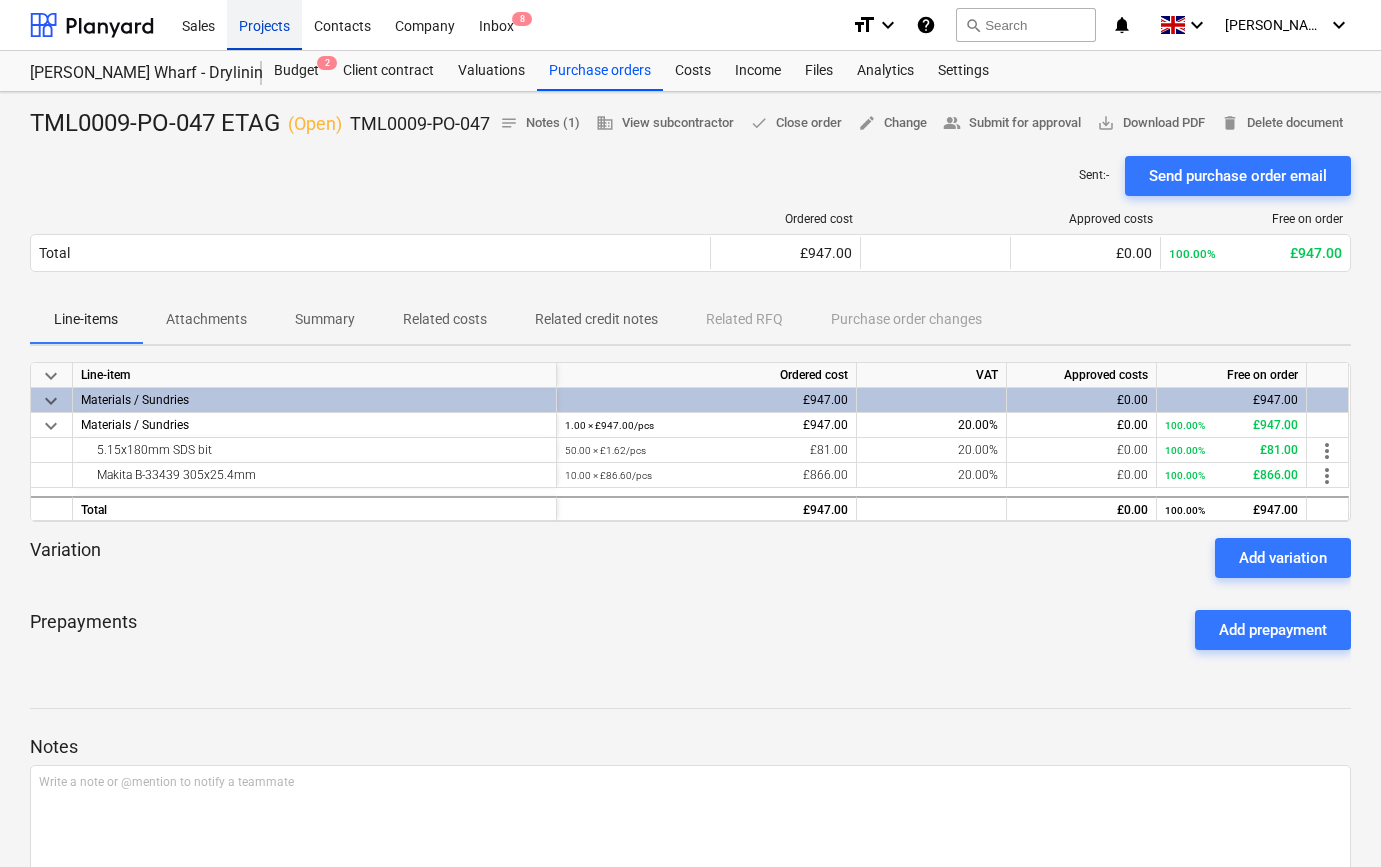 scroll, scrollTop: 0, scrollLeft: 0, axis: both 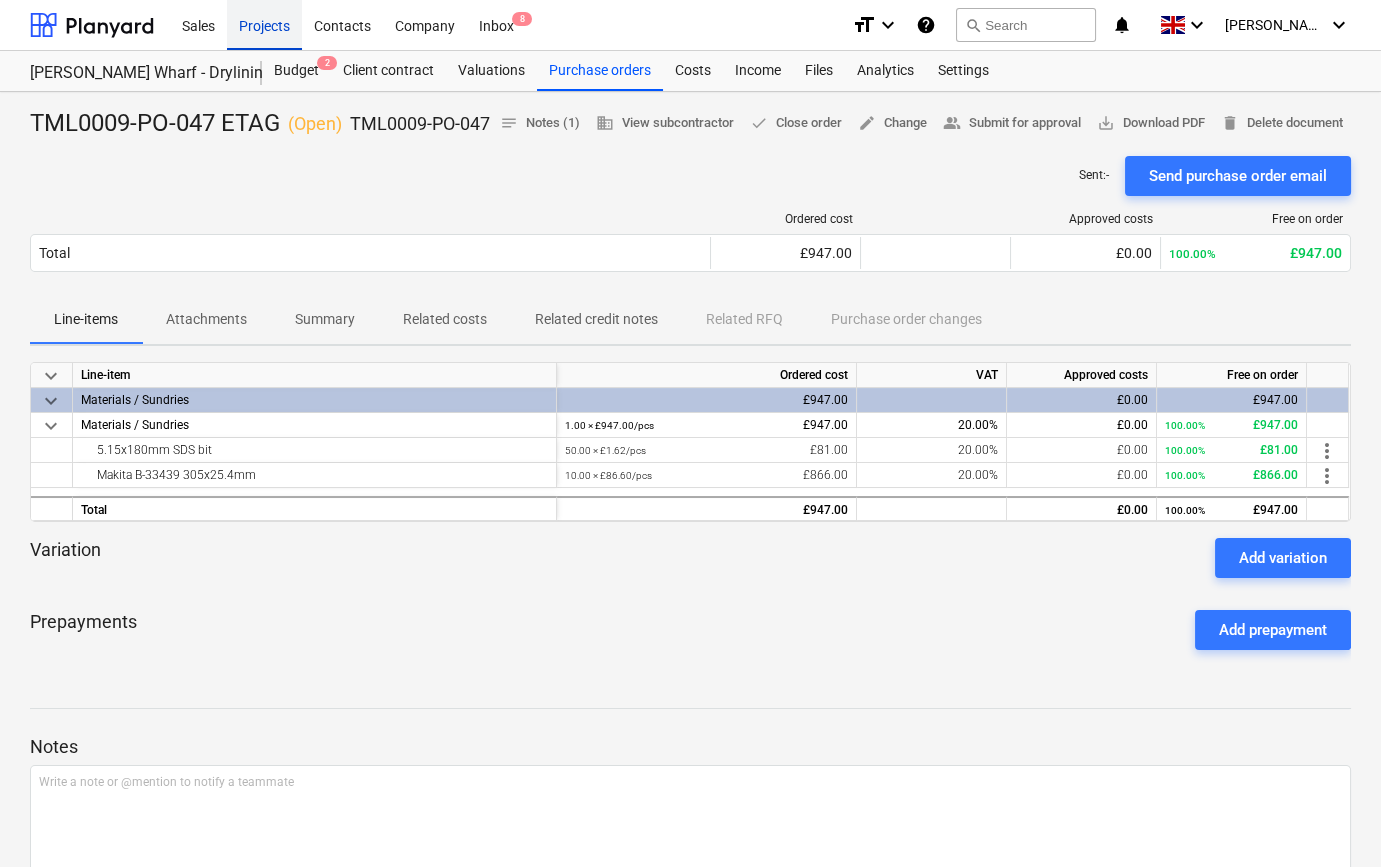 click on "Projects" at bounding box center [264, 24] 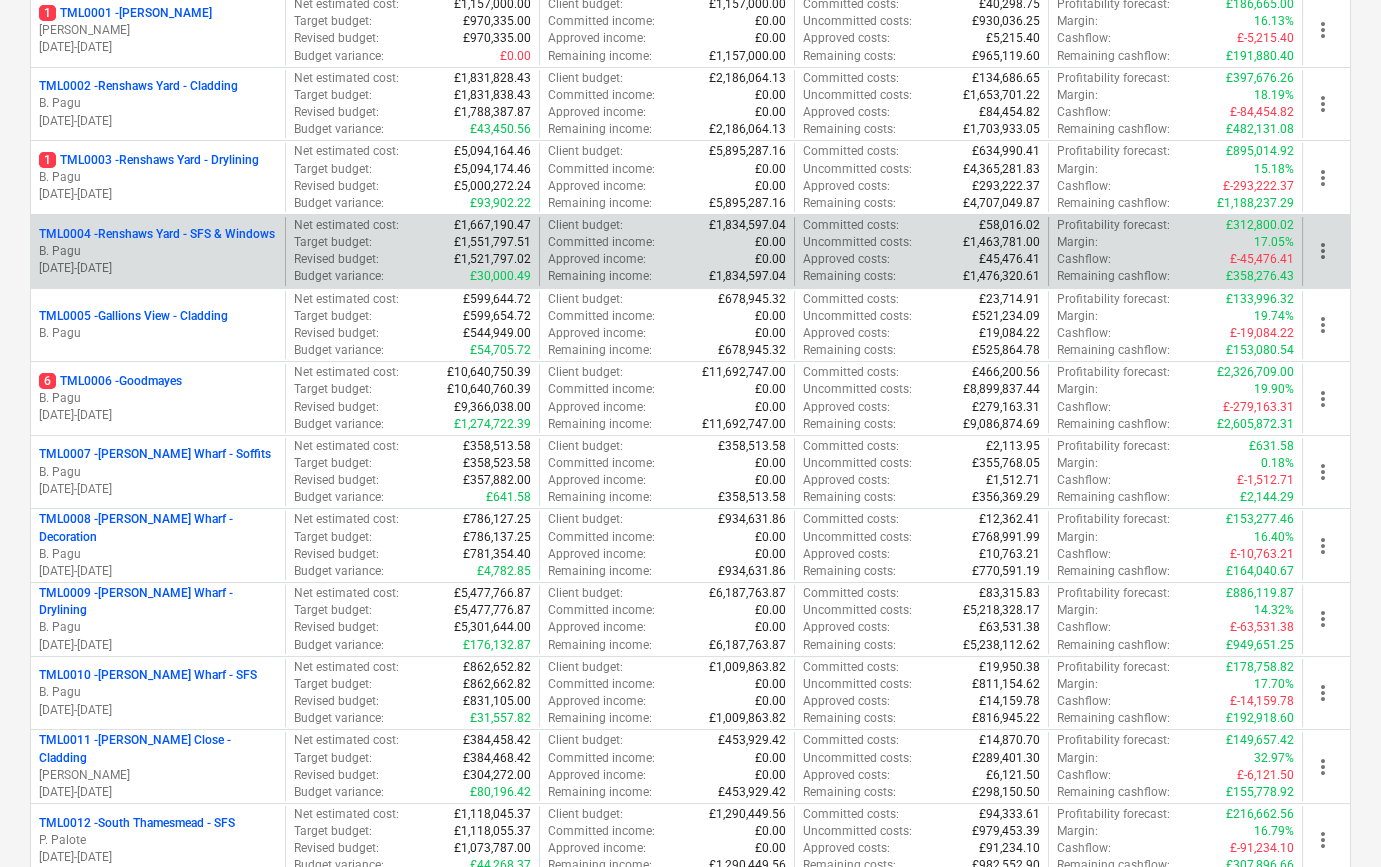 scroll, scrollTop: 363, scrollLeft: 0, axis: vertical 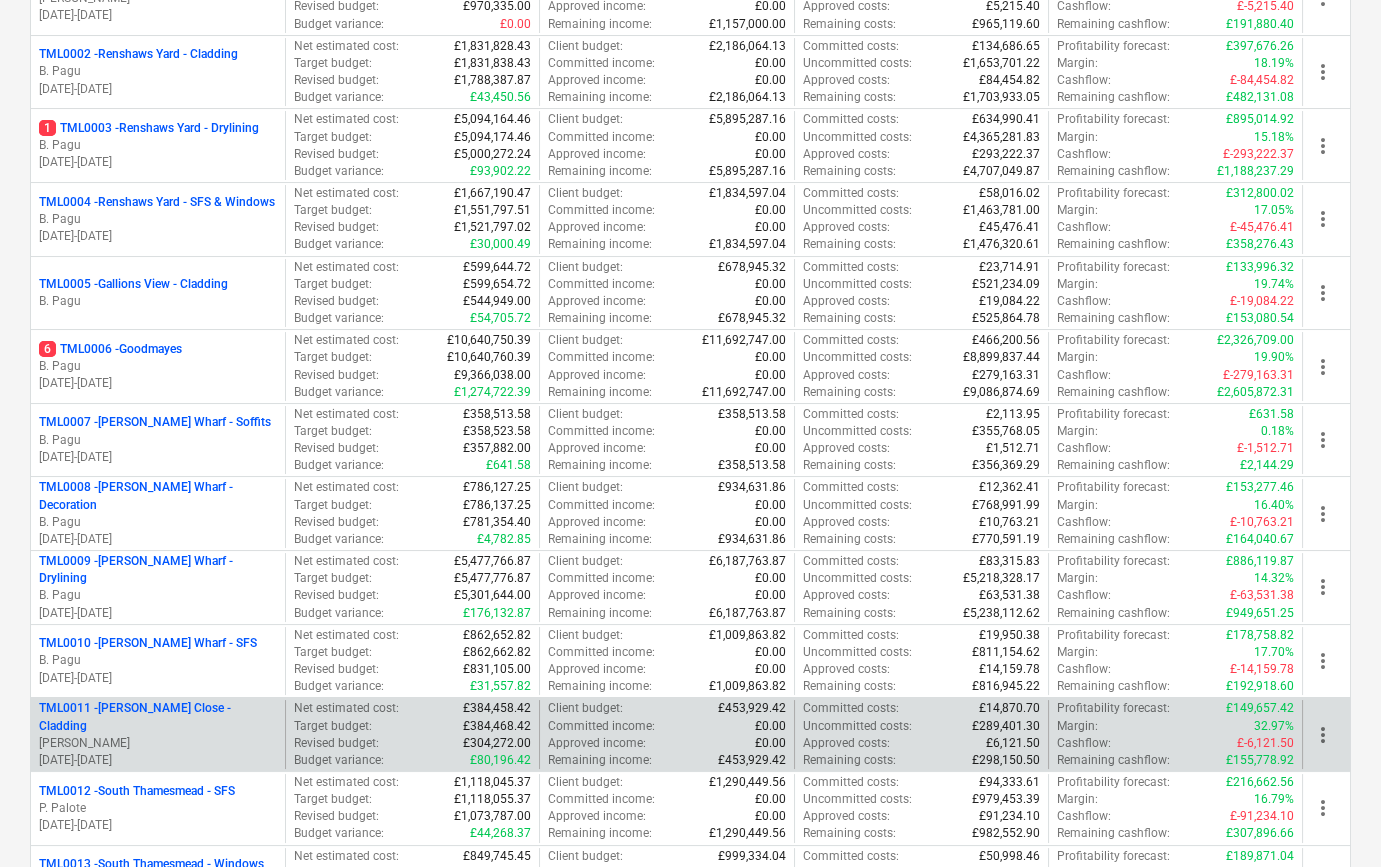 click on "[PERSON_NAME]" at bounding box center (158, 743) 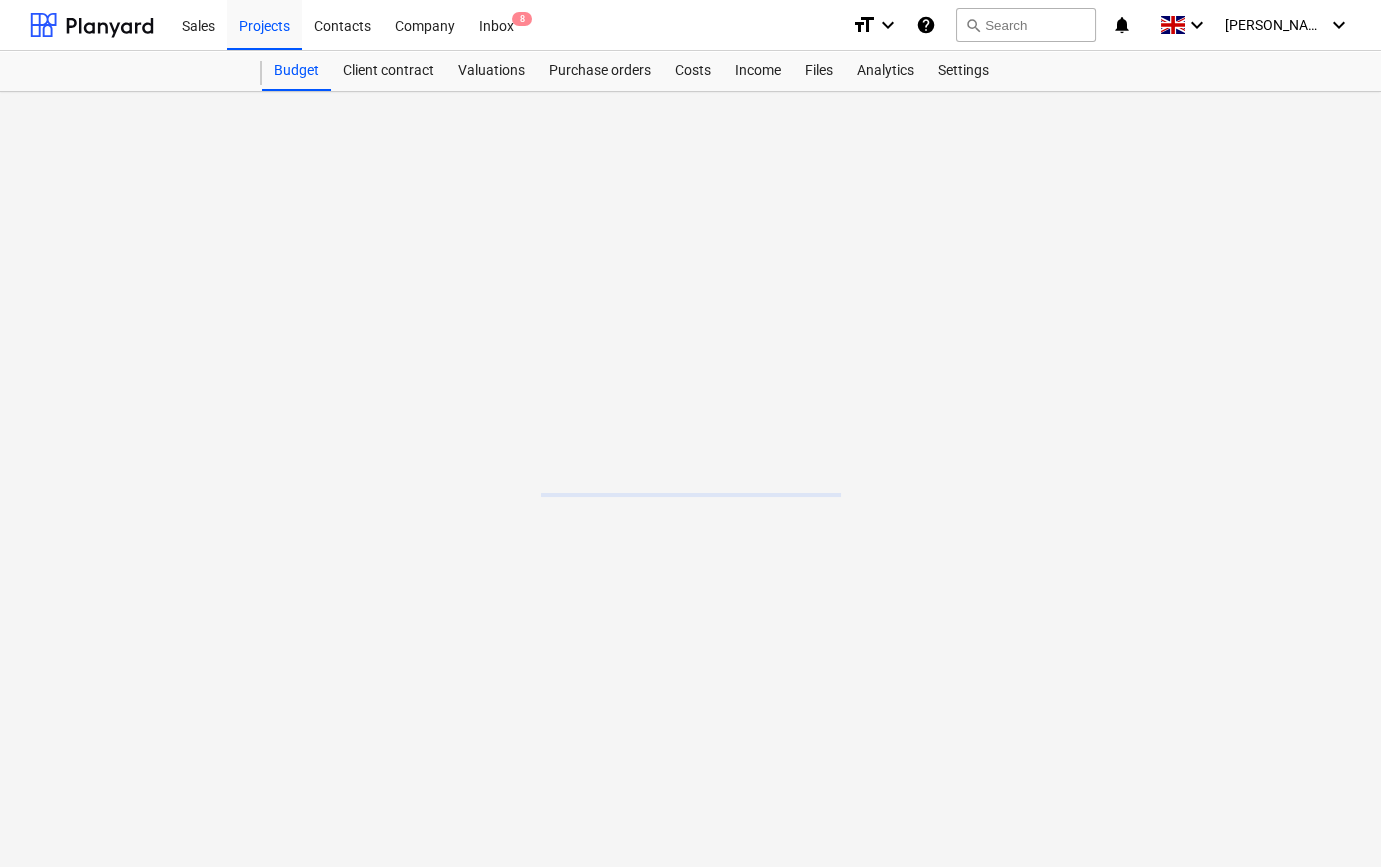 scroll, scrollTop: 0, scrollLeft: 0, axis: both 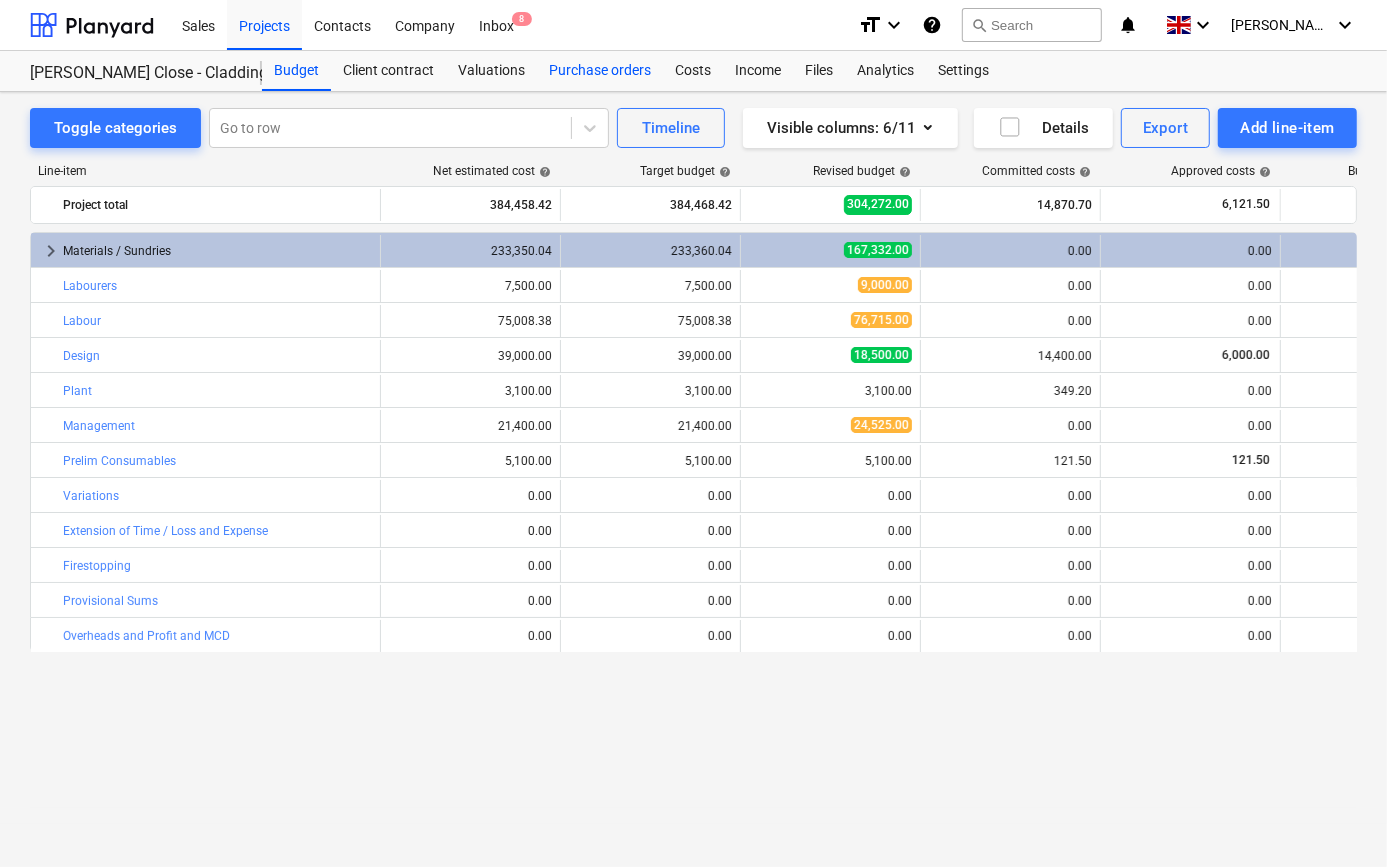 click on "Purchase orders" at bounding box center [600, 71] 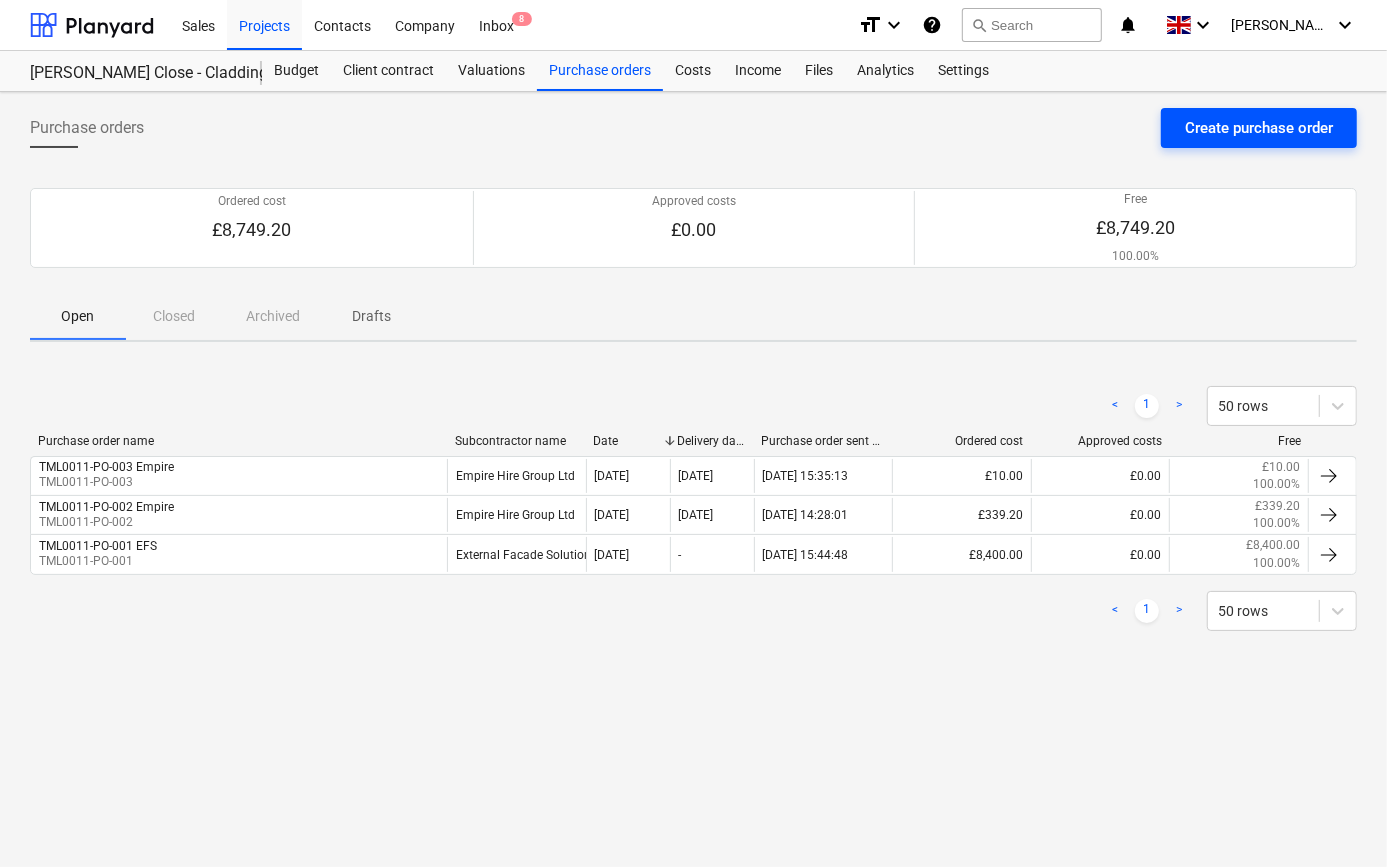 click on "Create purchase order" at bounding box center [1259, 128] 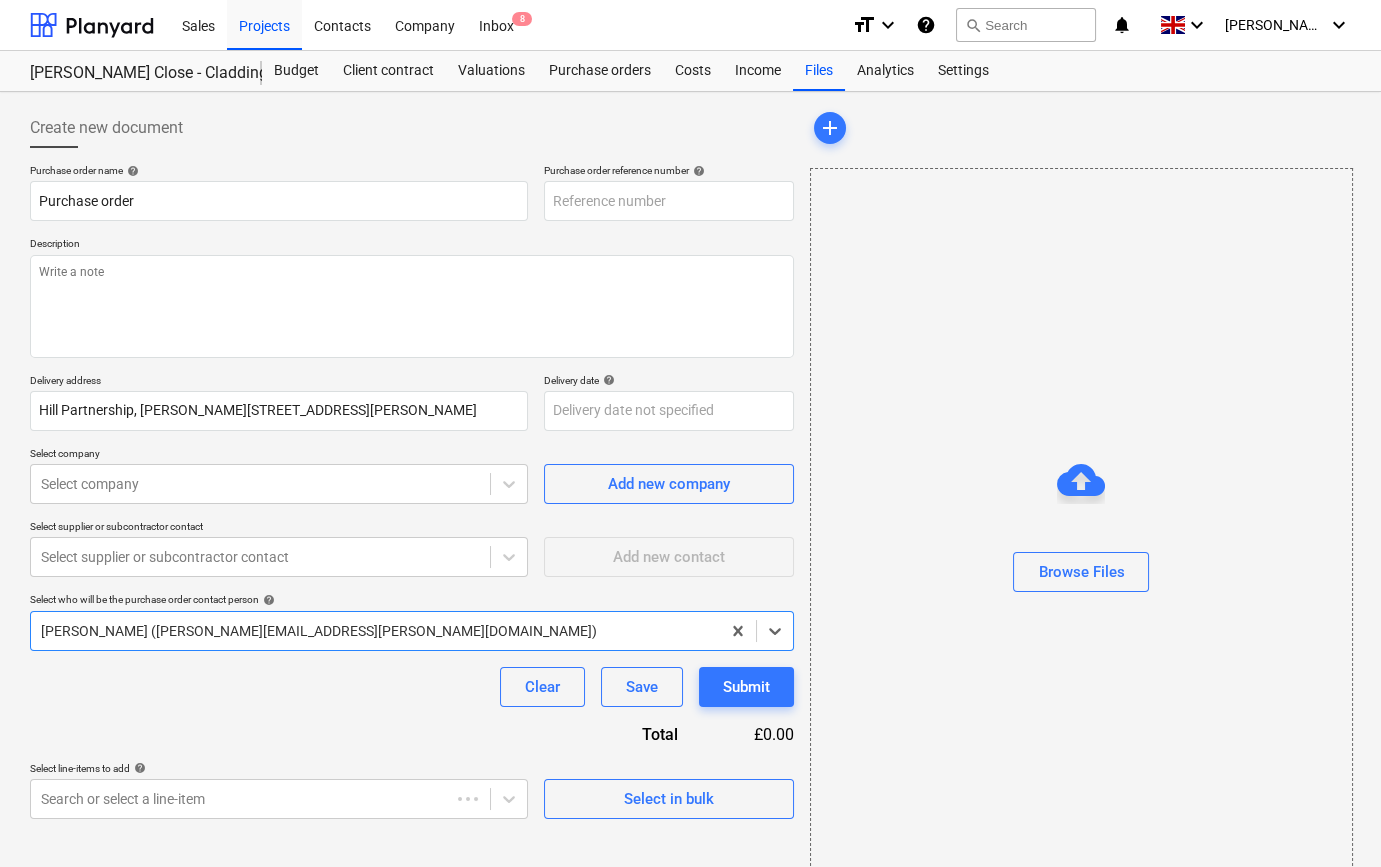 type on "x" 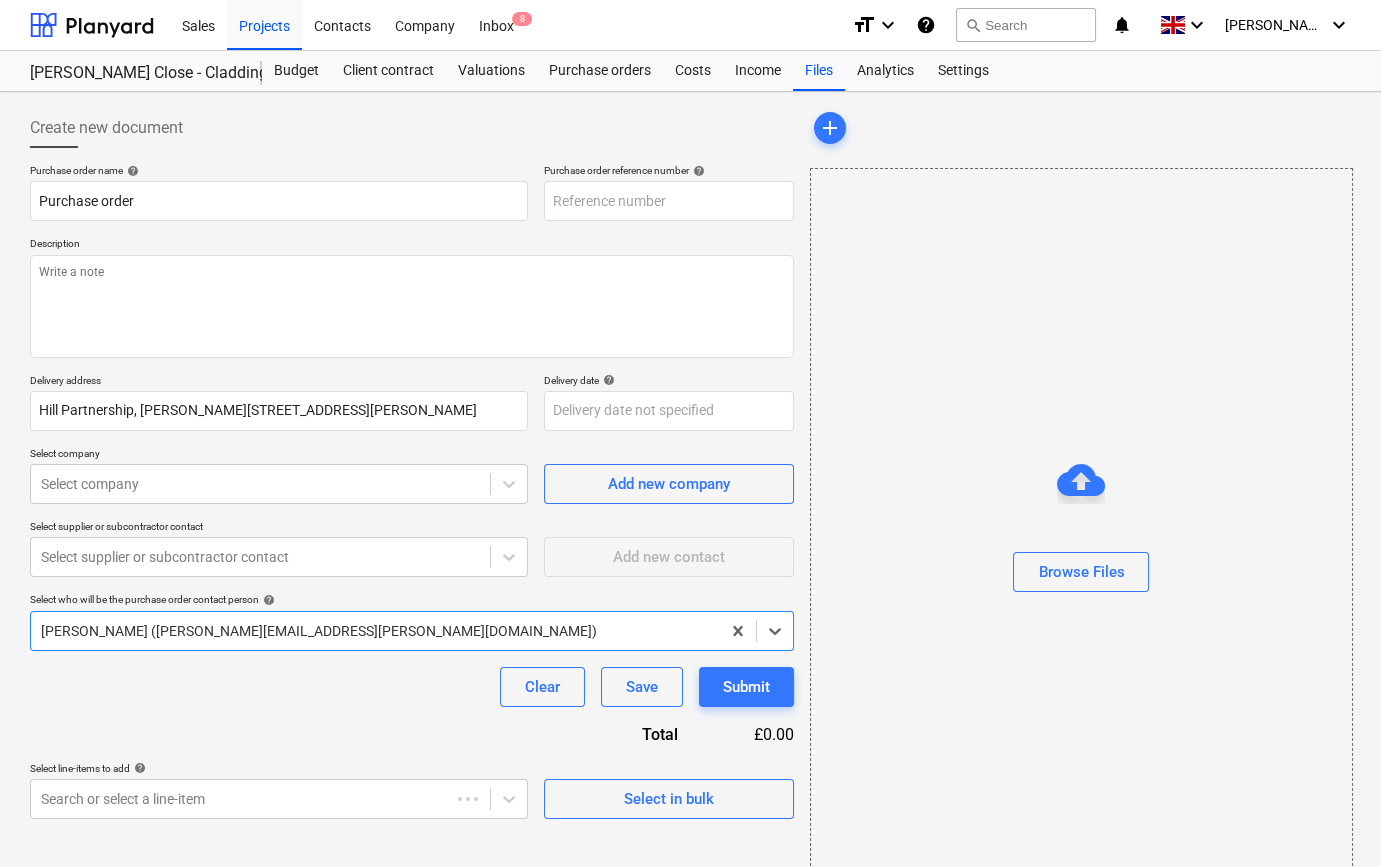 type on "TML0011-PO-004" 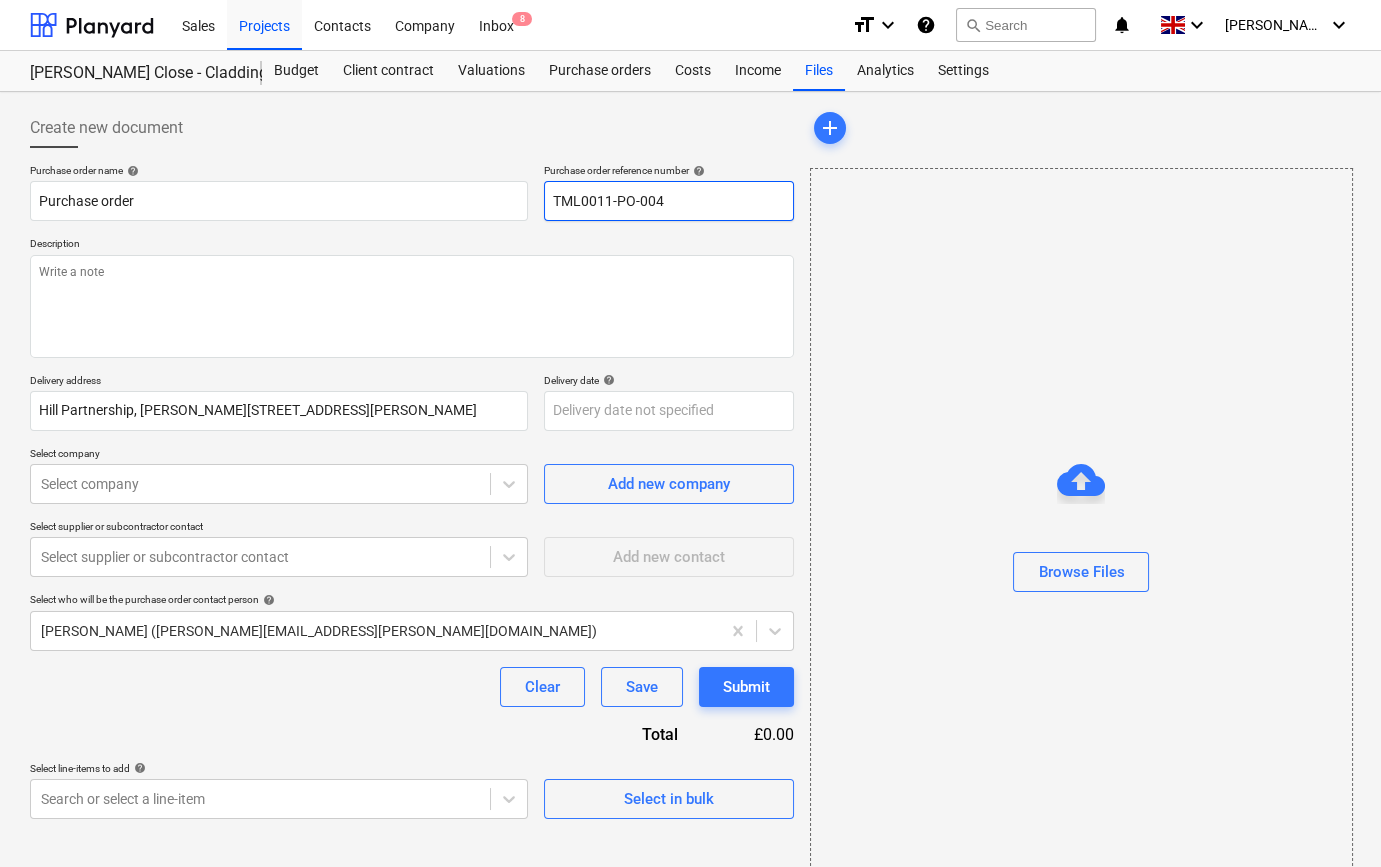 drag, startPoint x: 668, startPoint y: 198, endPoint x: 546, endPoint y: 201, distance: 122.03688 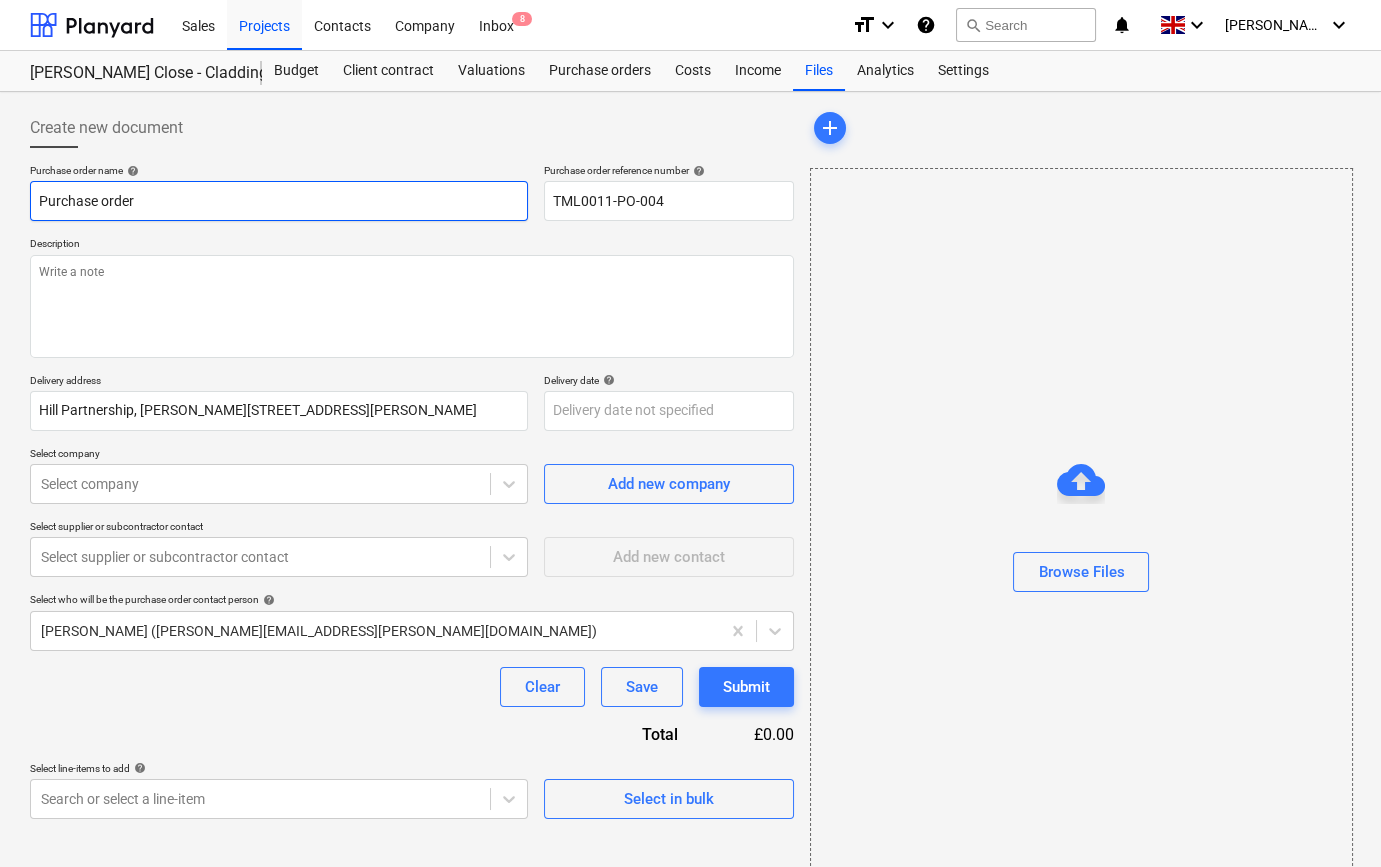 paste on "TML0011-PO-004" 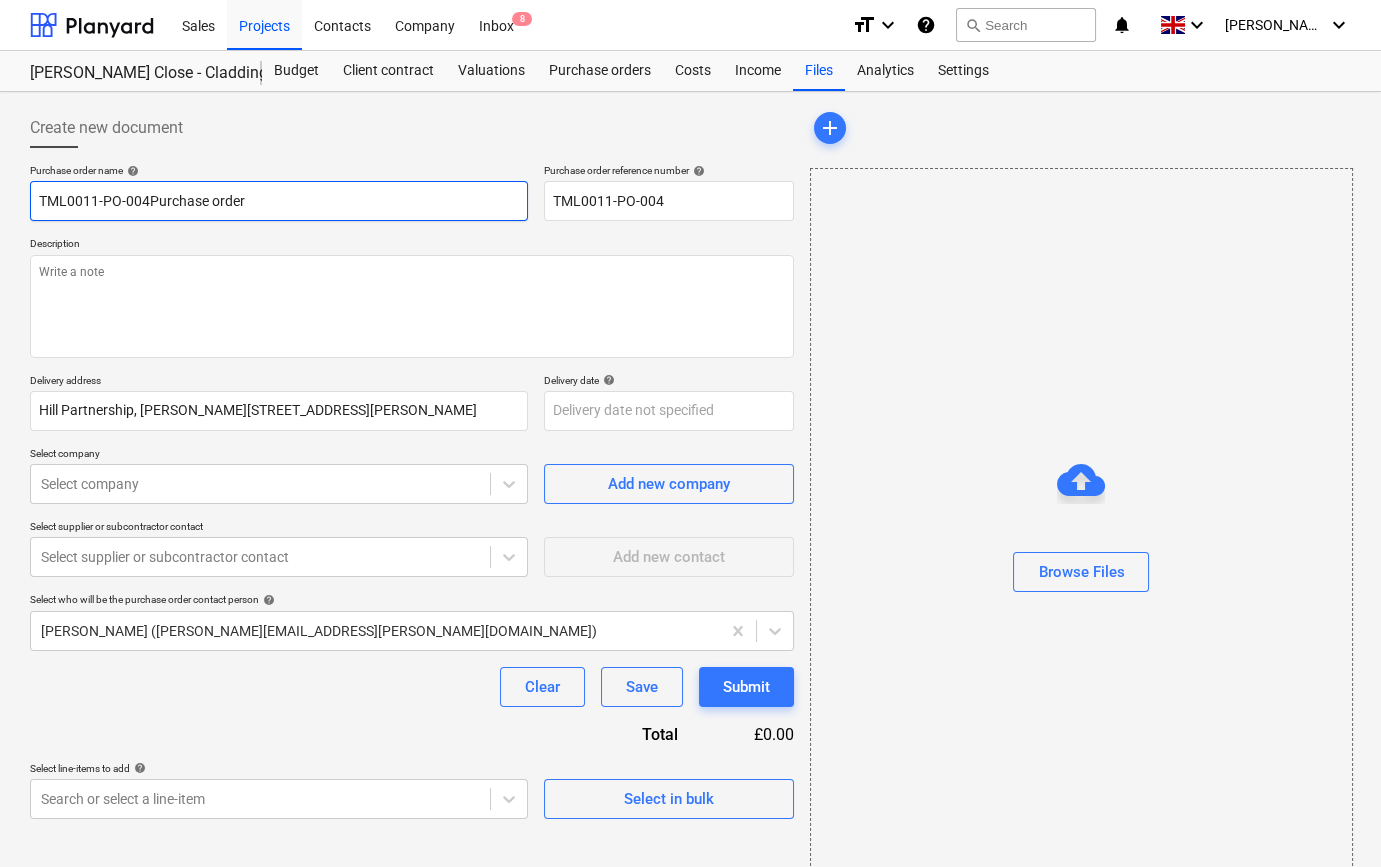 type on "x" 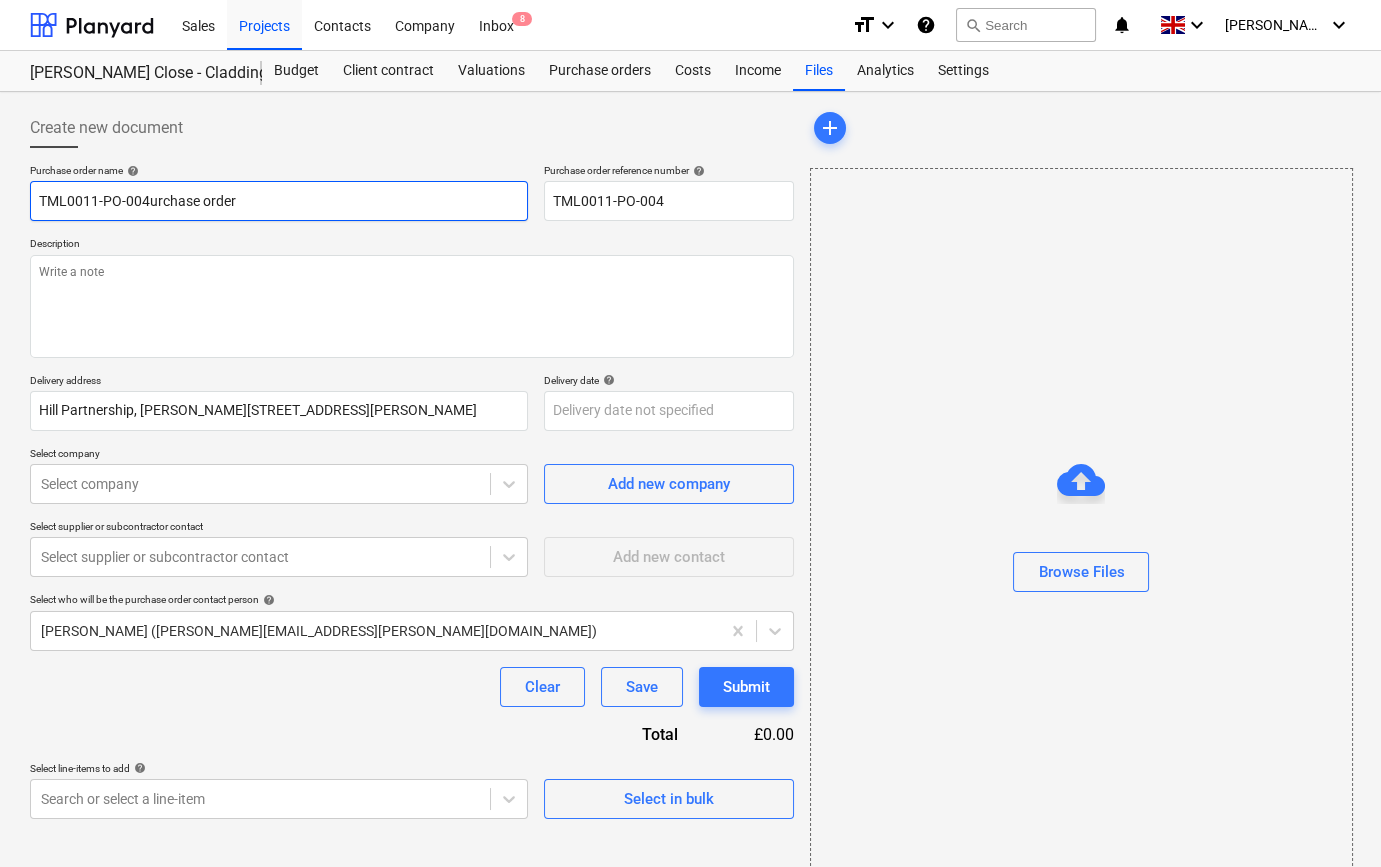 type on "x" 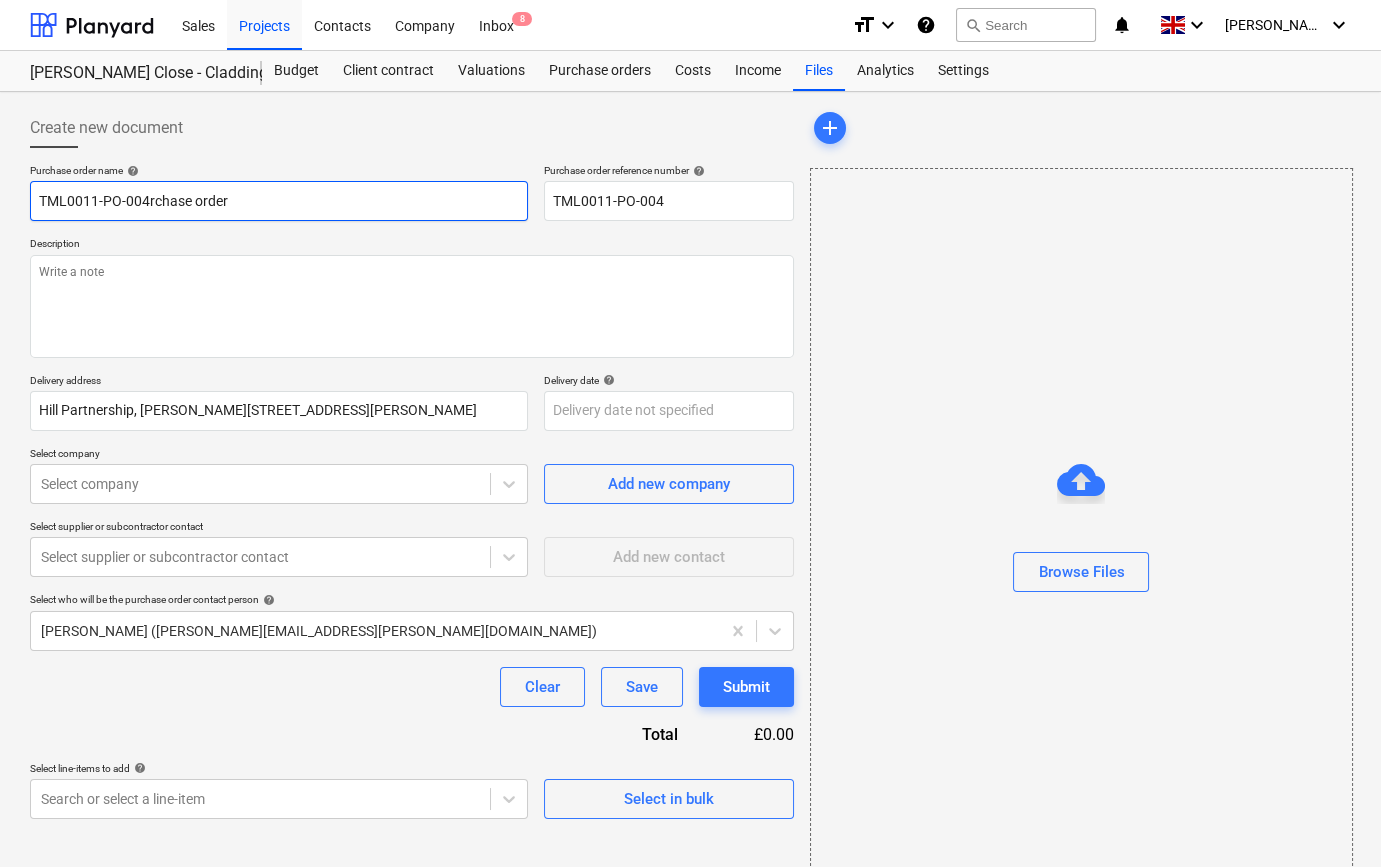 type on "x" 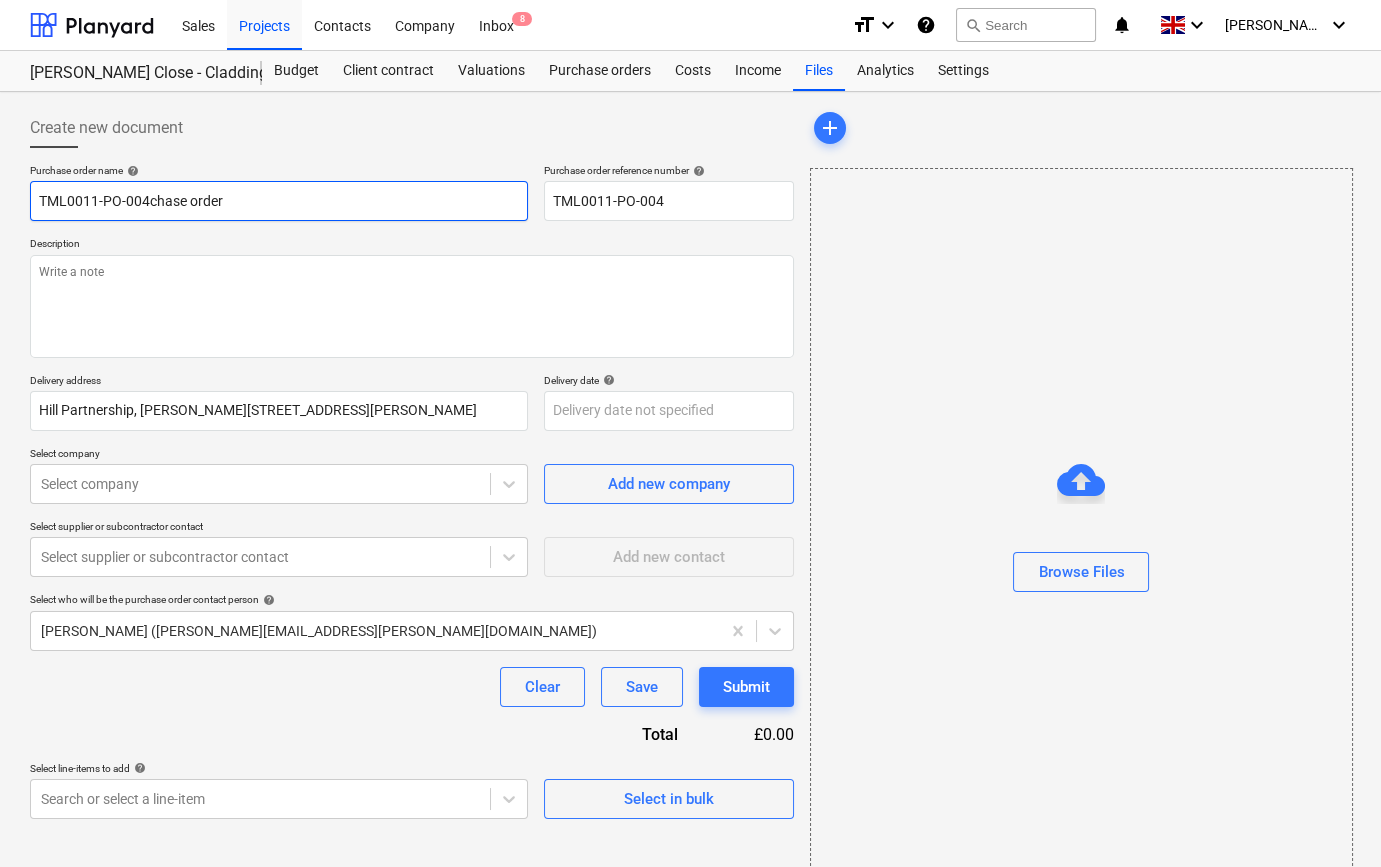type on "x" 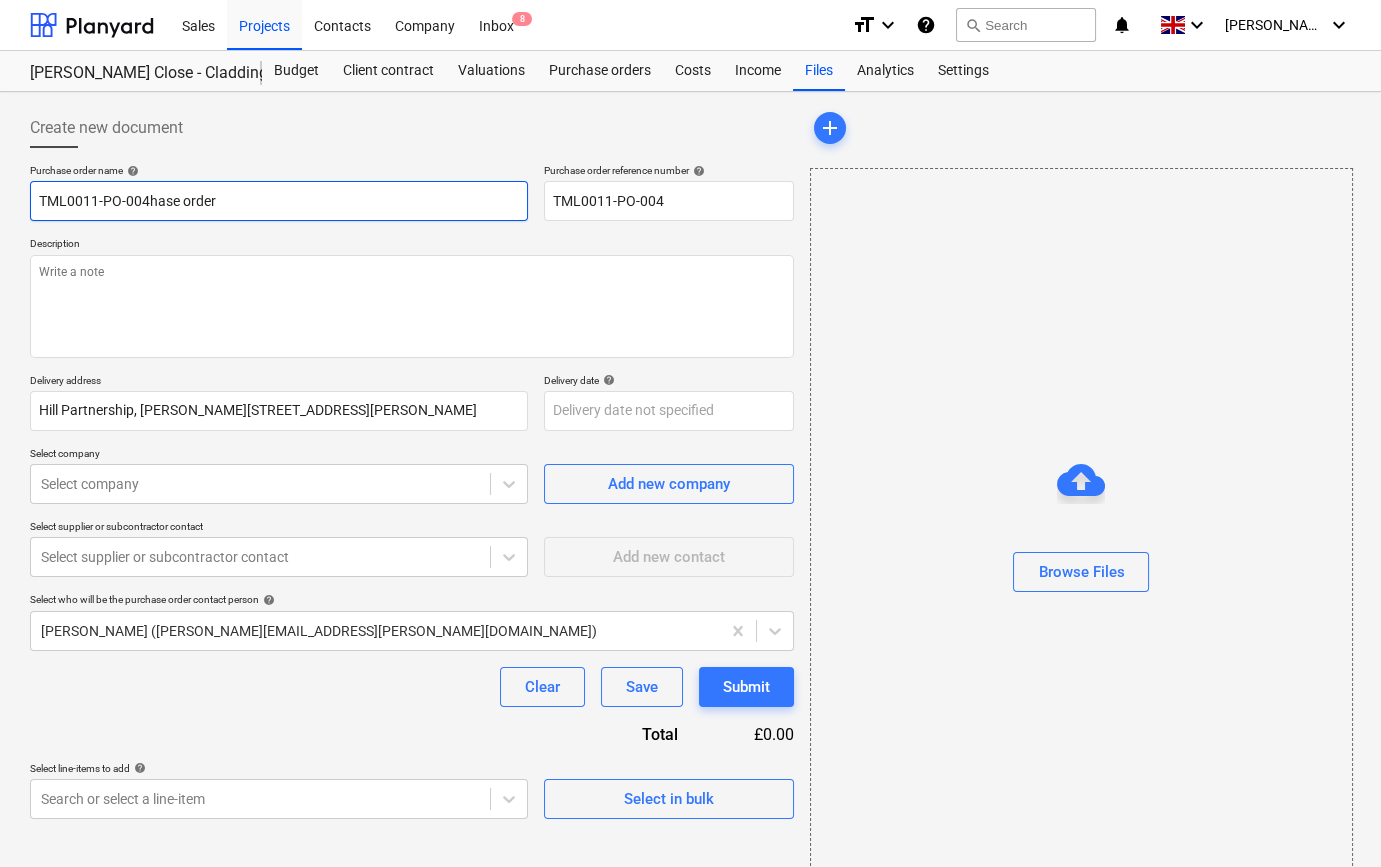 type on "x" 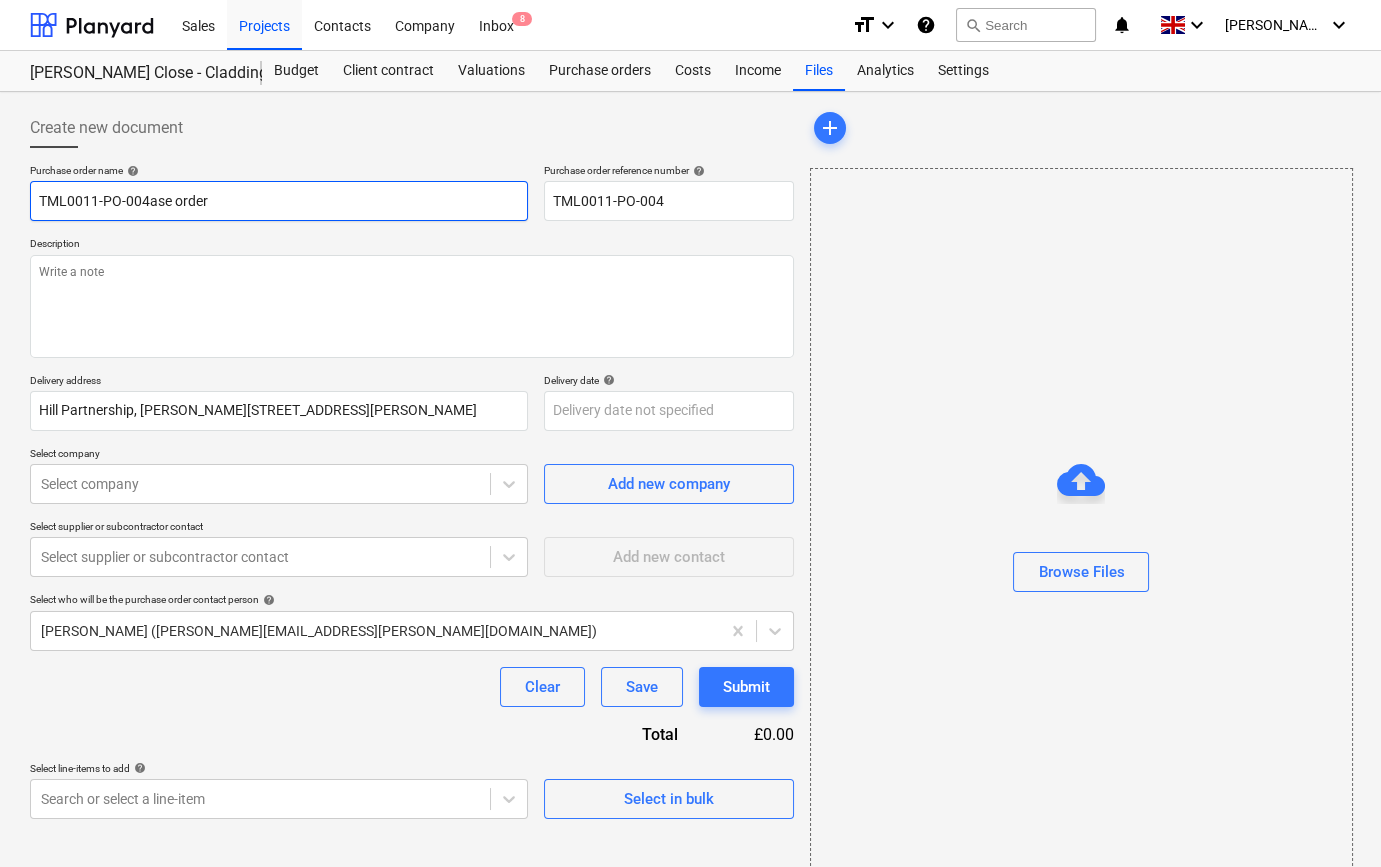 type on "x" 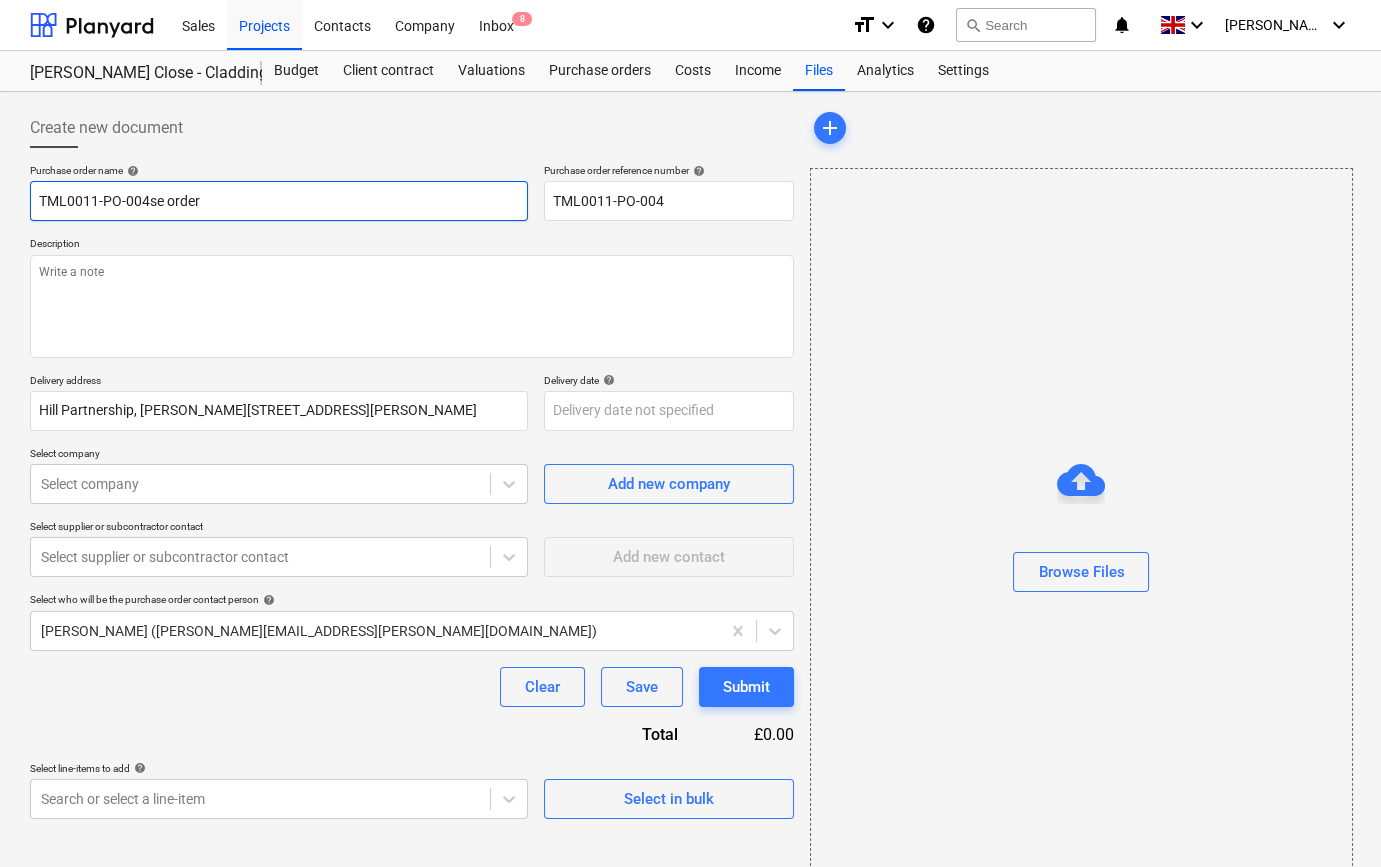 type on "x" 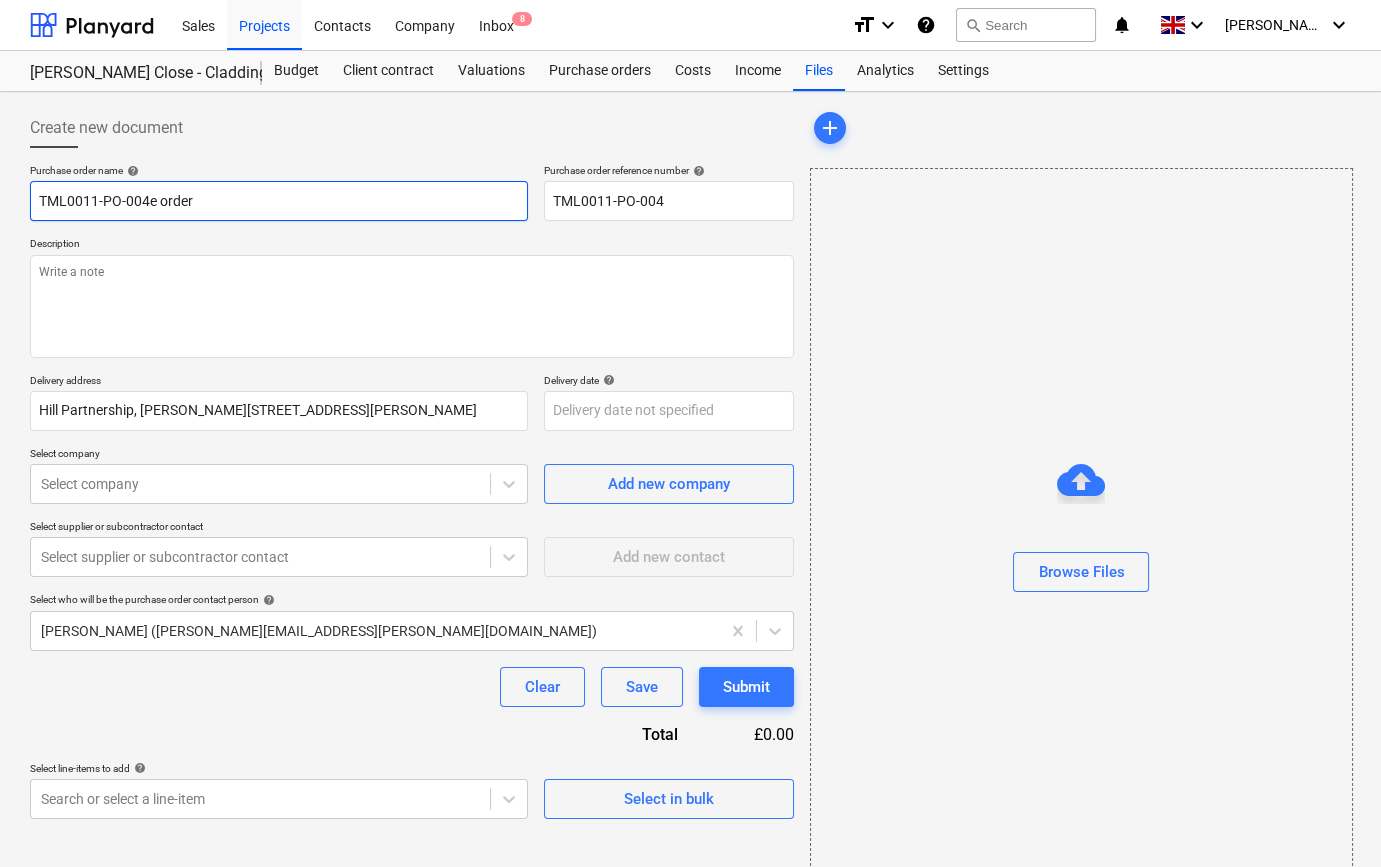 type on "x" 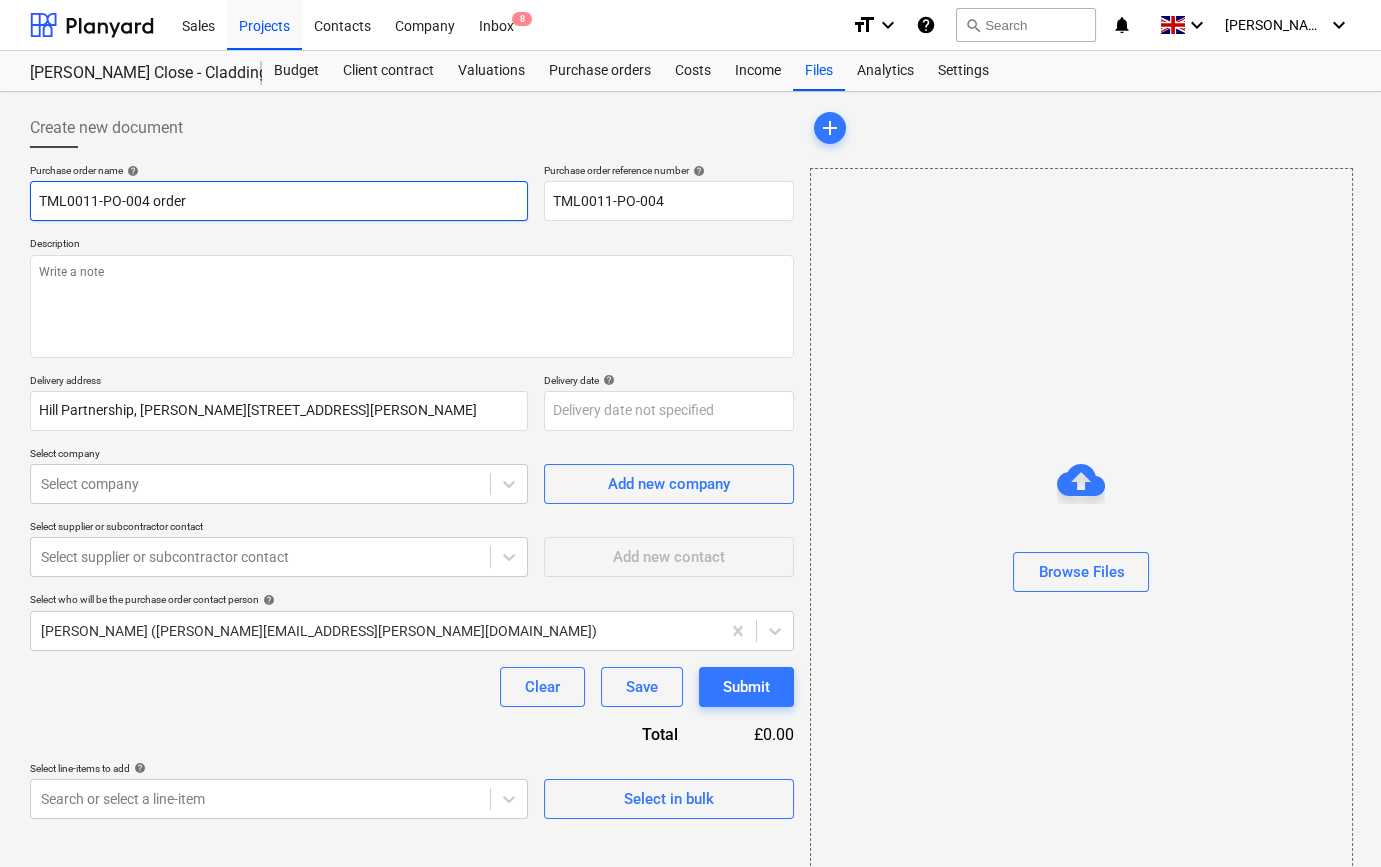 type on "x" 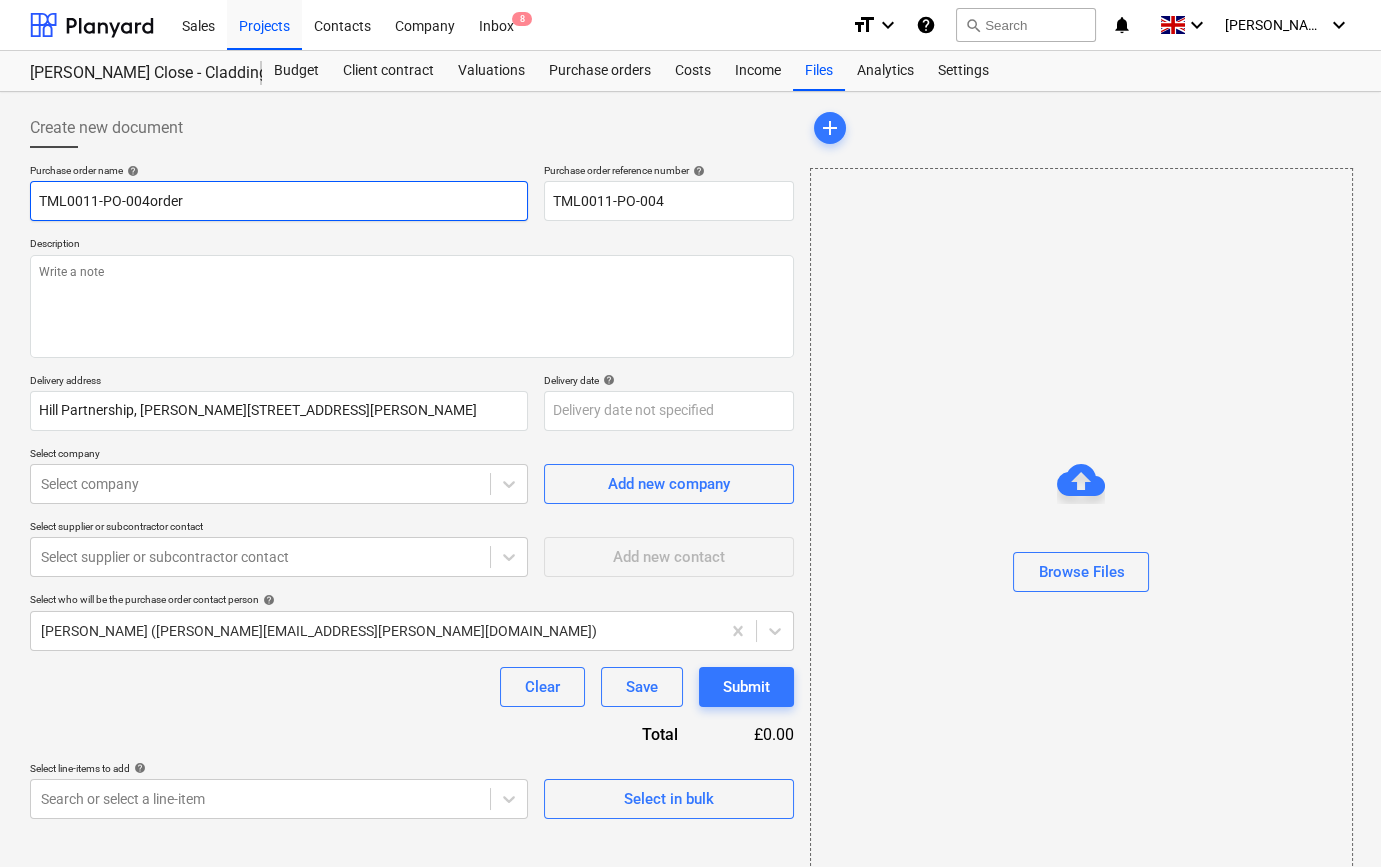 type on "x" 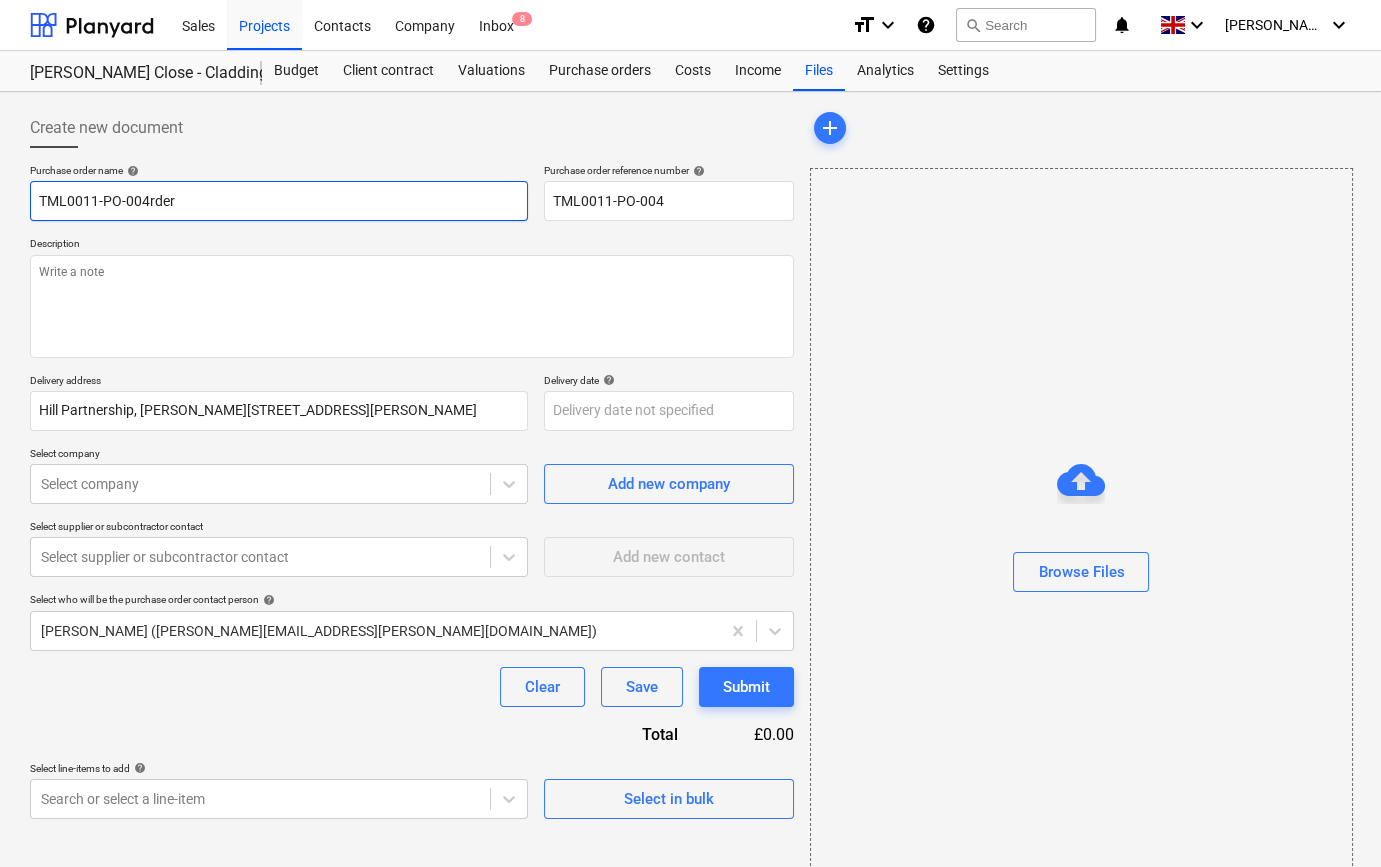 type on "x" 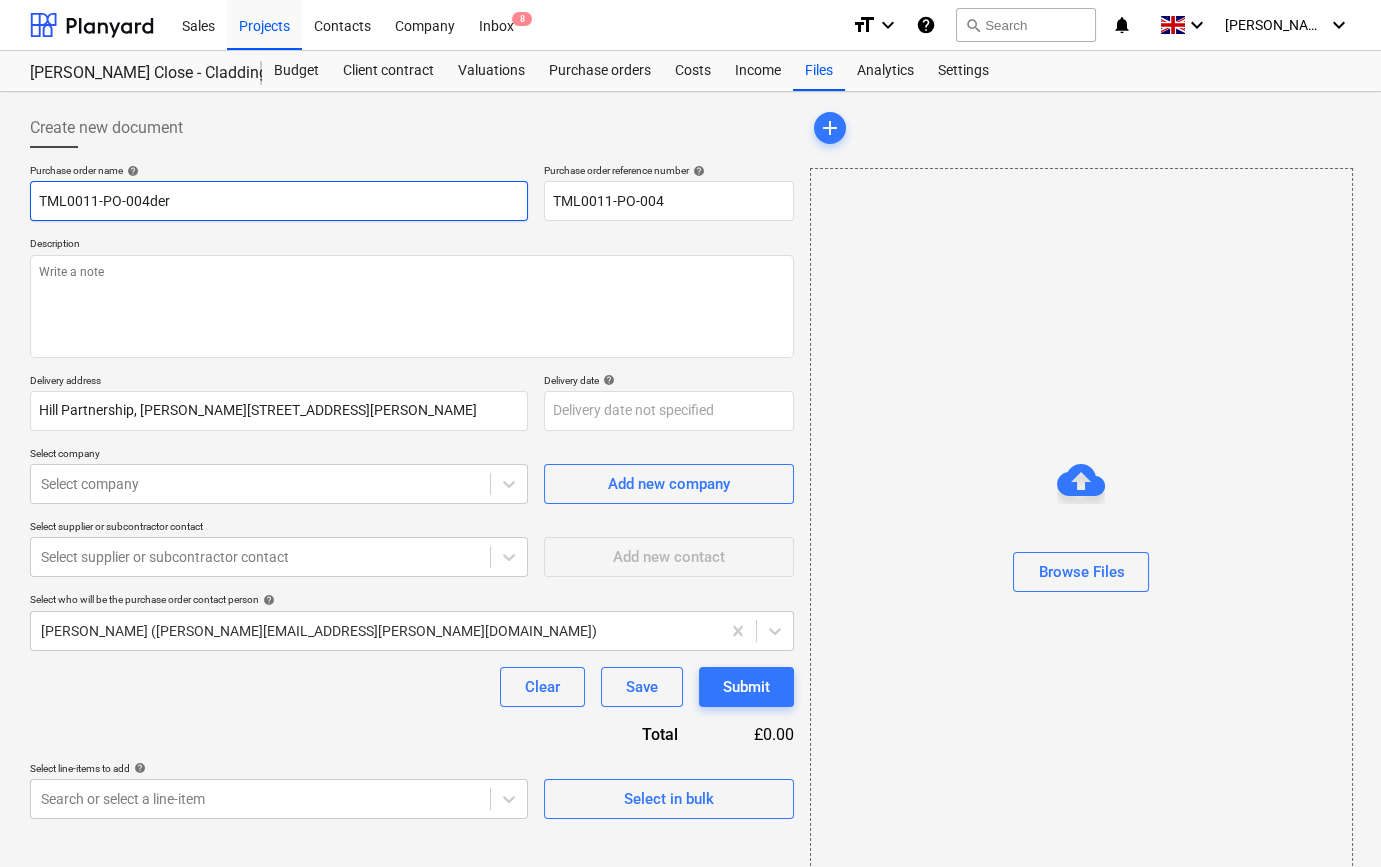 type on "x" 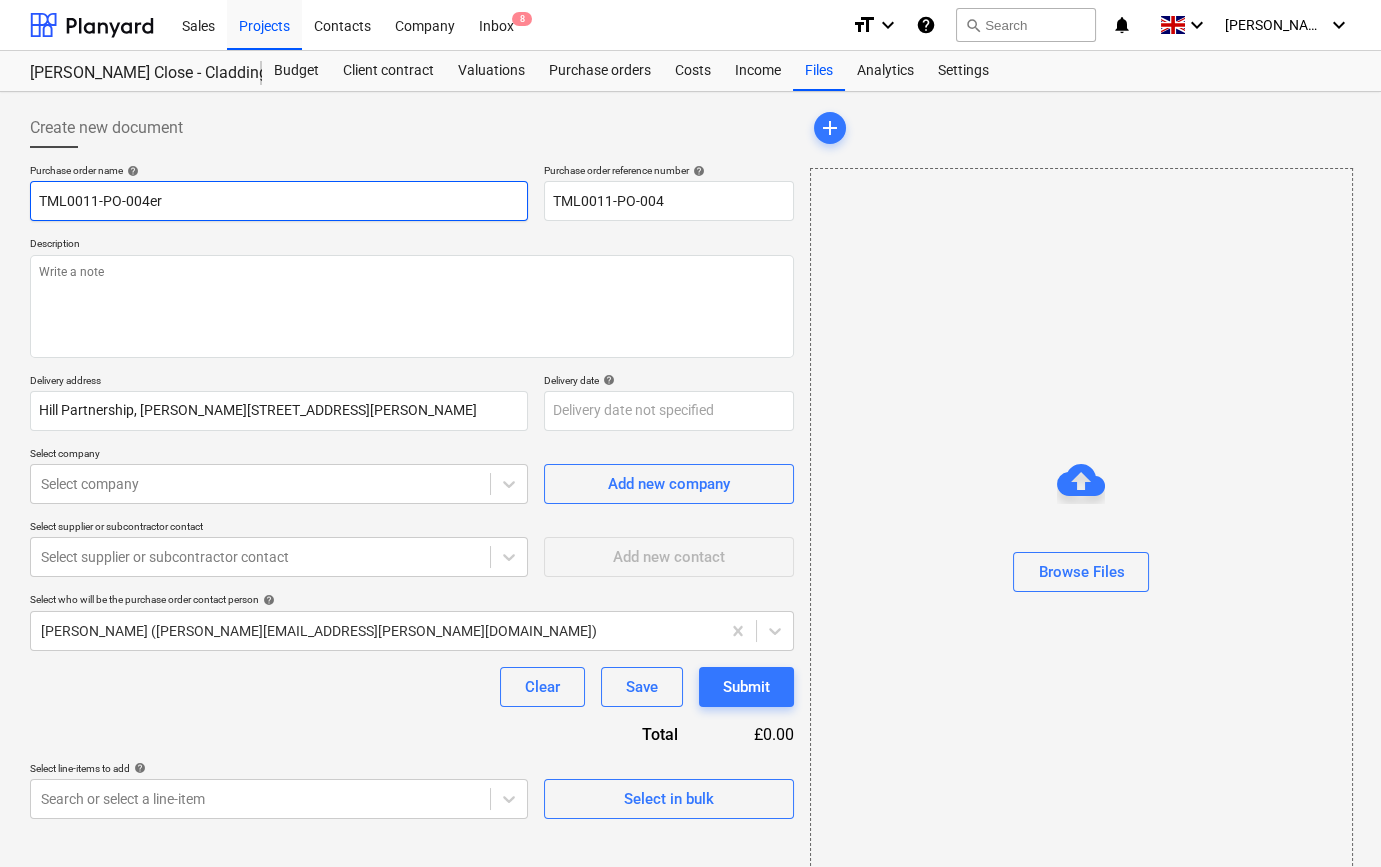 type on "x" 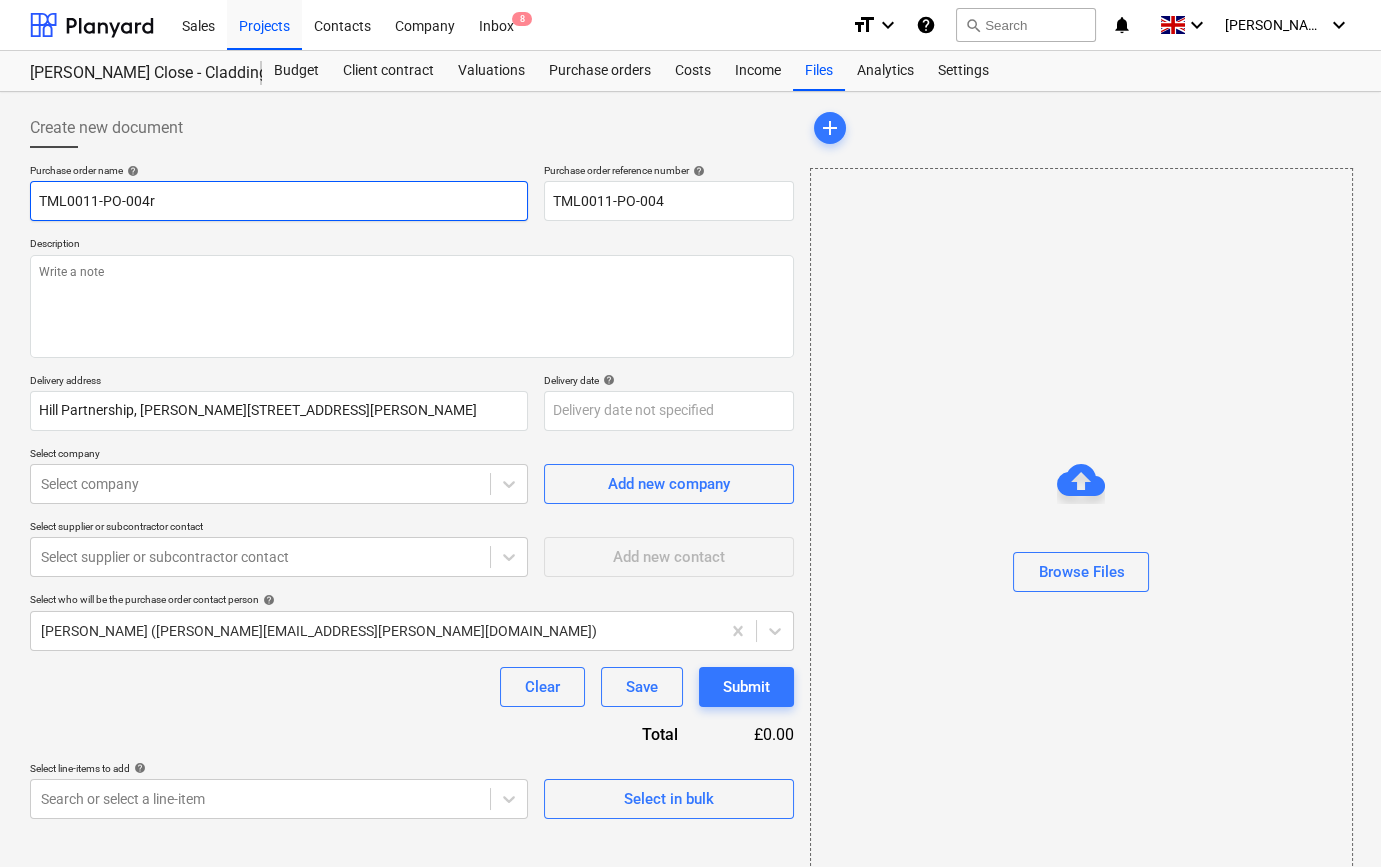 type on "TML0011-PO-004" 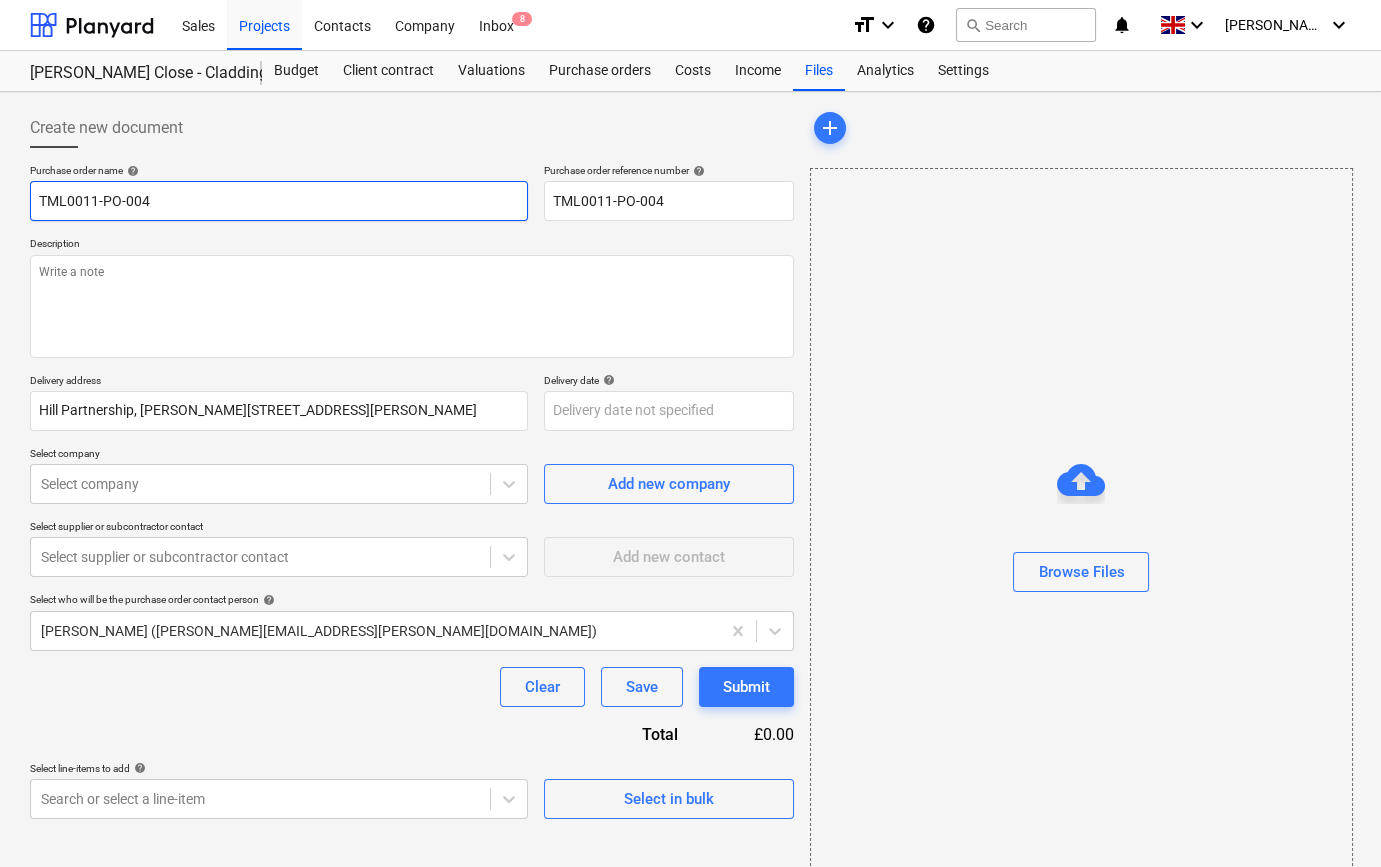 type on "x" 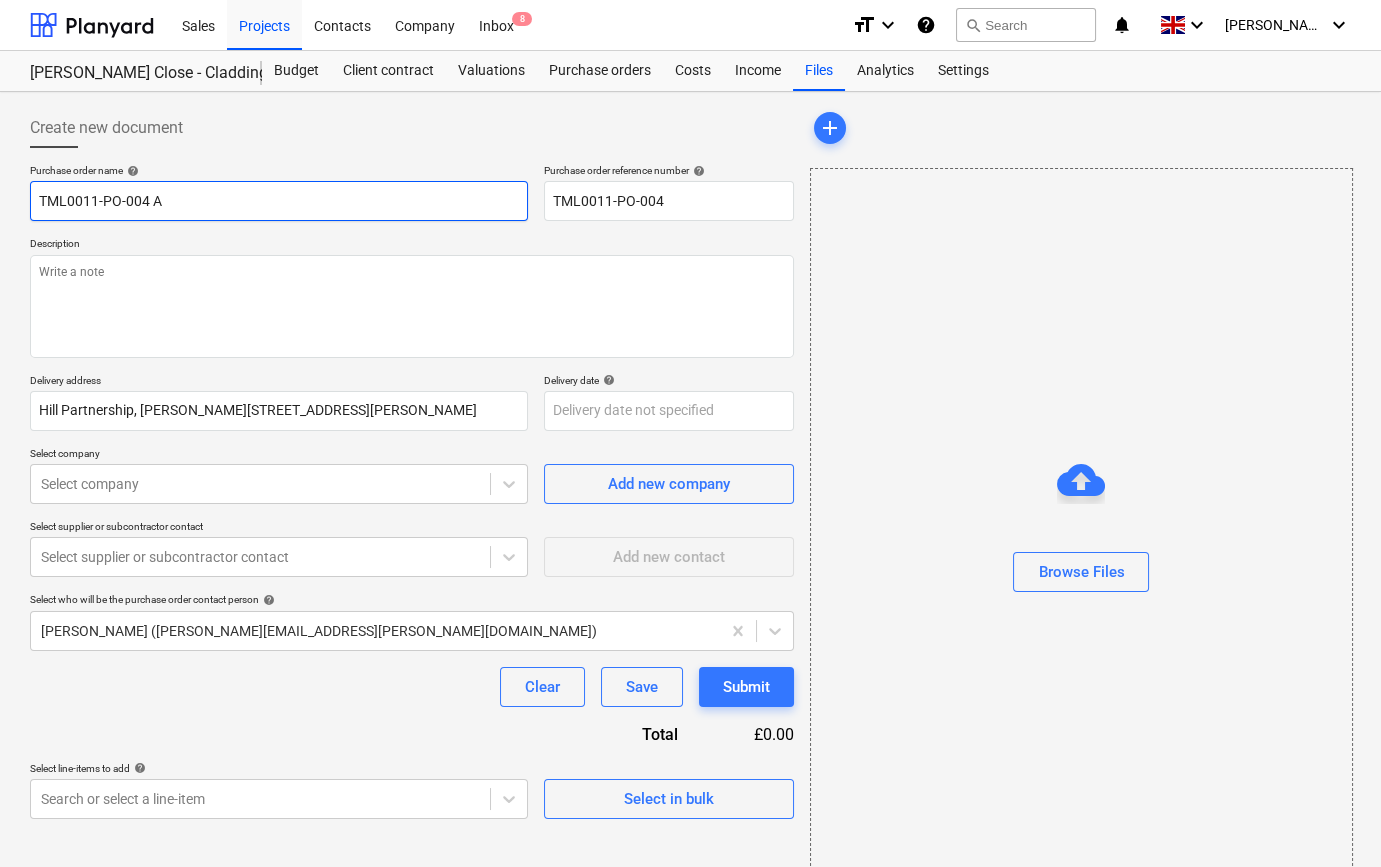 type on "x" 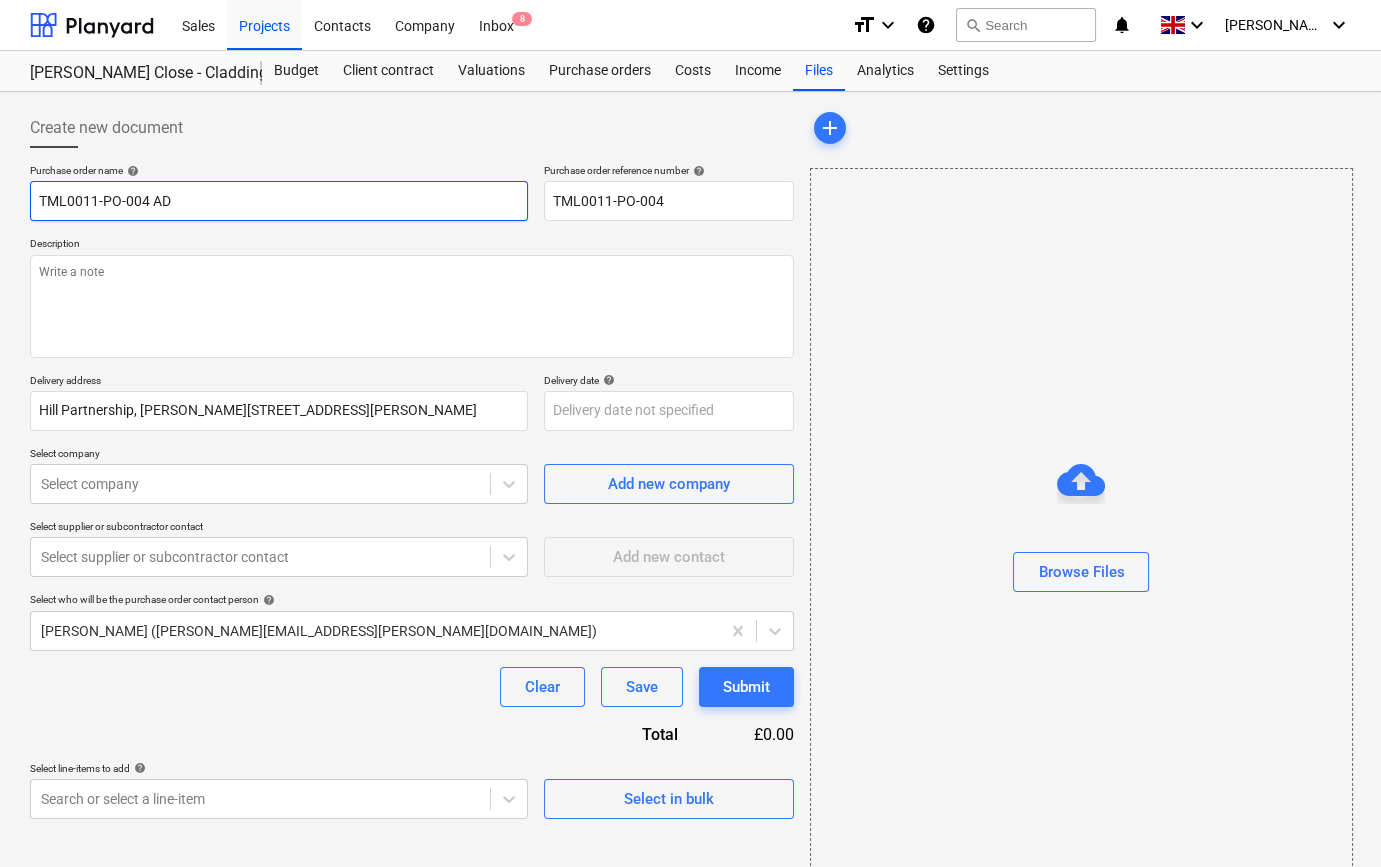 type on "x" 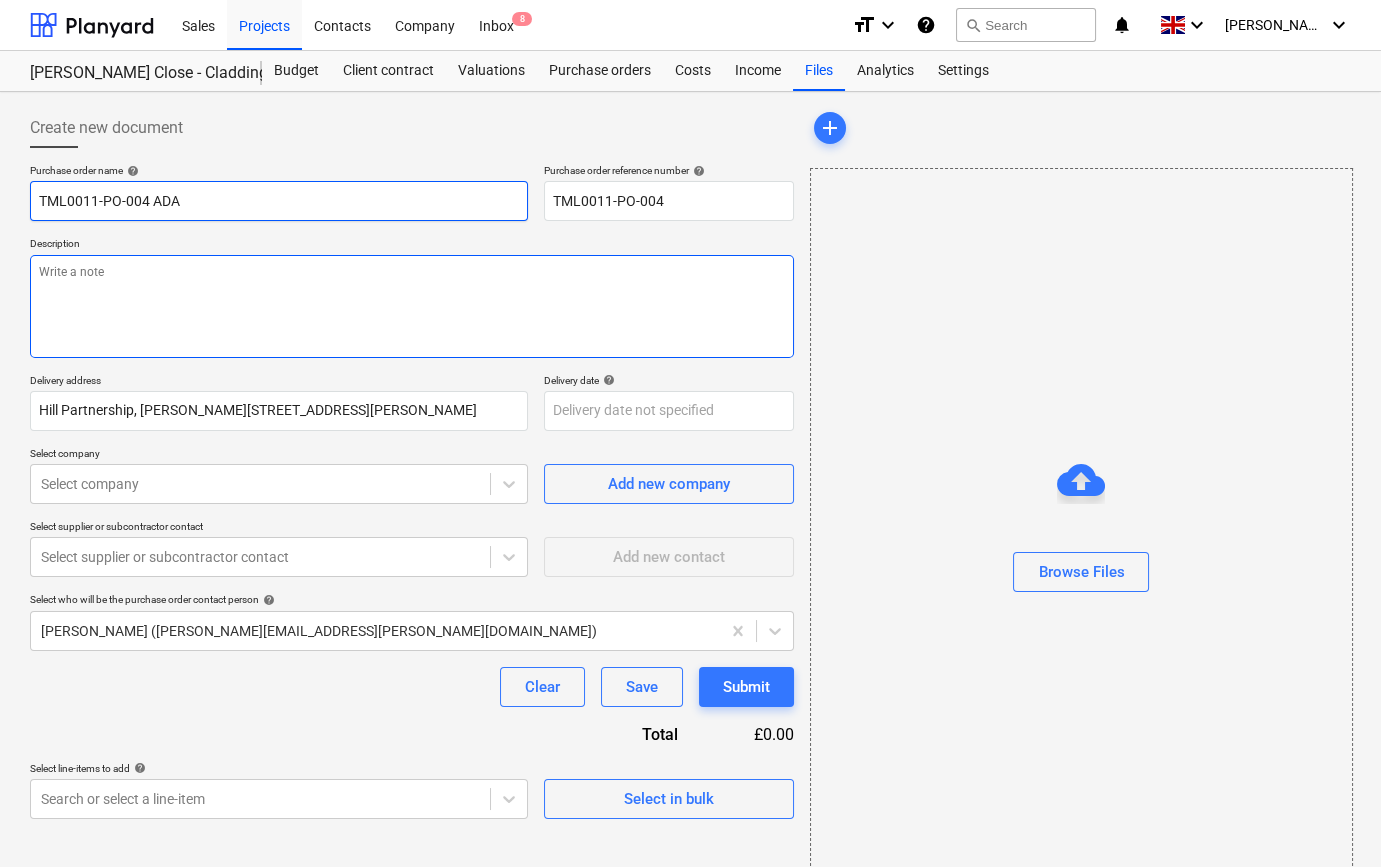 type on "TML0011-PO-004 ADA" 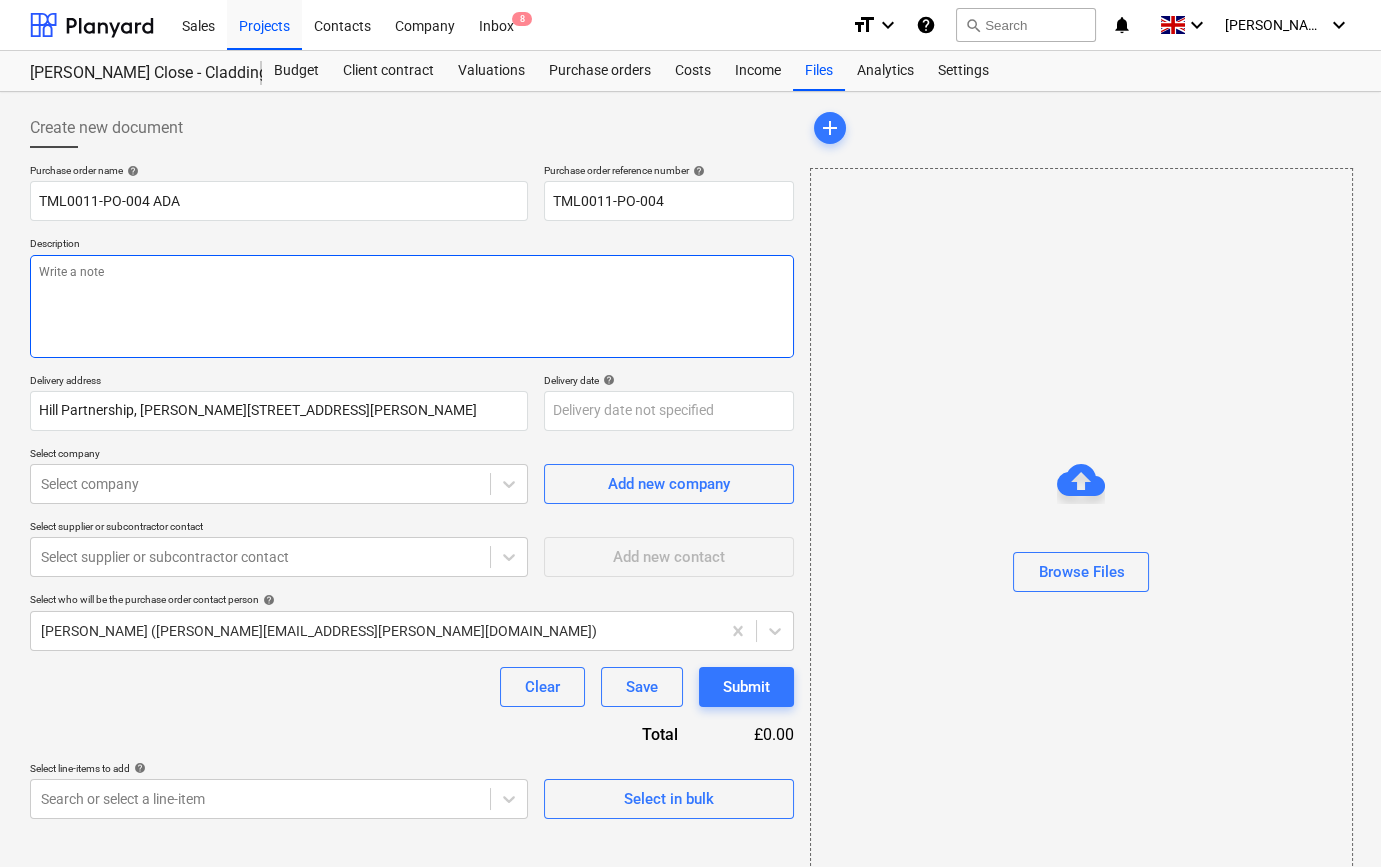 click at bounding box center [412, 306] 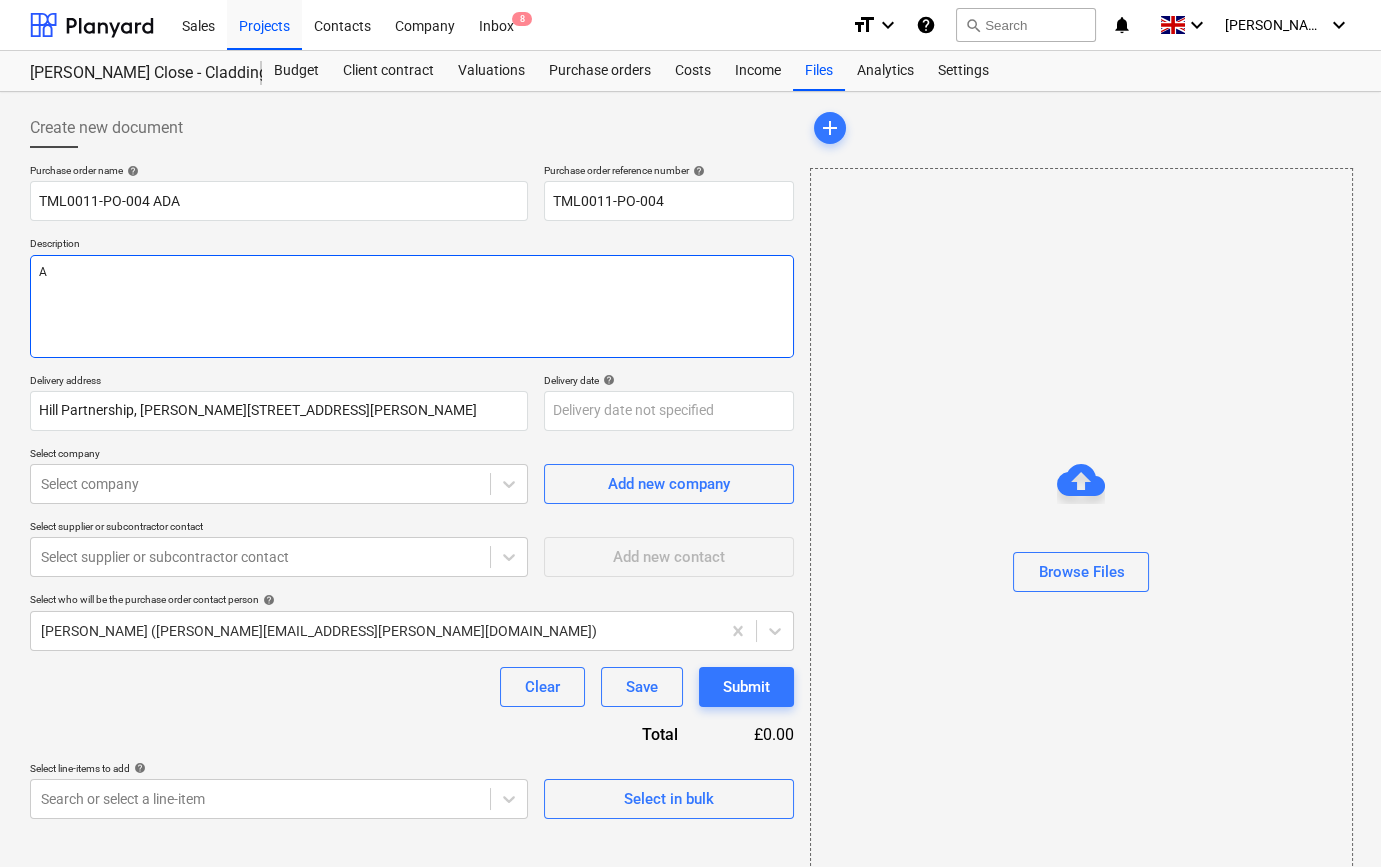 type on "x" 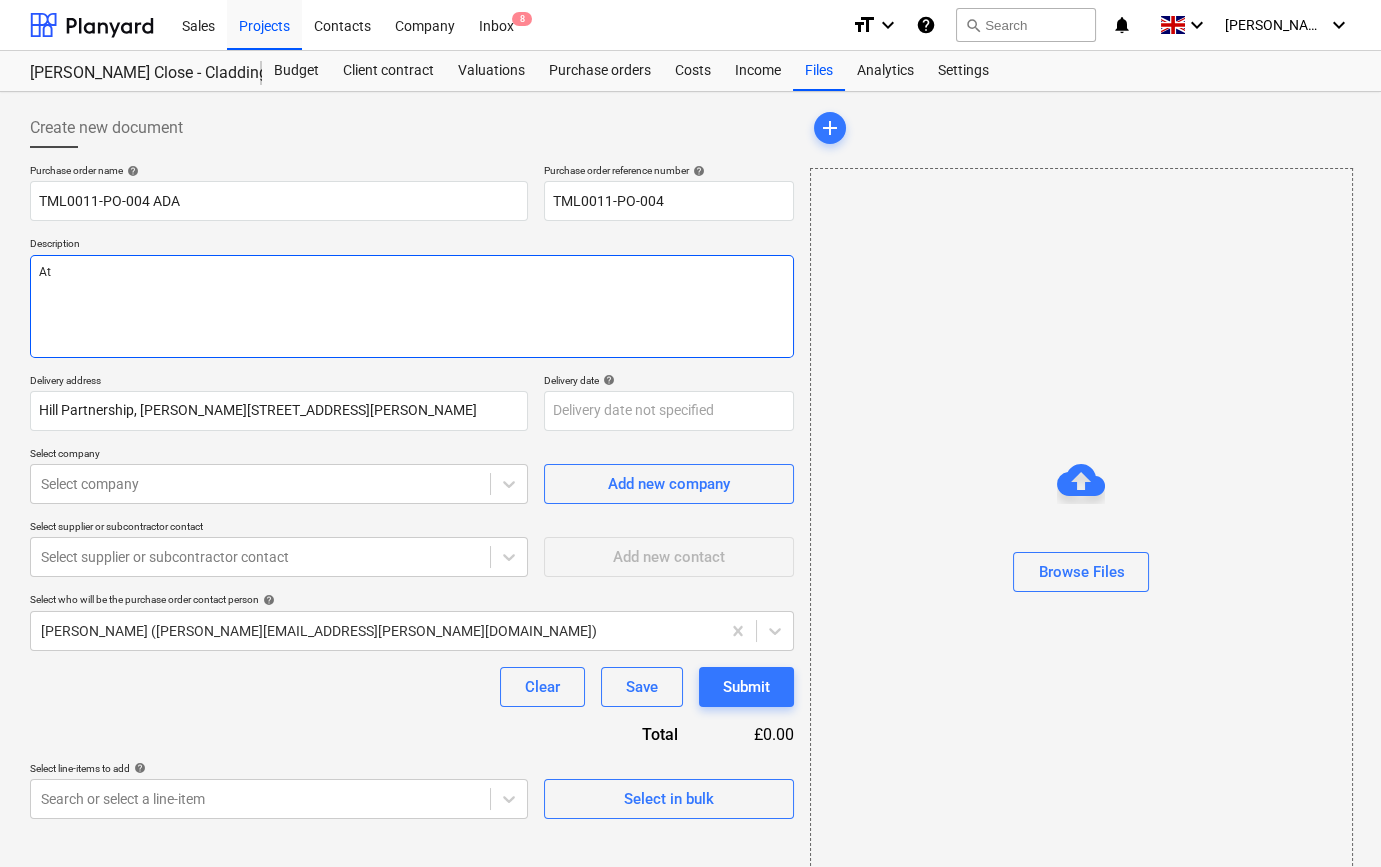 type on "x" 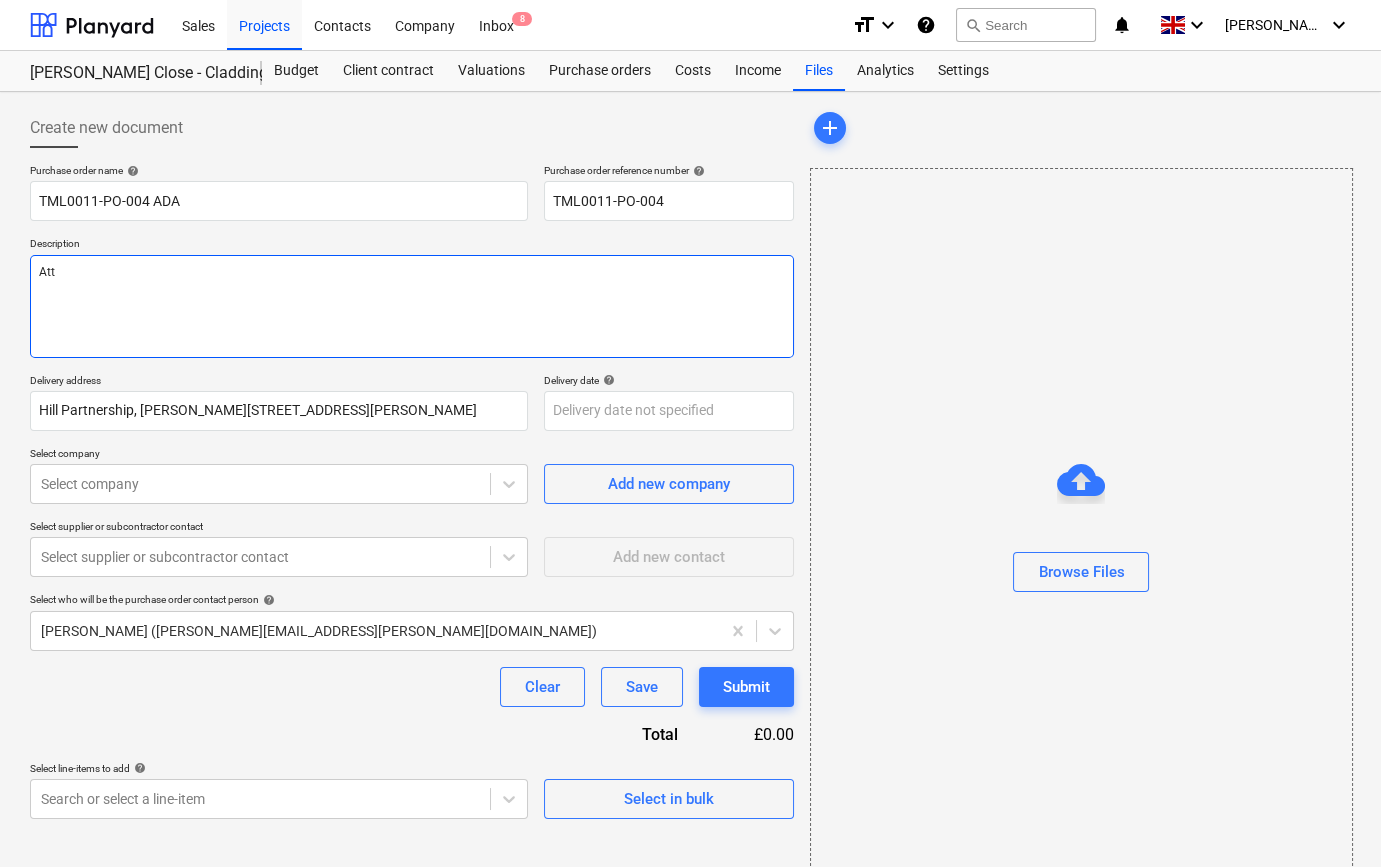 type on "x" 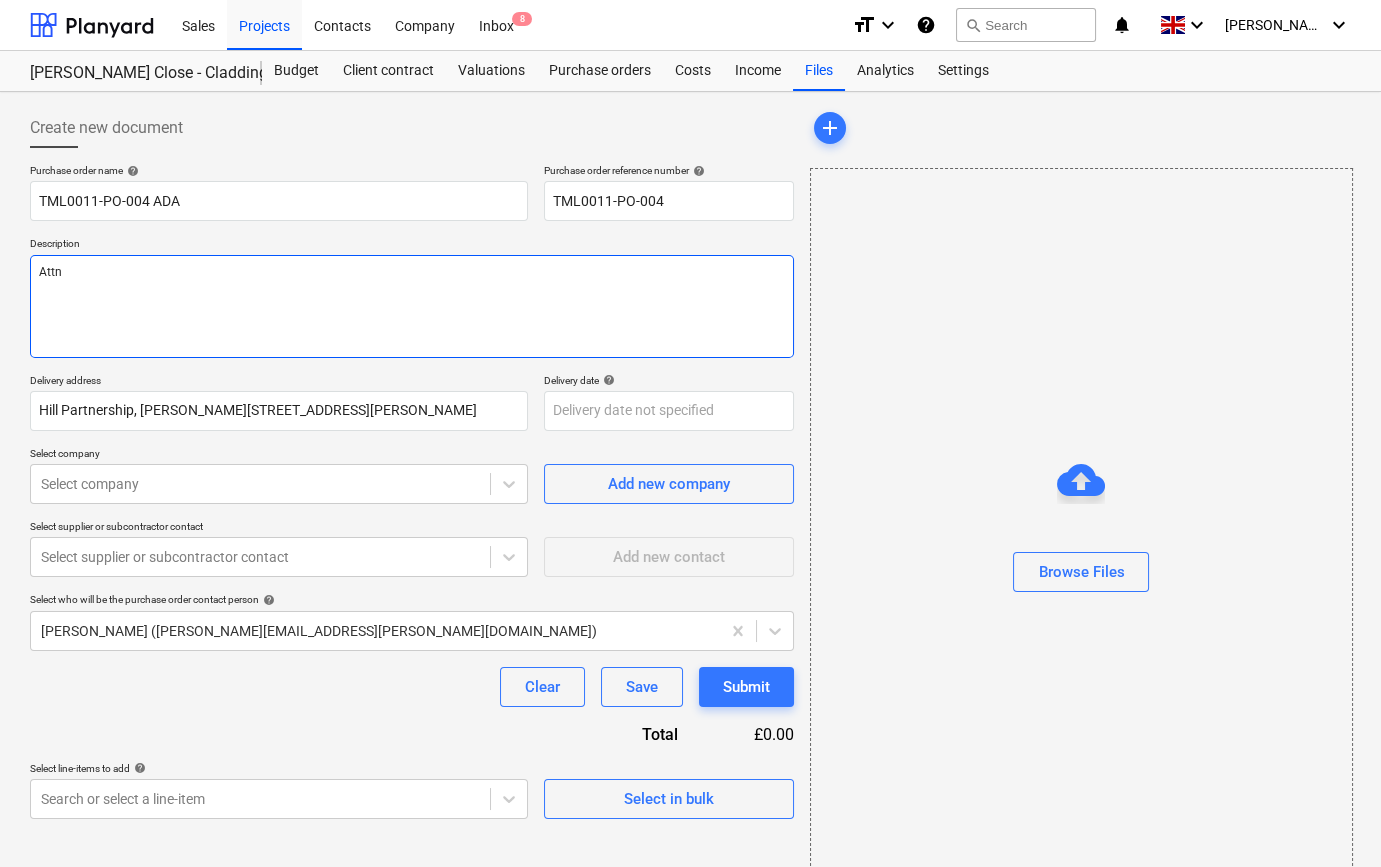 type on "x" 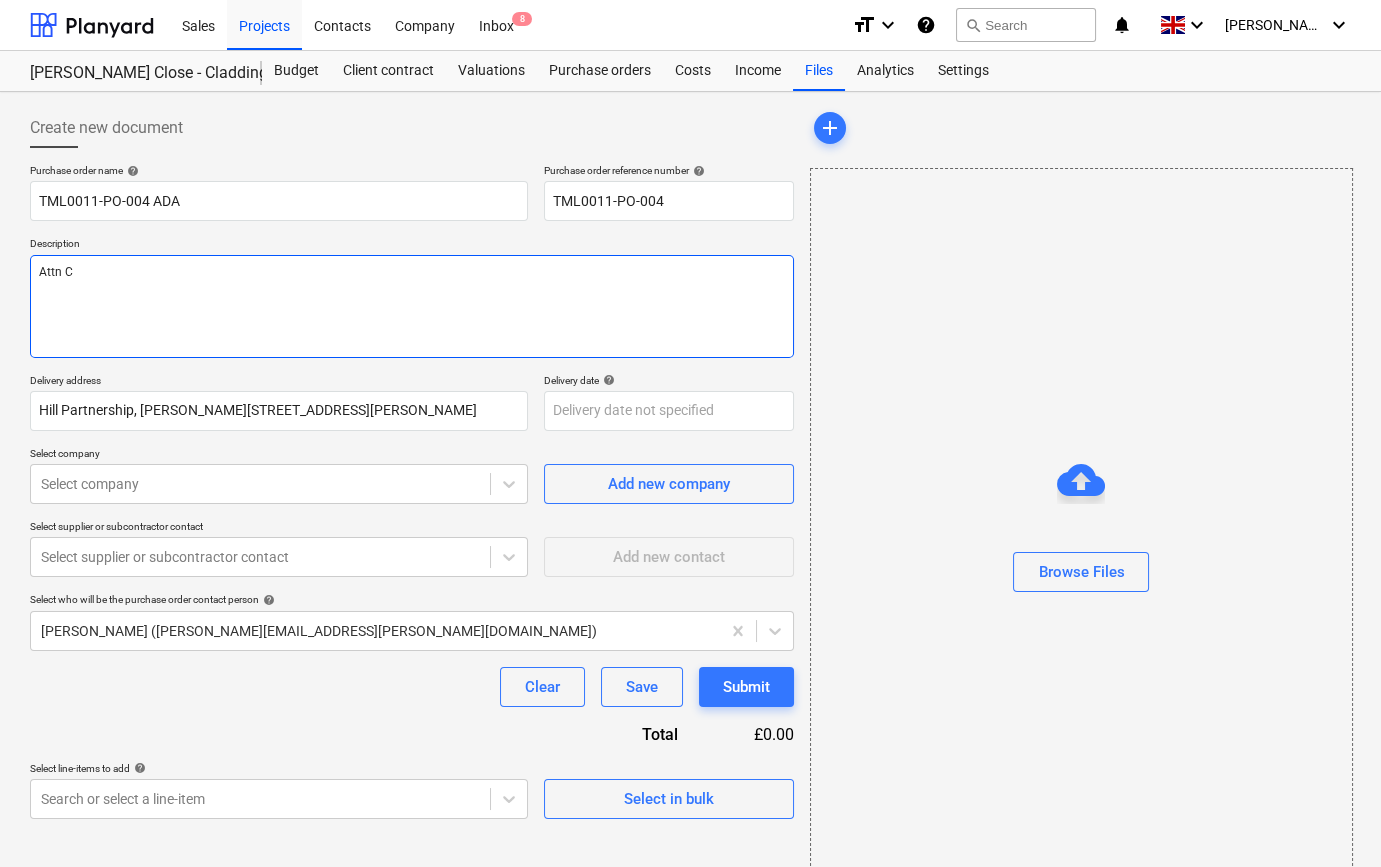 type on "x" 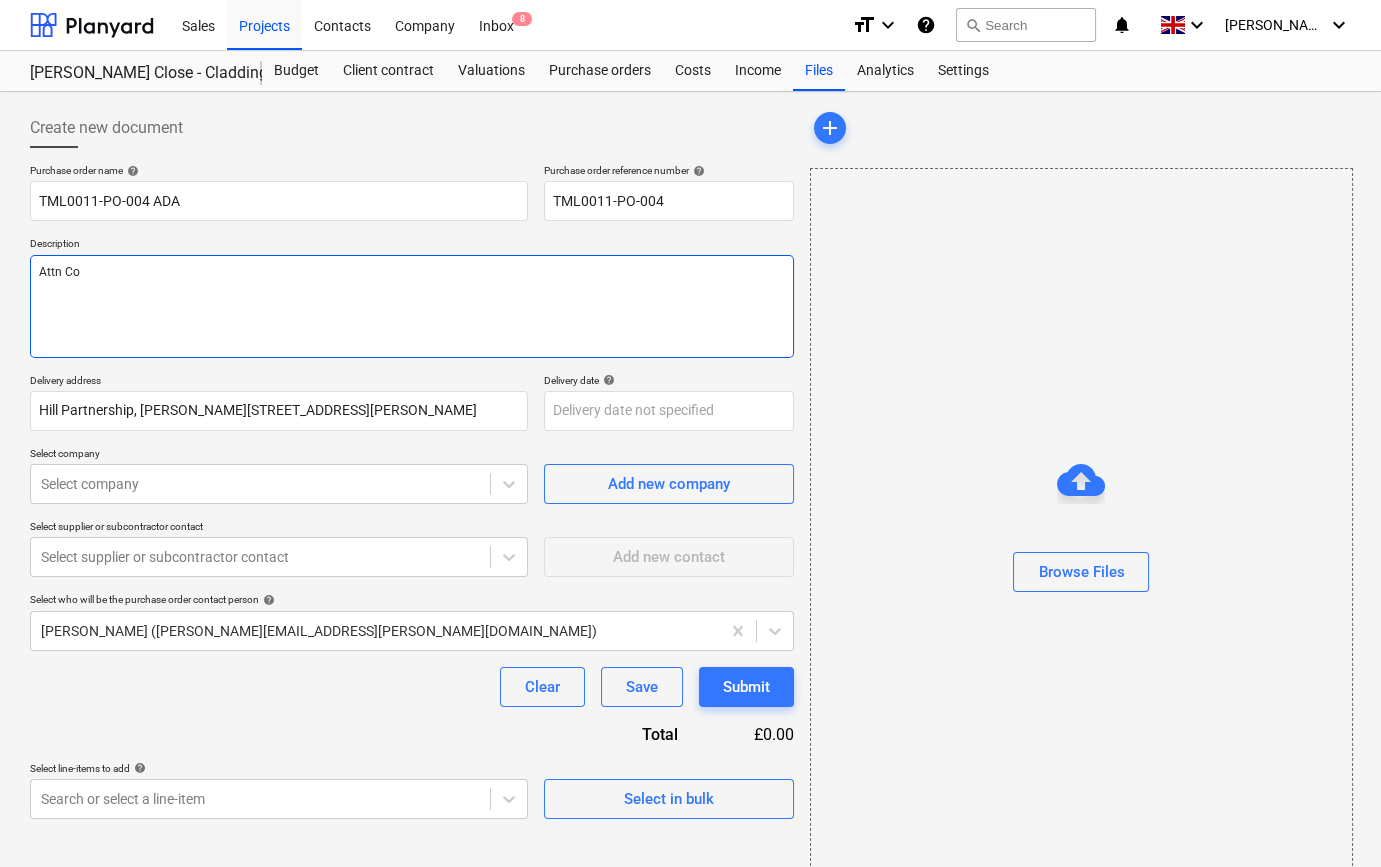 type on "x" 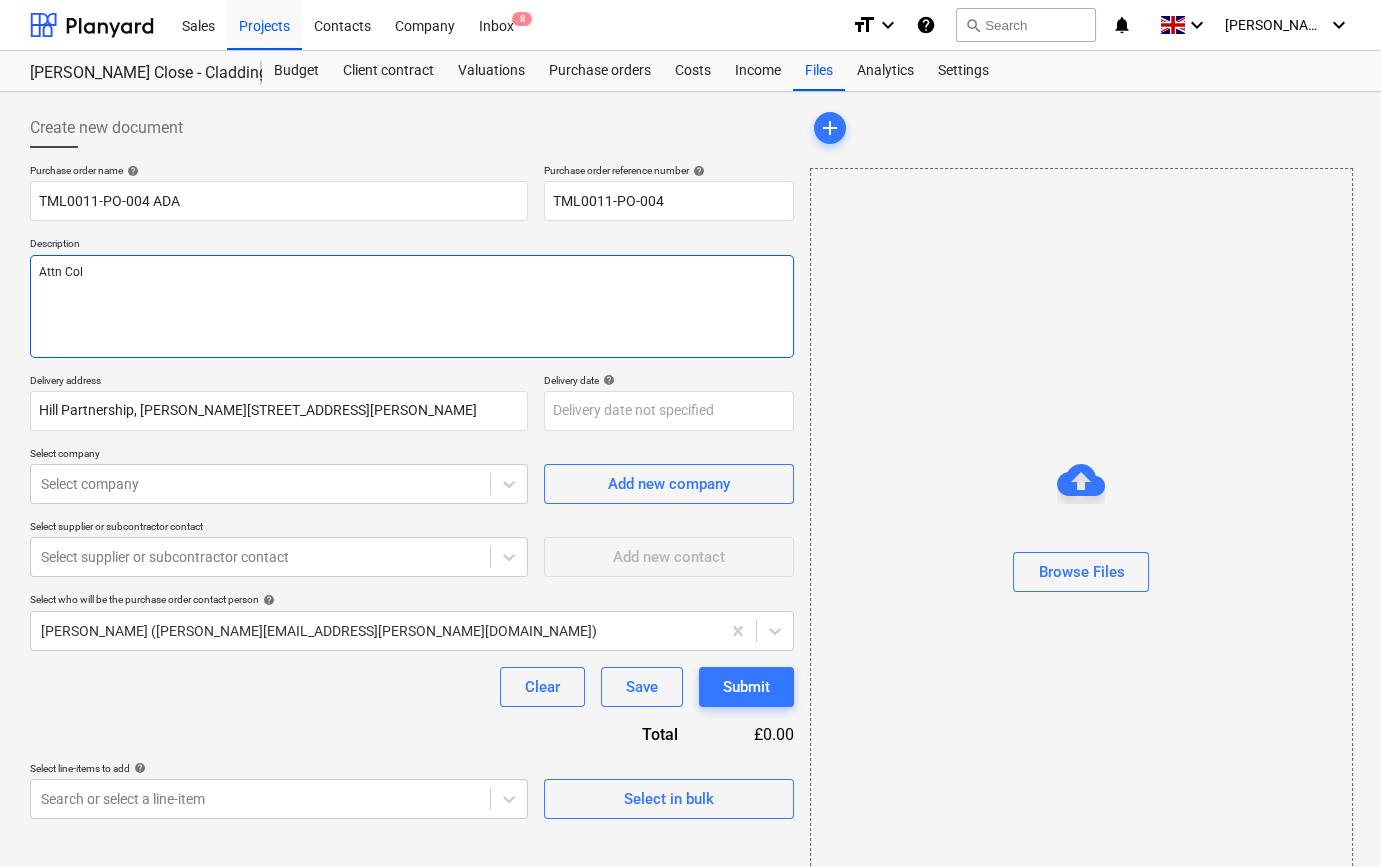 type on "x" 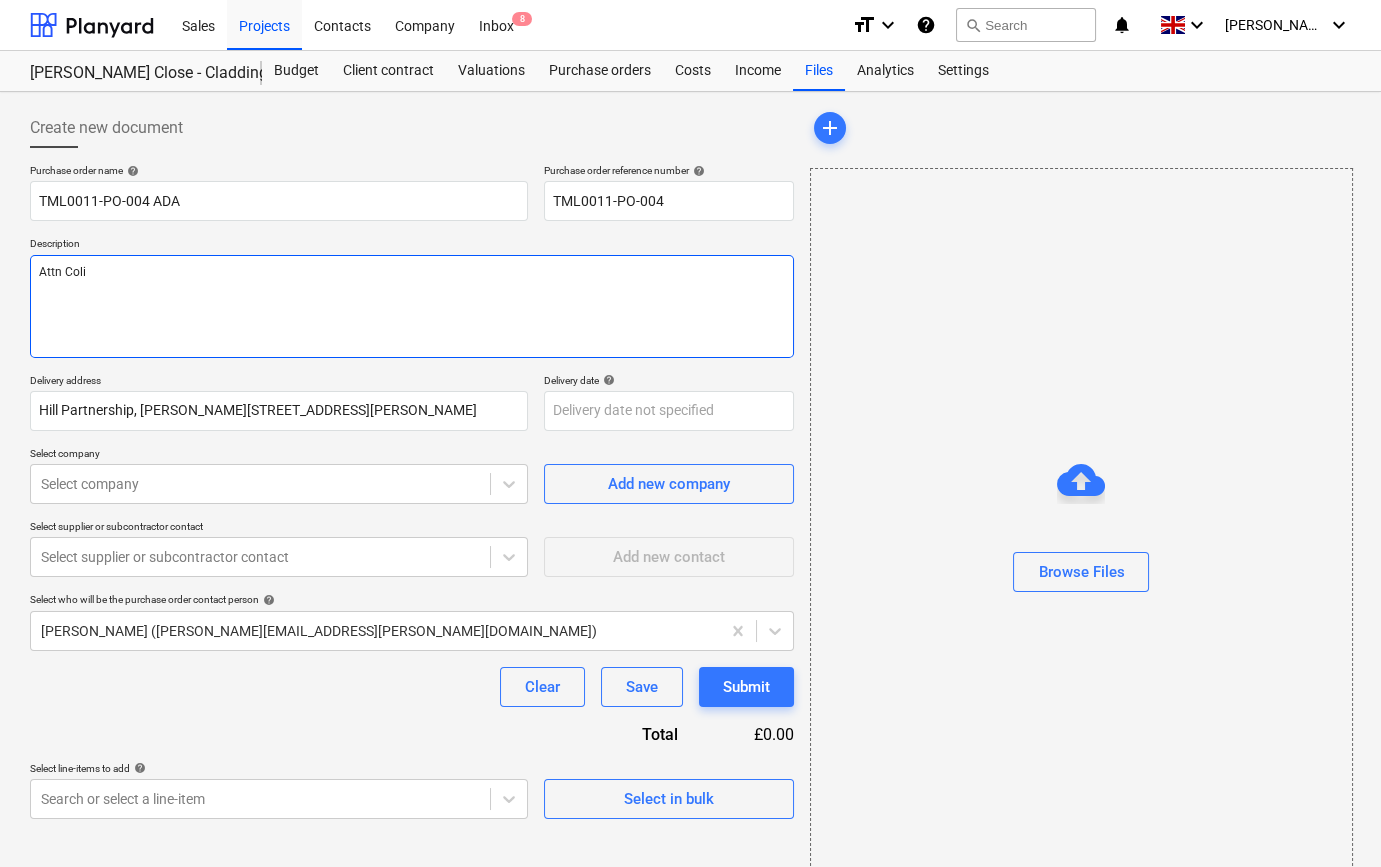 type on "x" 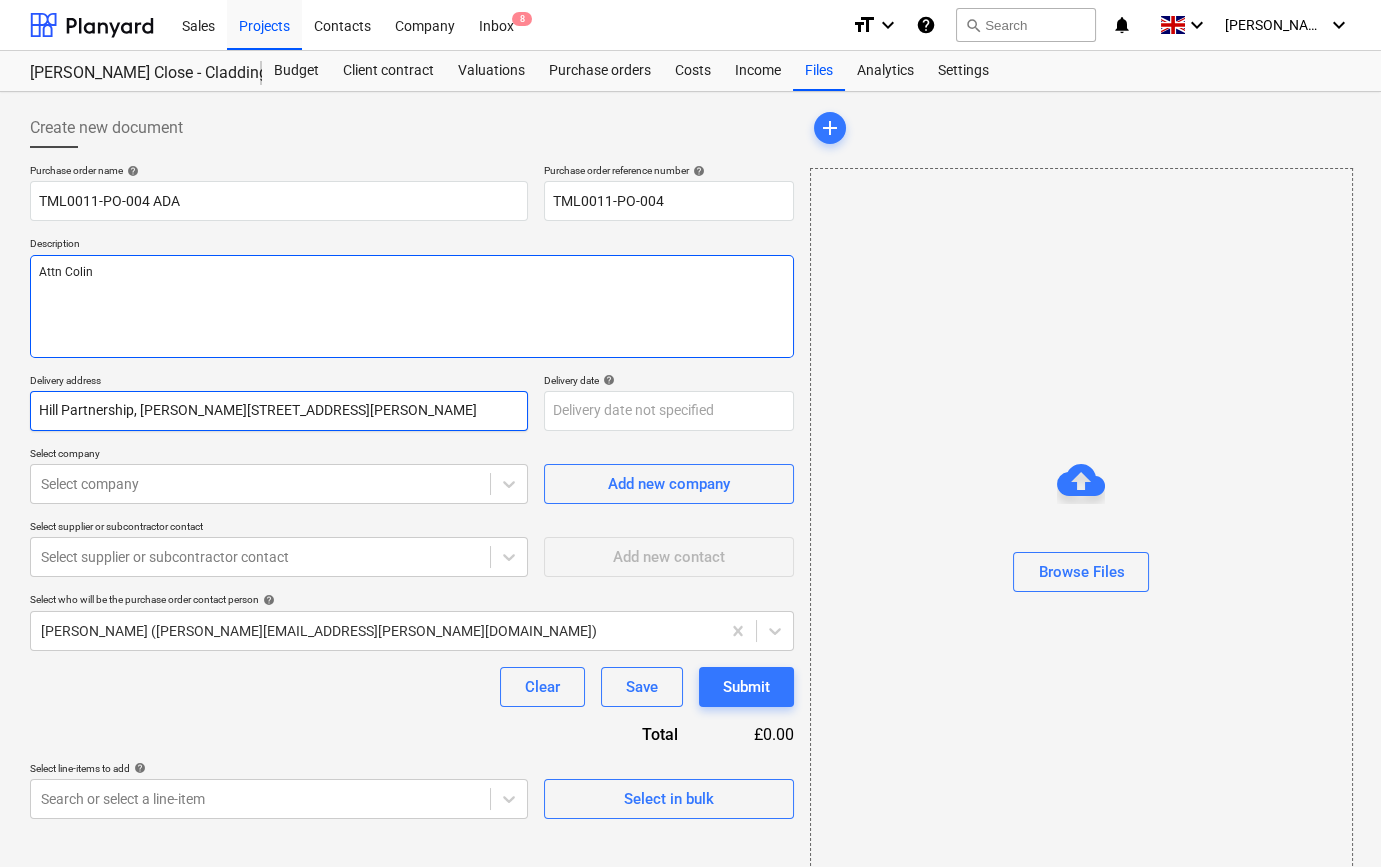 type on "Attn Colin" 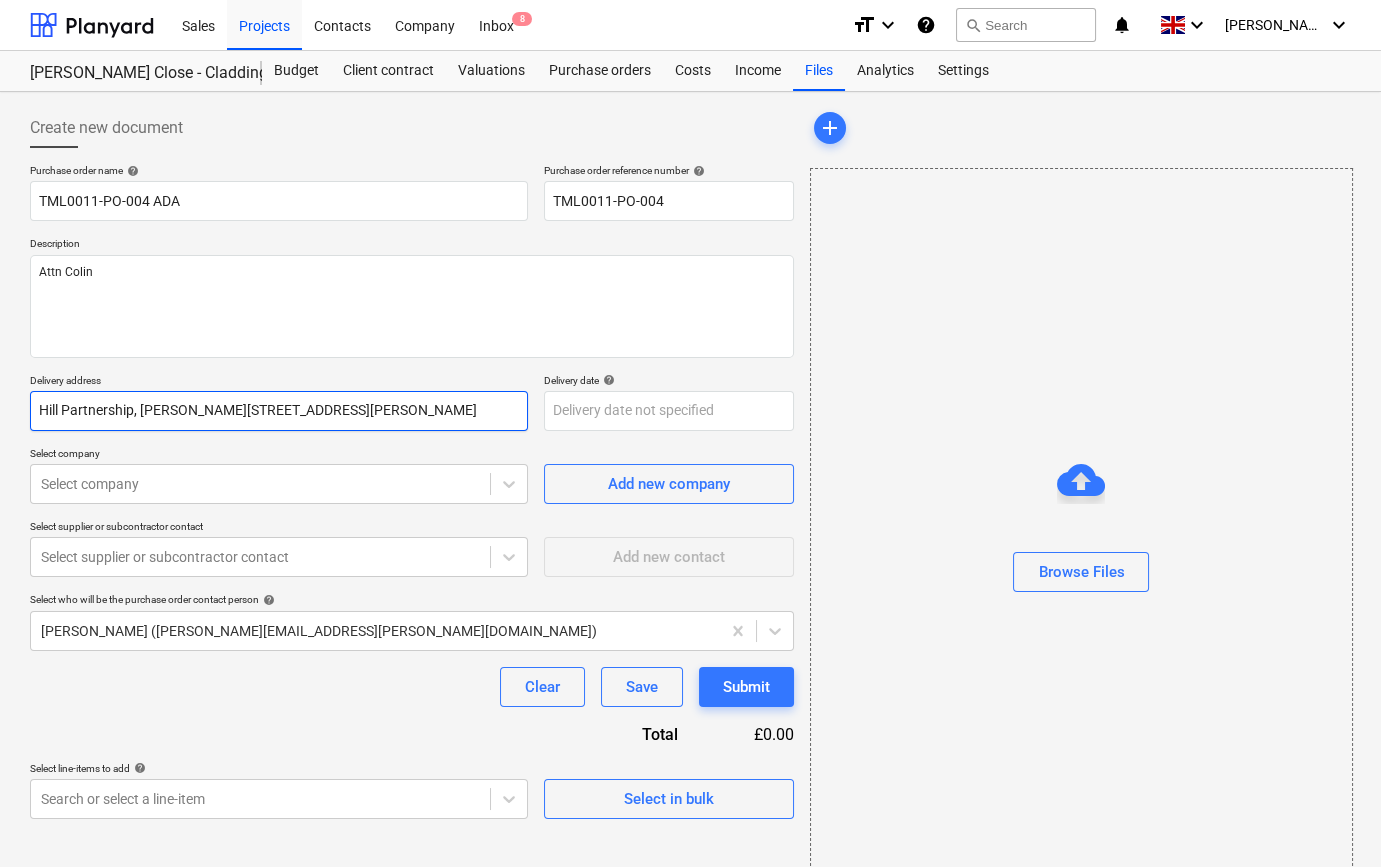 click on "Hill Partnership, [PERSON_NAME][STREET_ADDRESS][PERSON_NAME]" at bounding box center [279, 411] 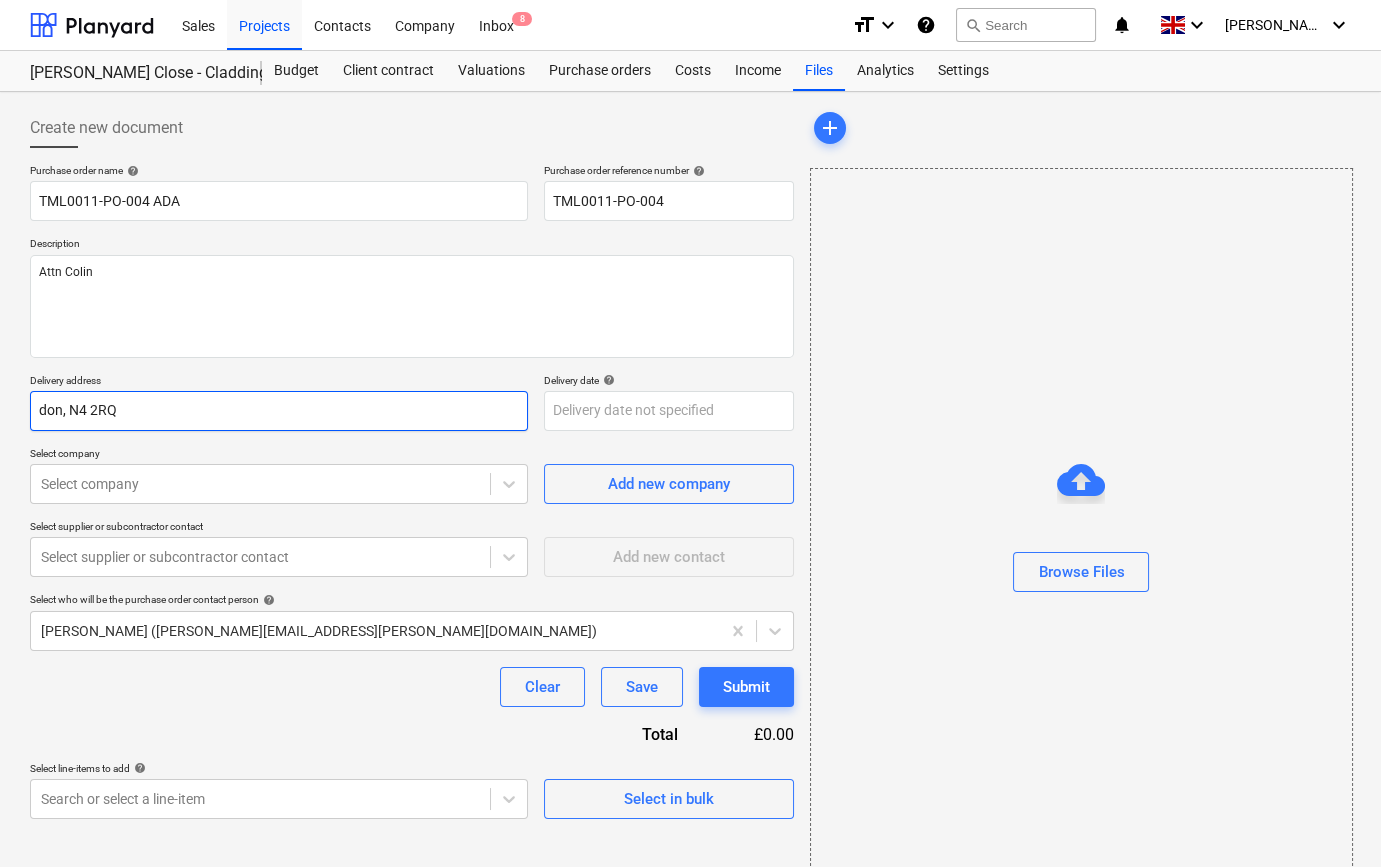 type on "x" 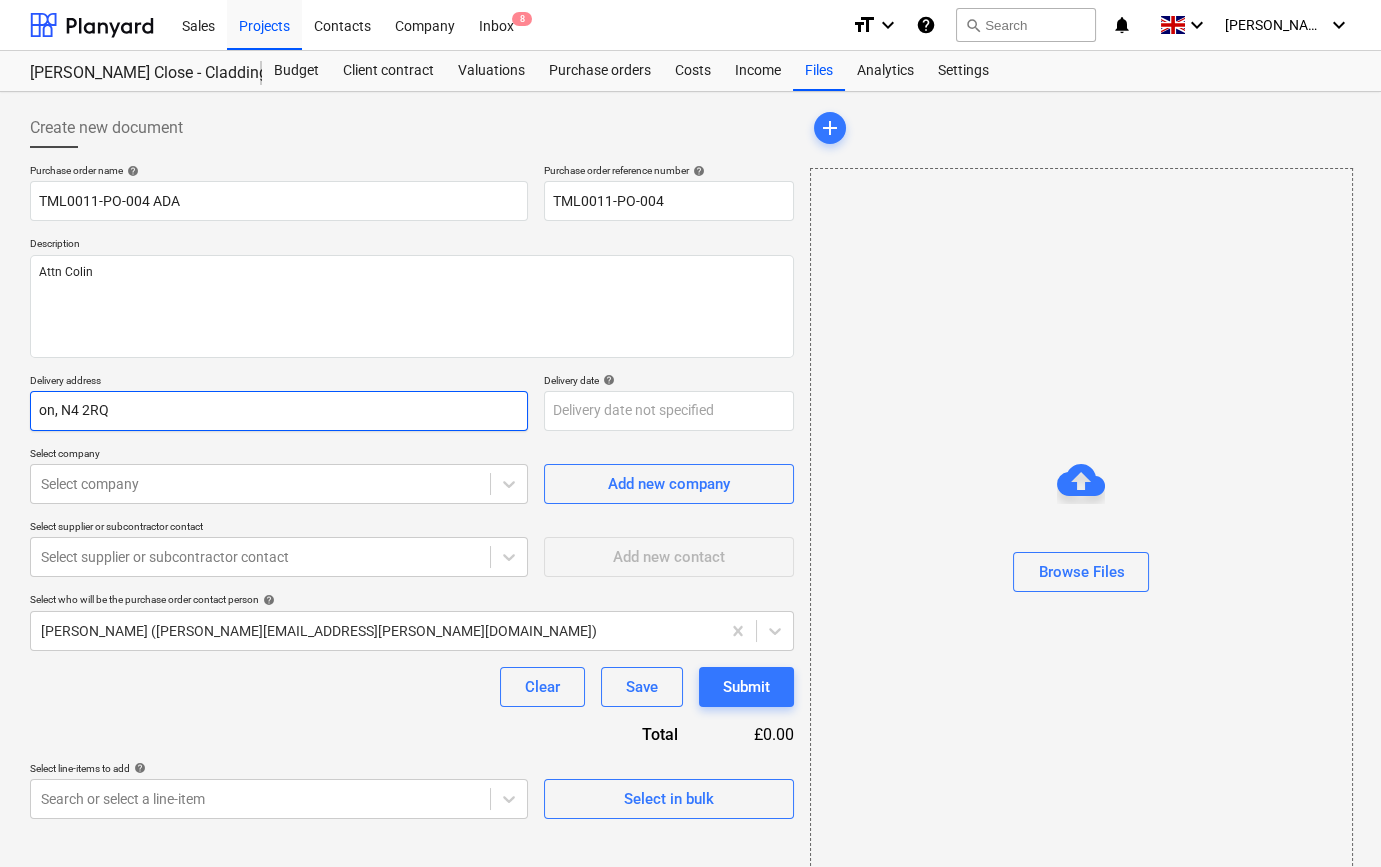 type on "x" 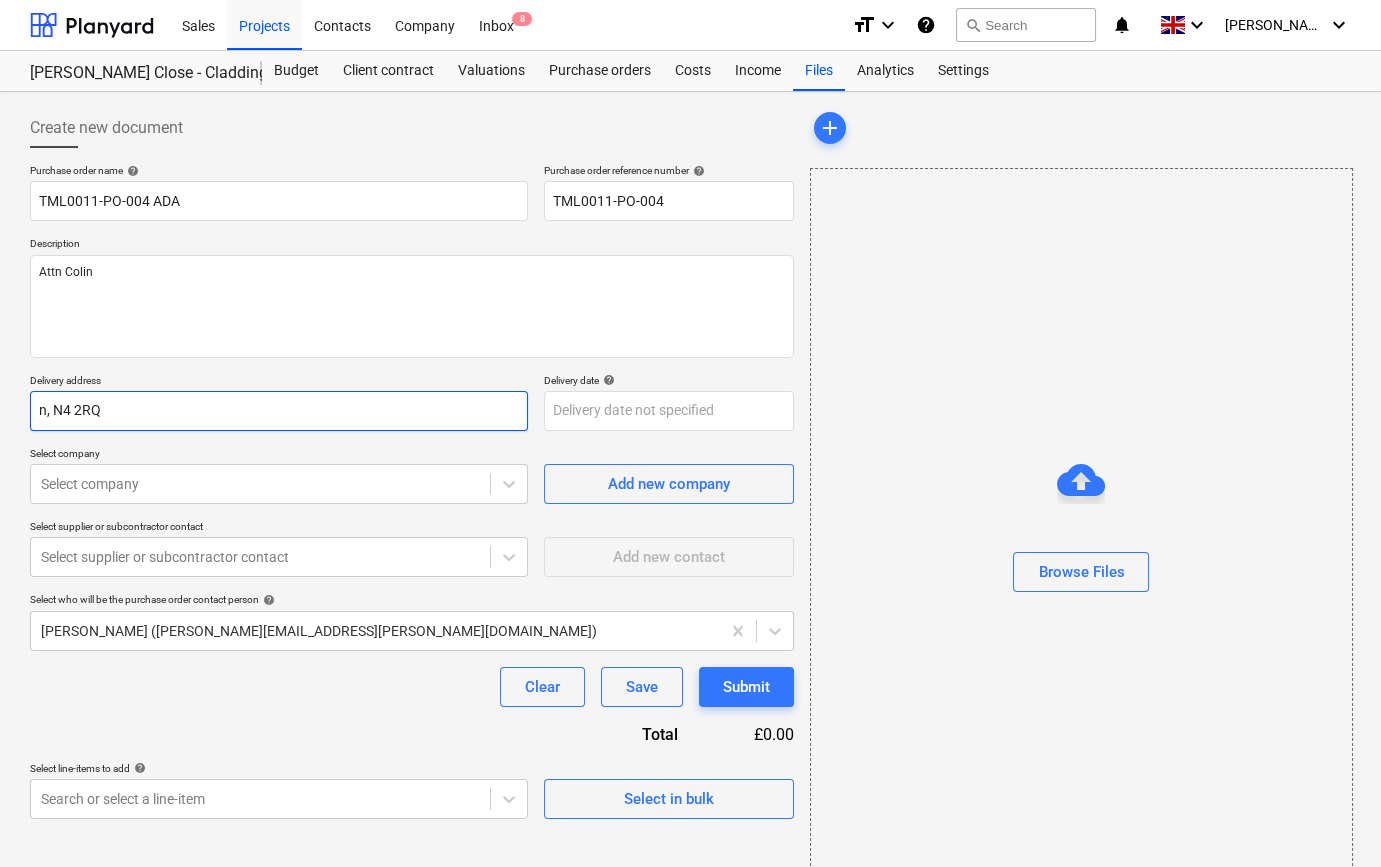 type on "x" 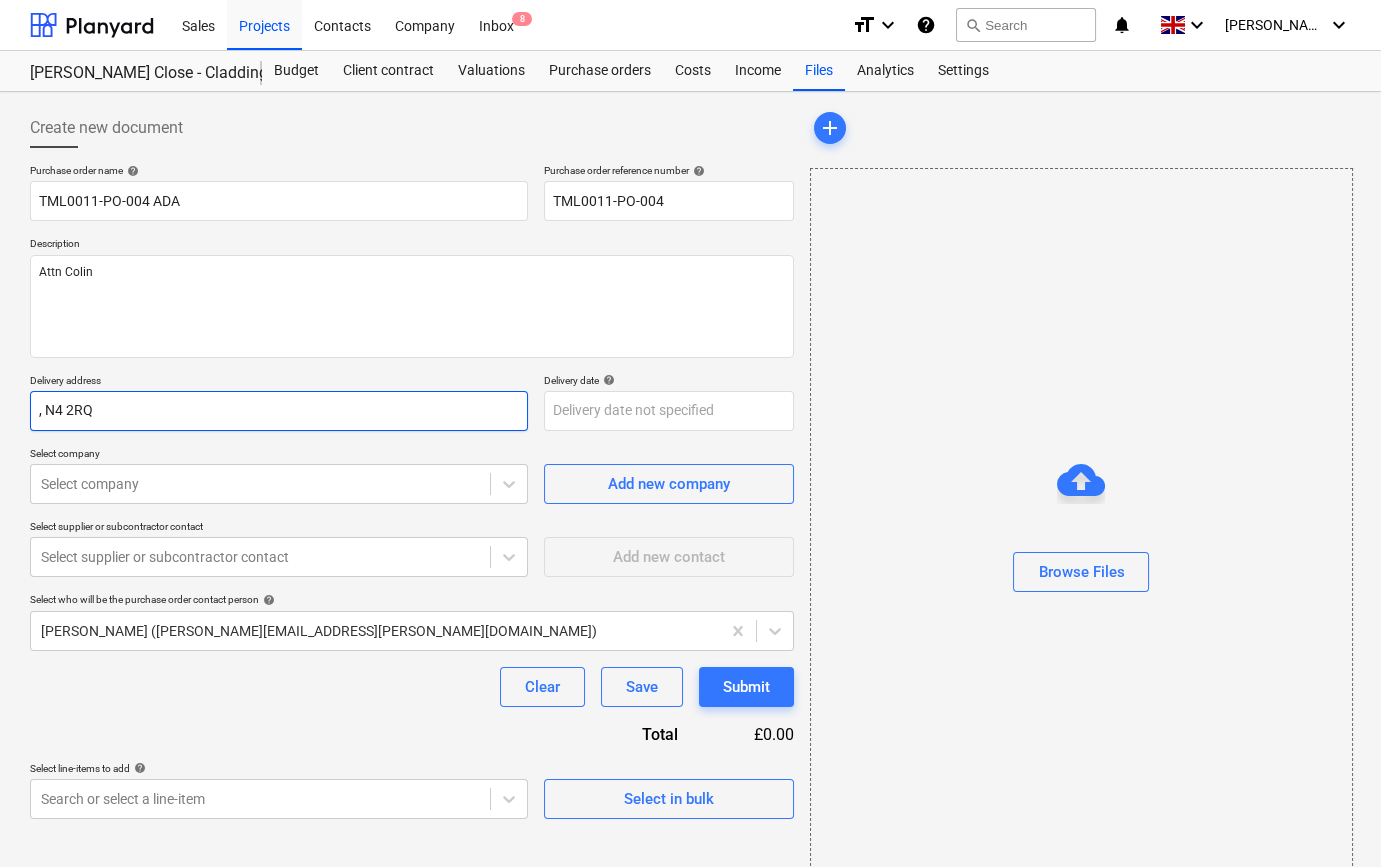 type on "x" 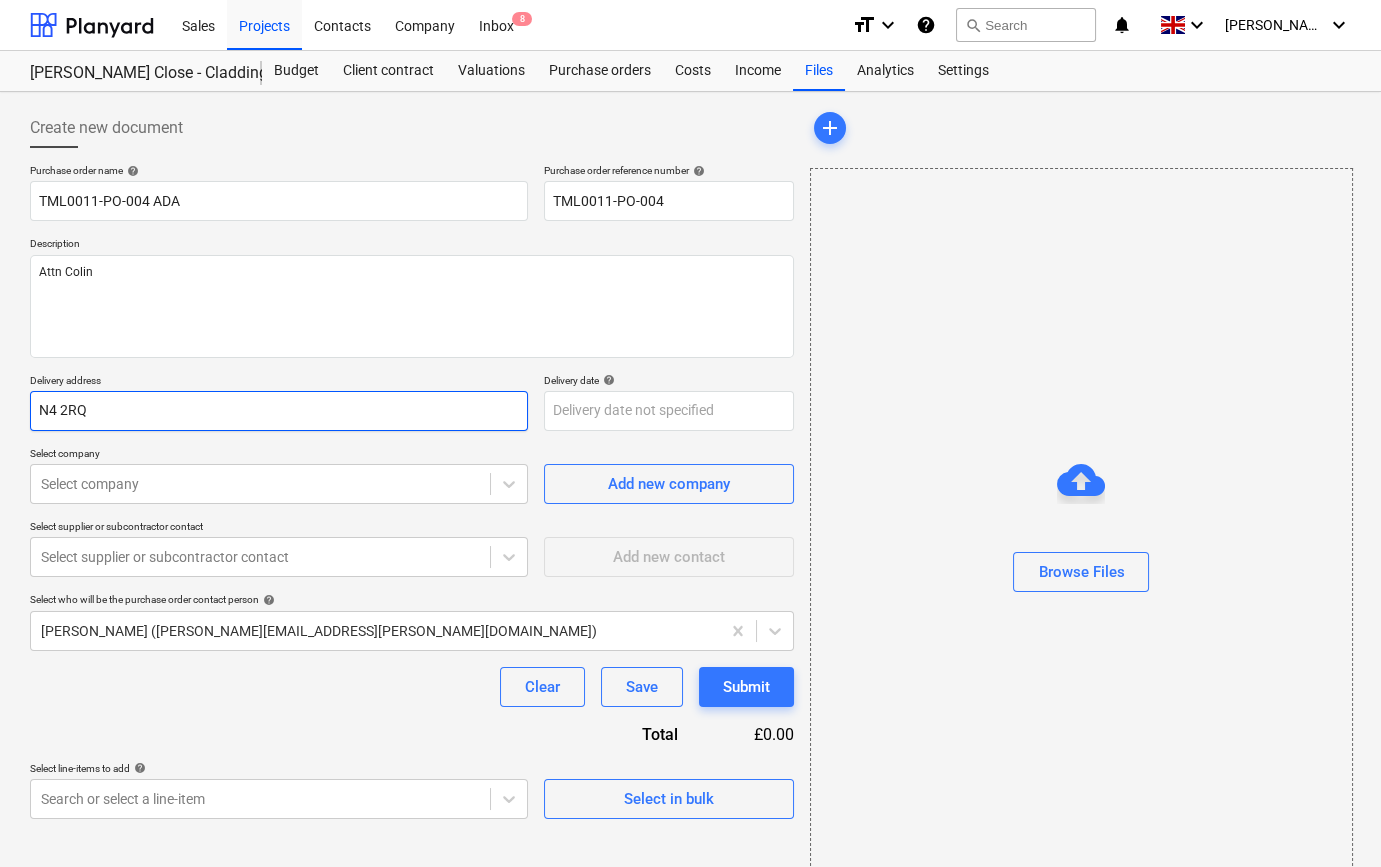 type on "x" 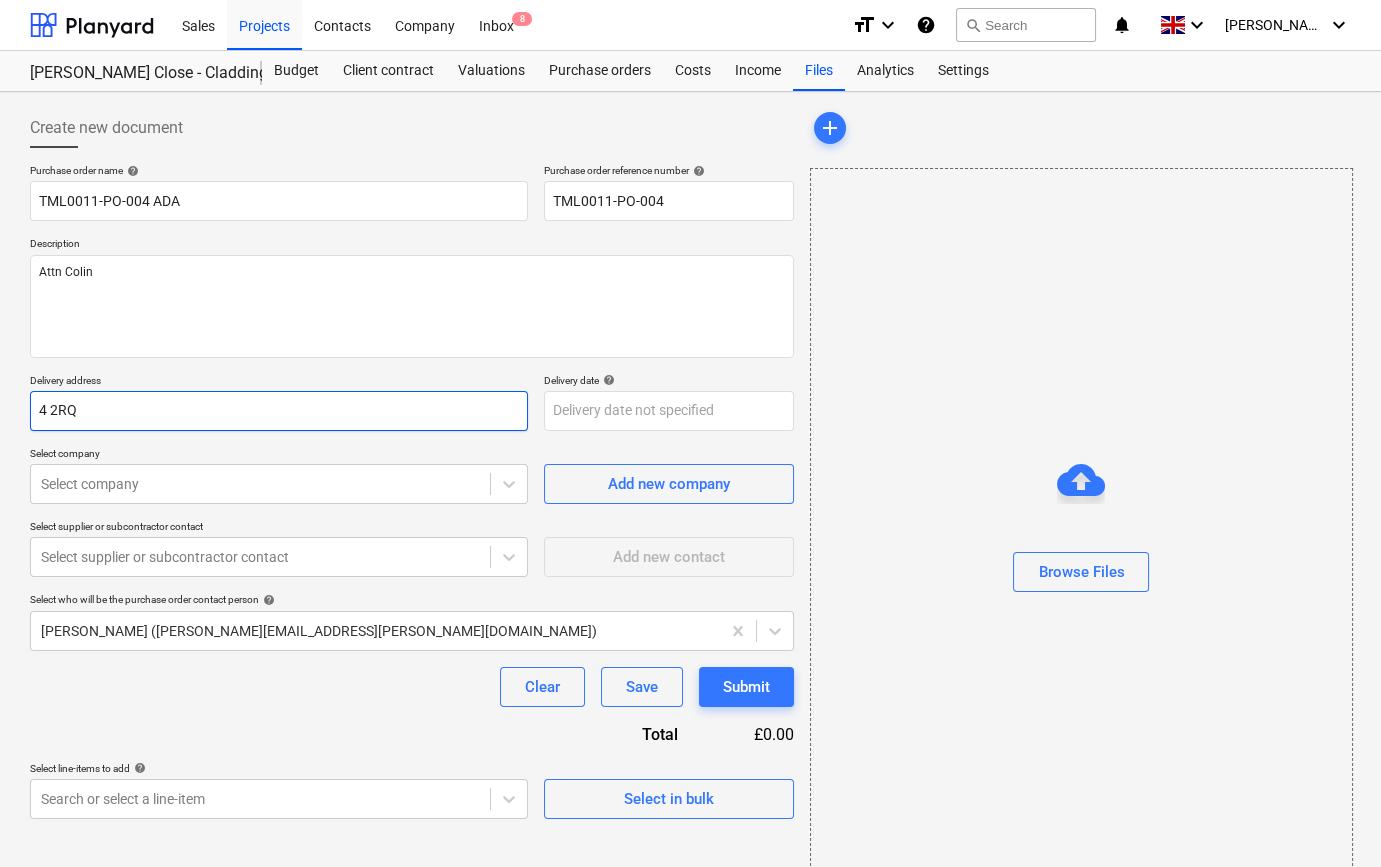 type on "x" 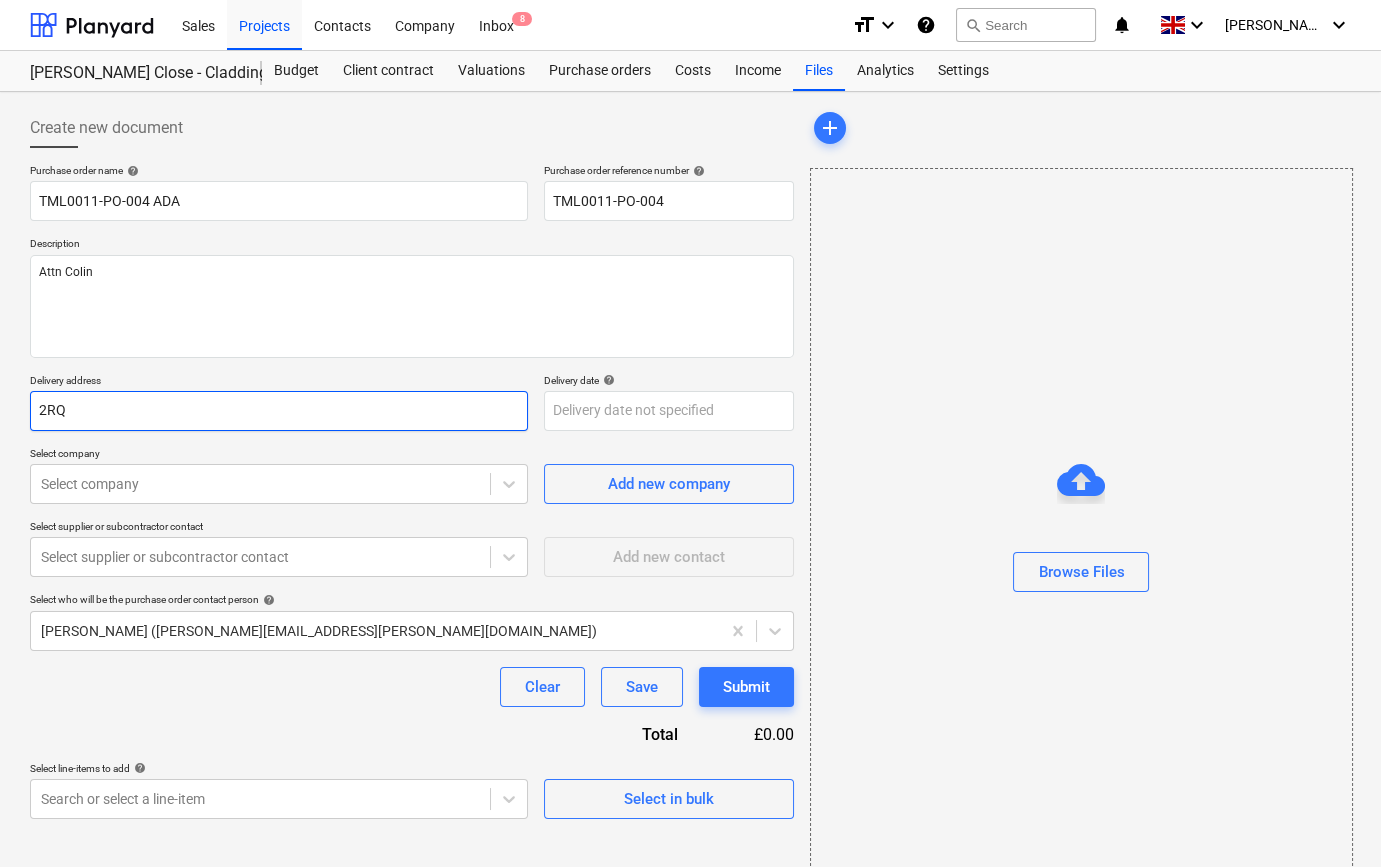 type on "x" 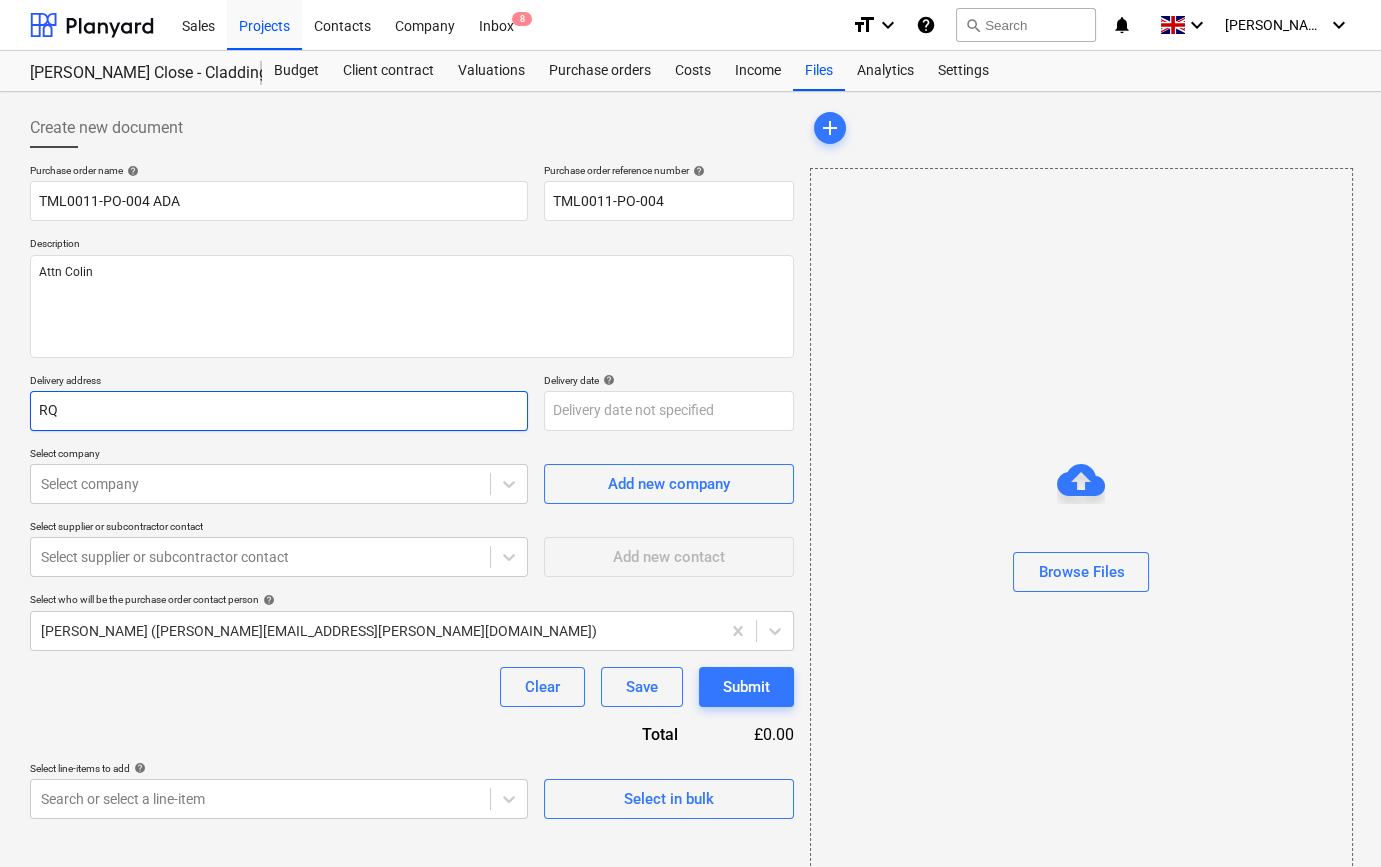 type on "x" 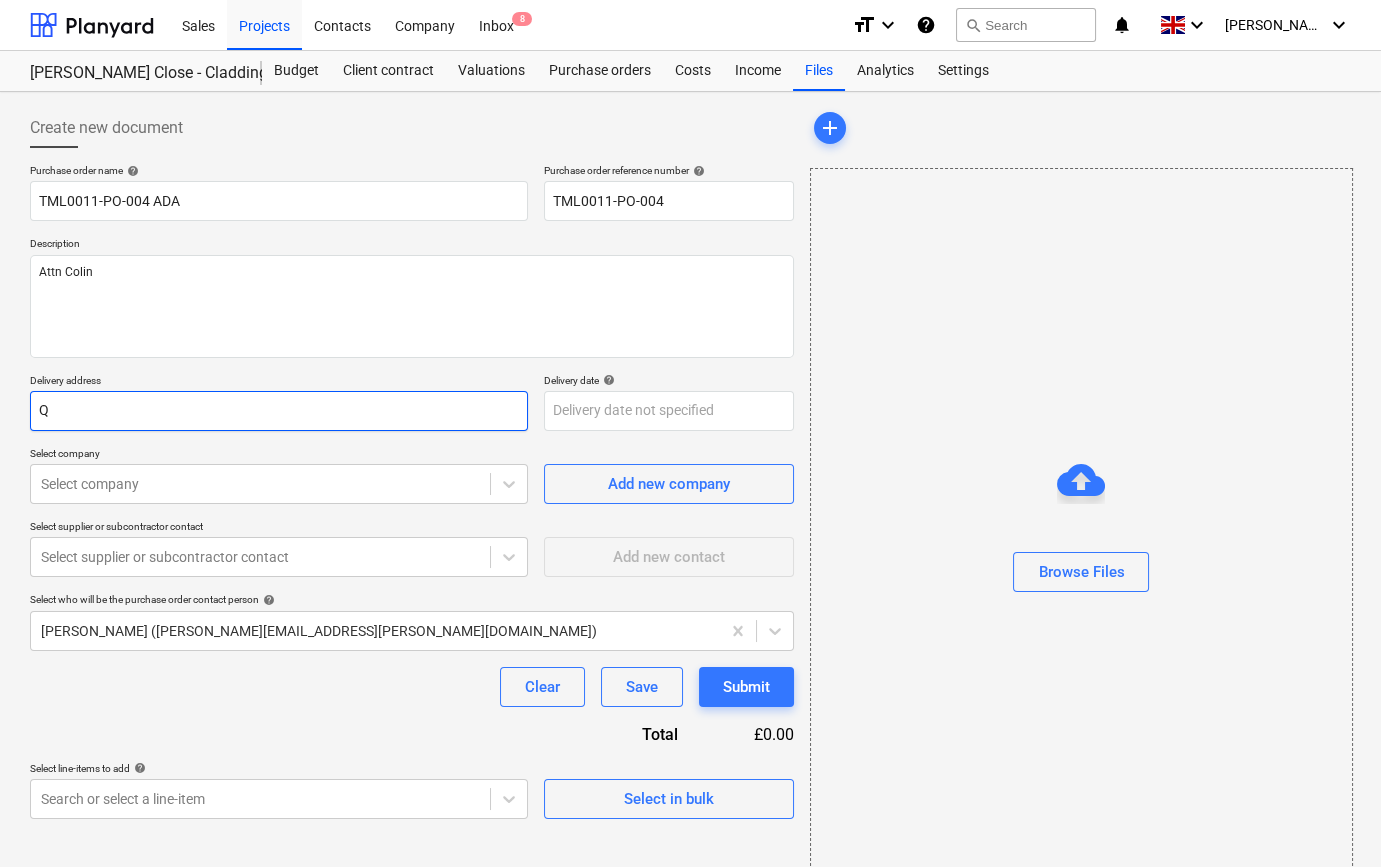 type on "x" 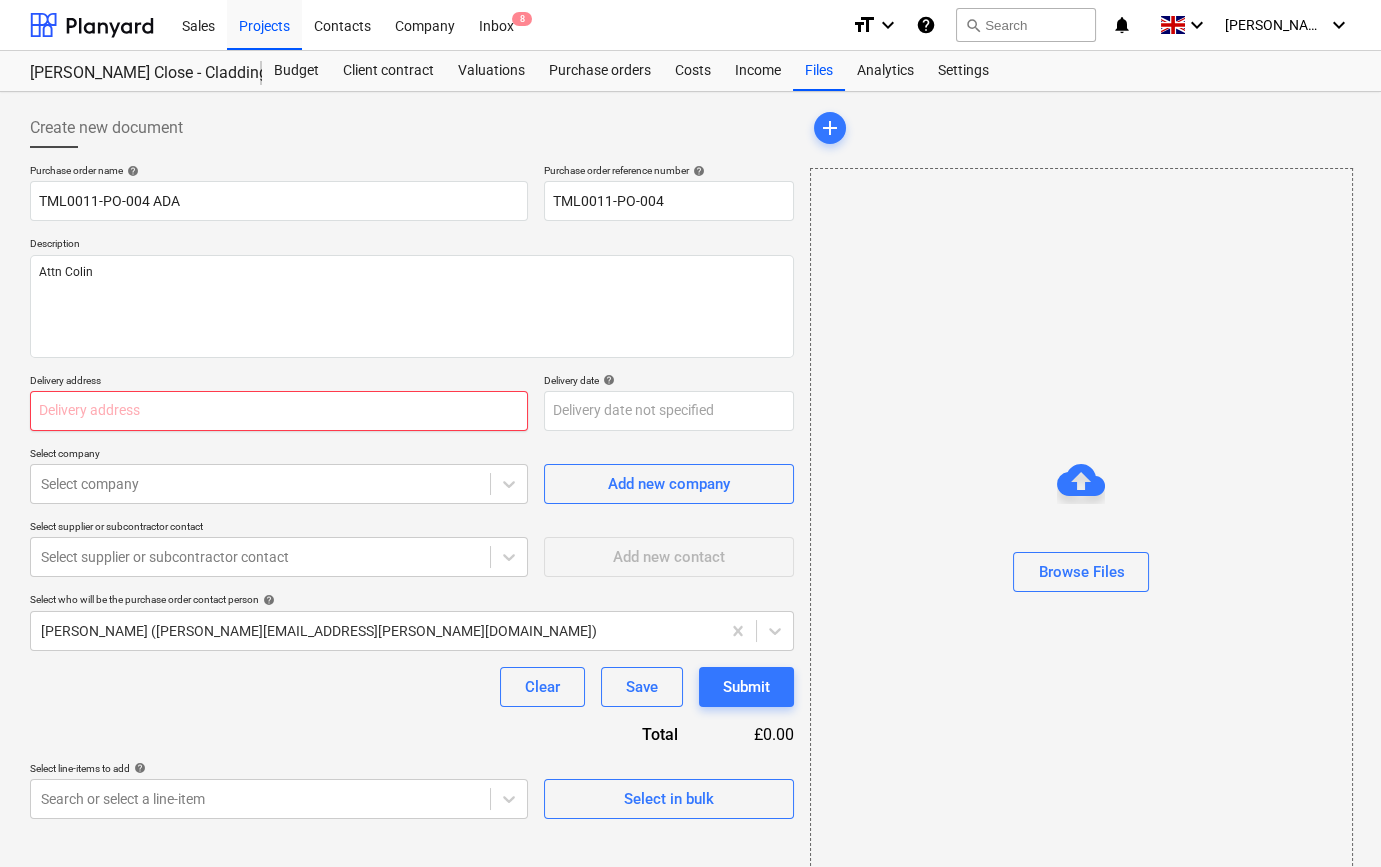 type on "x" 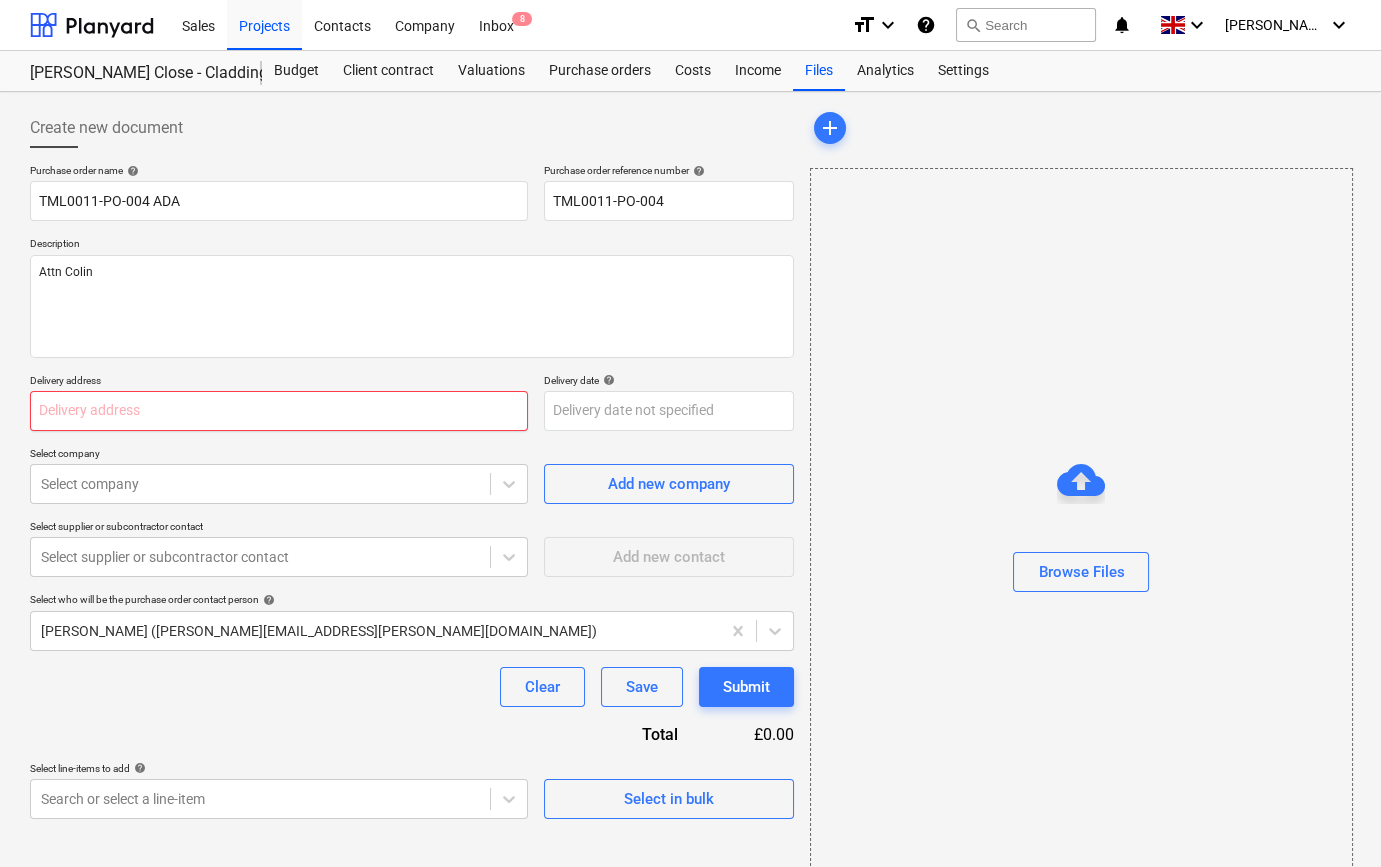 type on "T" 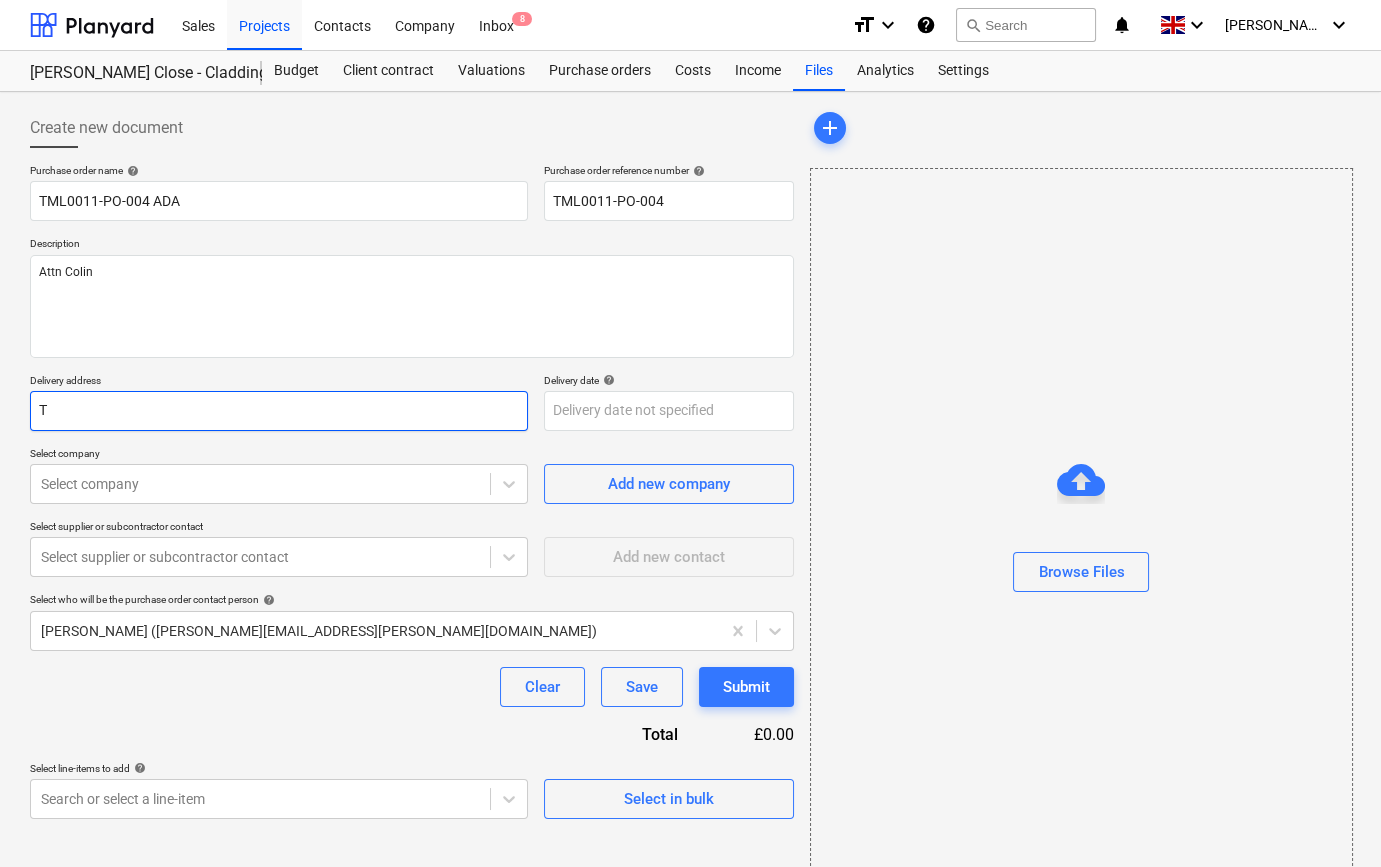 type on "x" 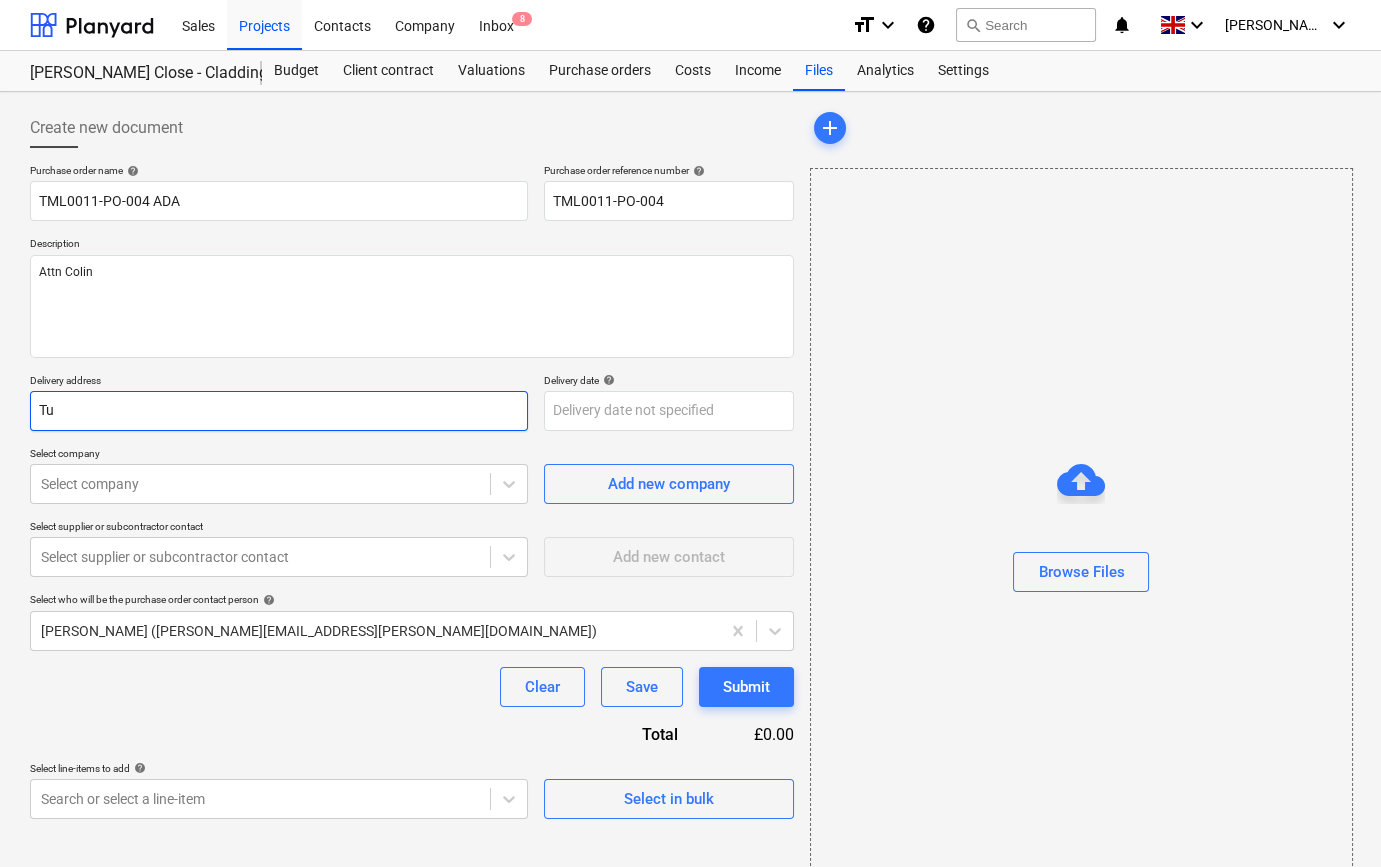 type on "x" 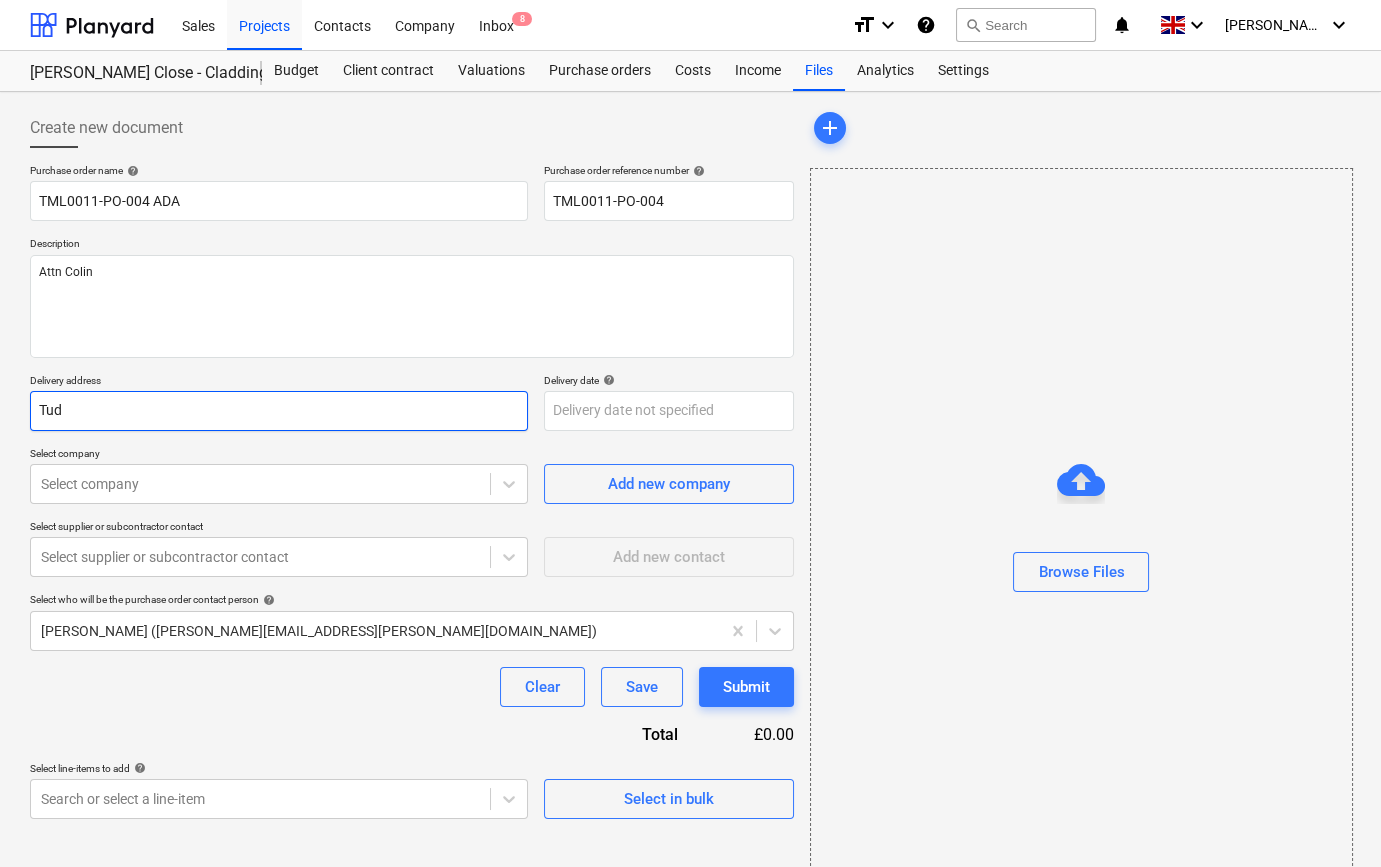 type on "x" 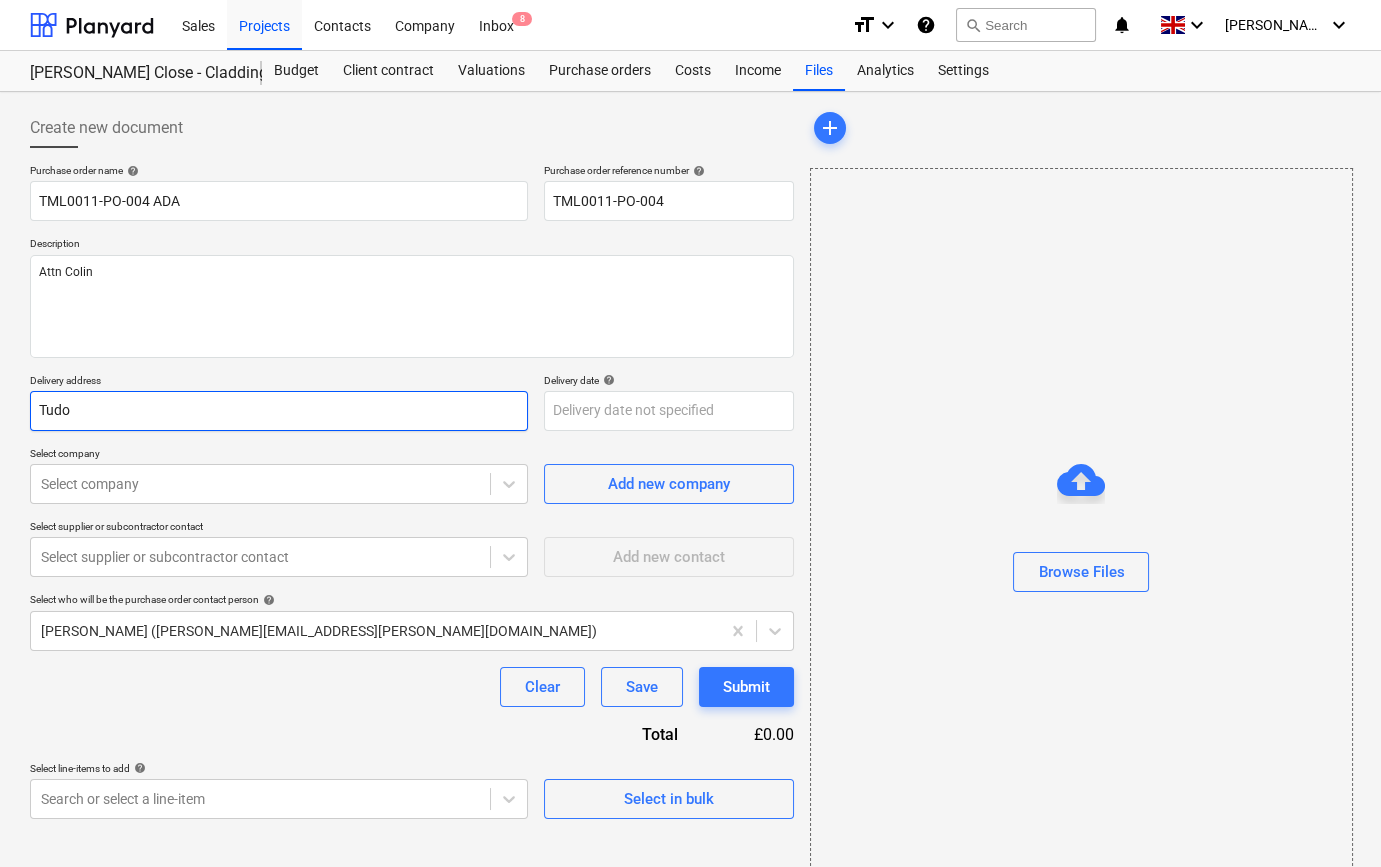 type on "x" 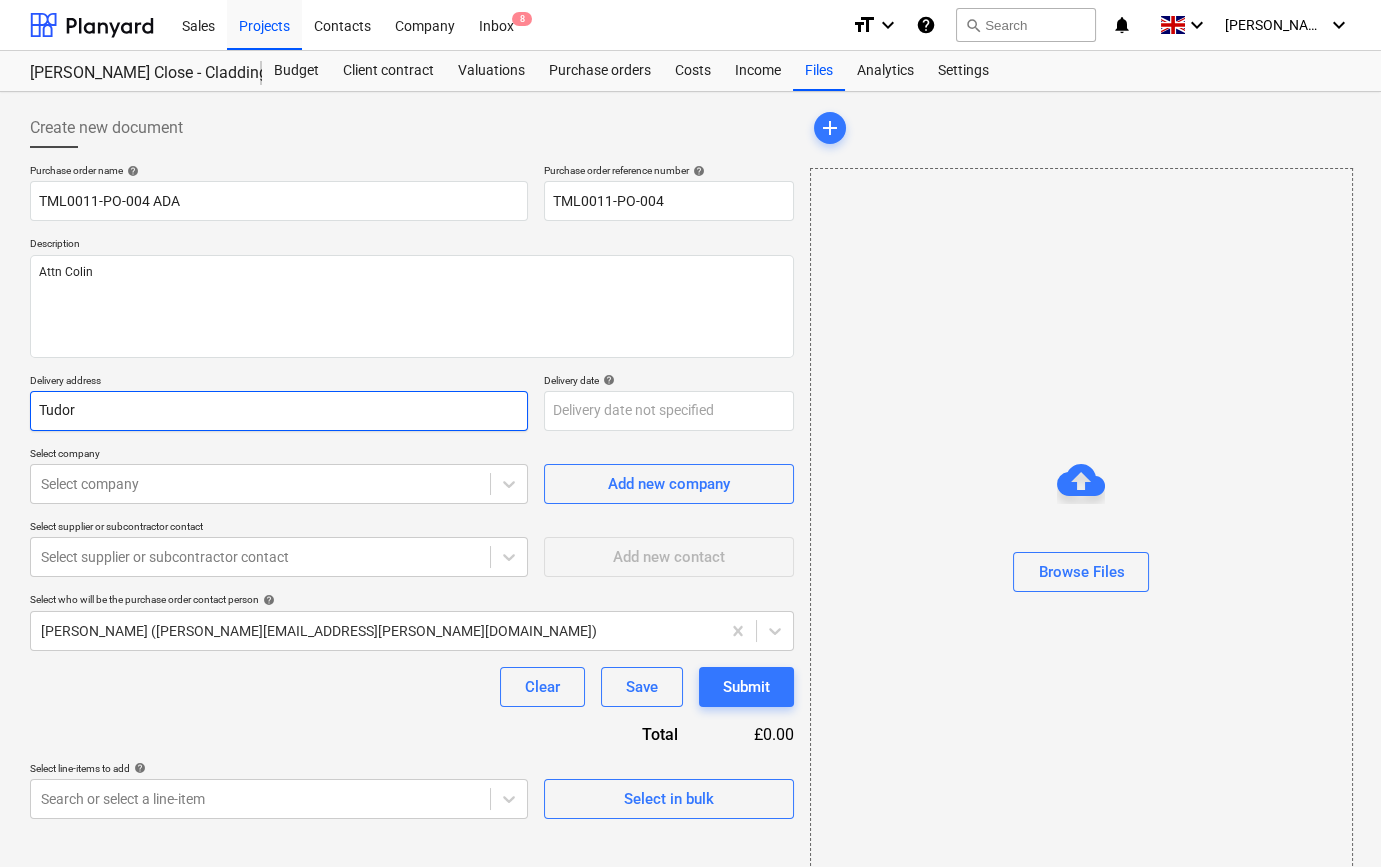 type on "x" 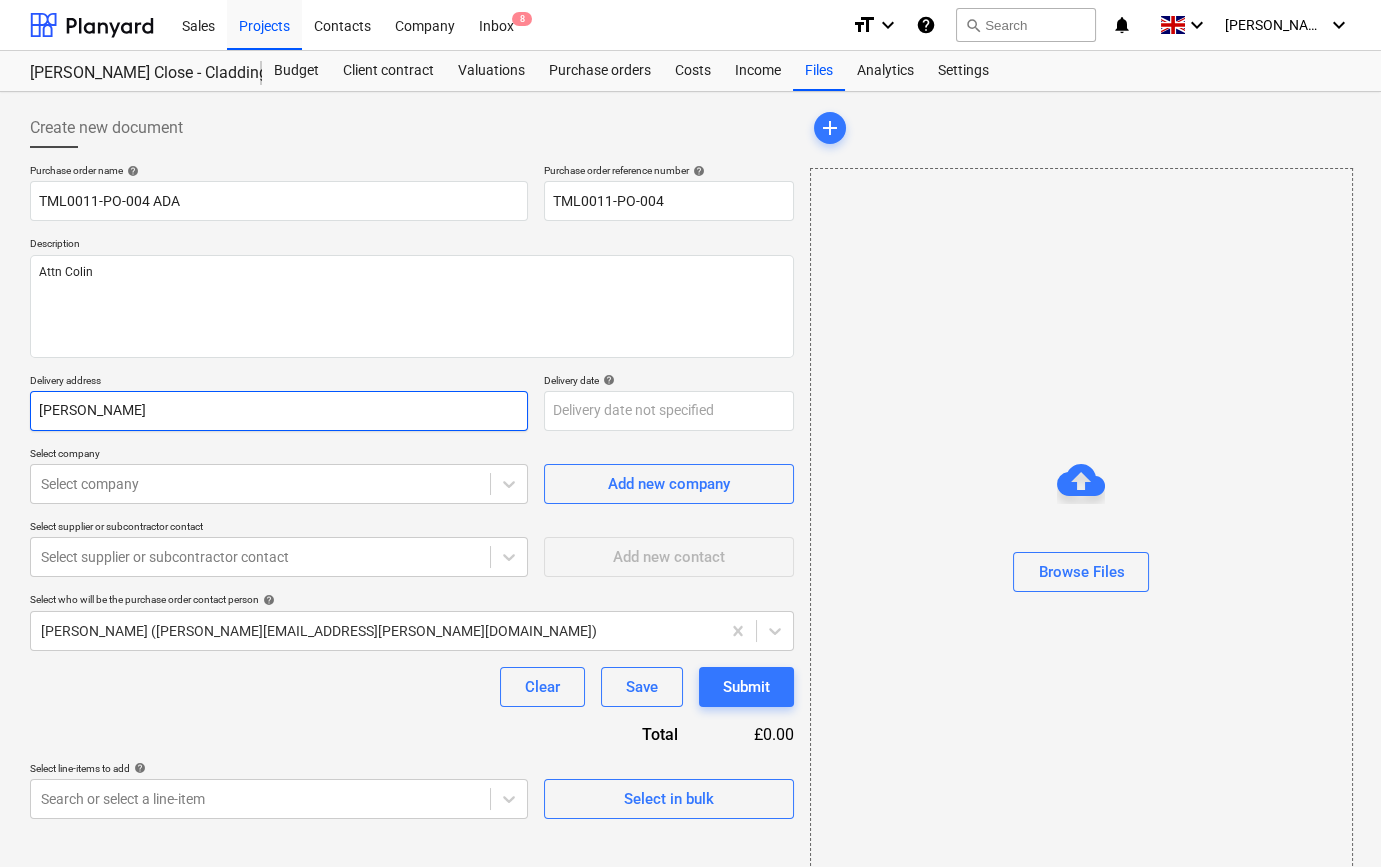 type on "x" 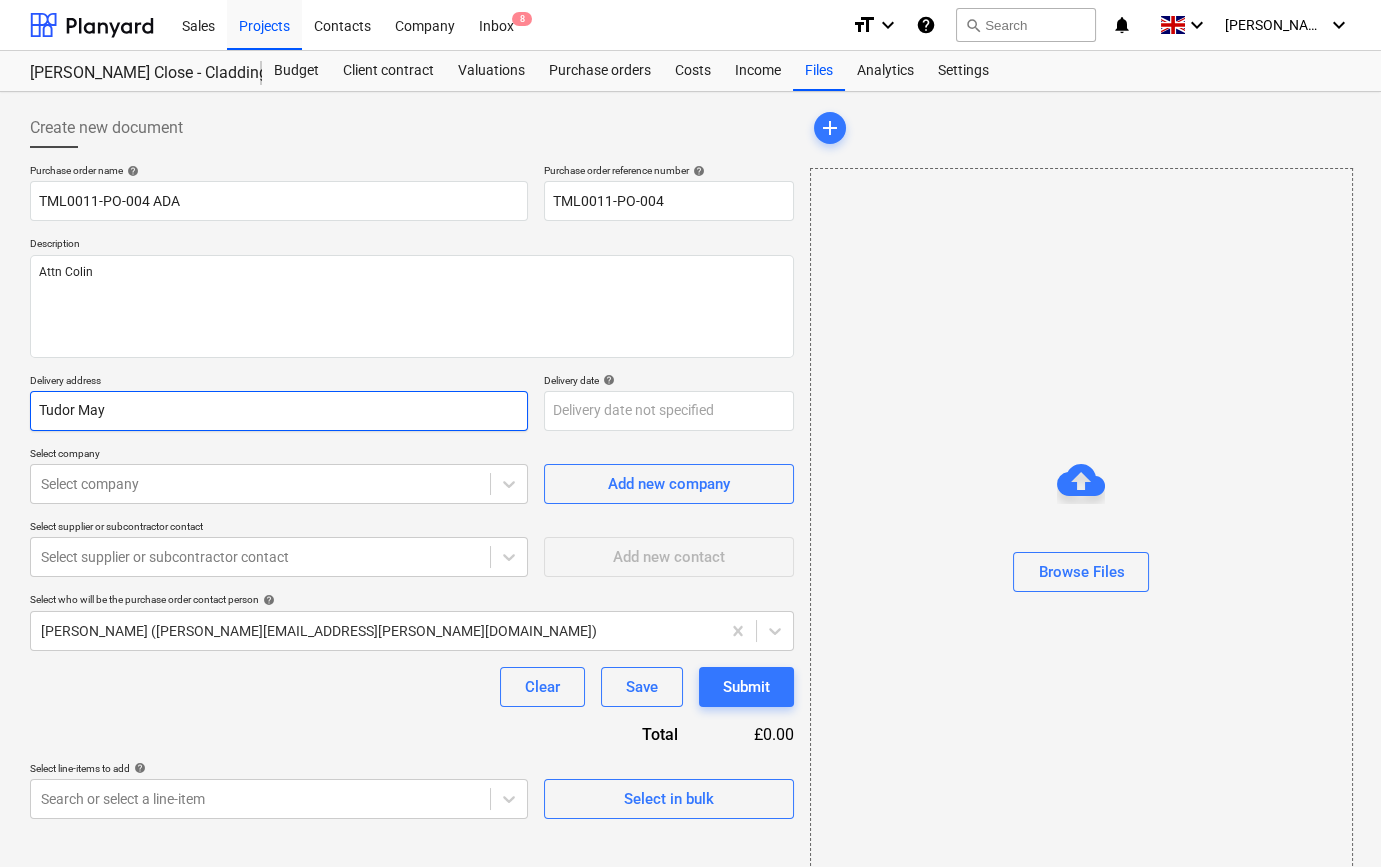 type on "x" 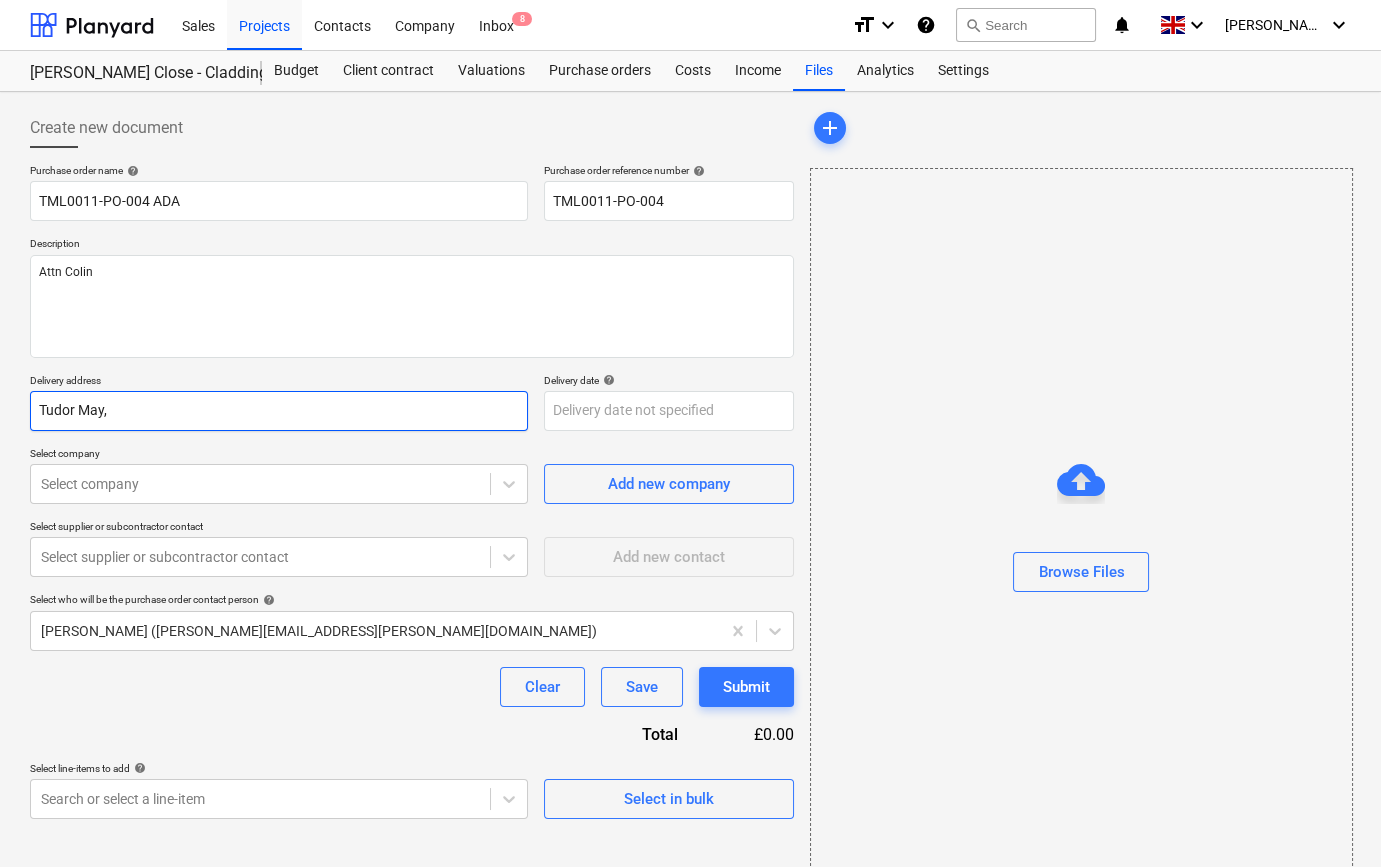 type on "x" 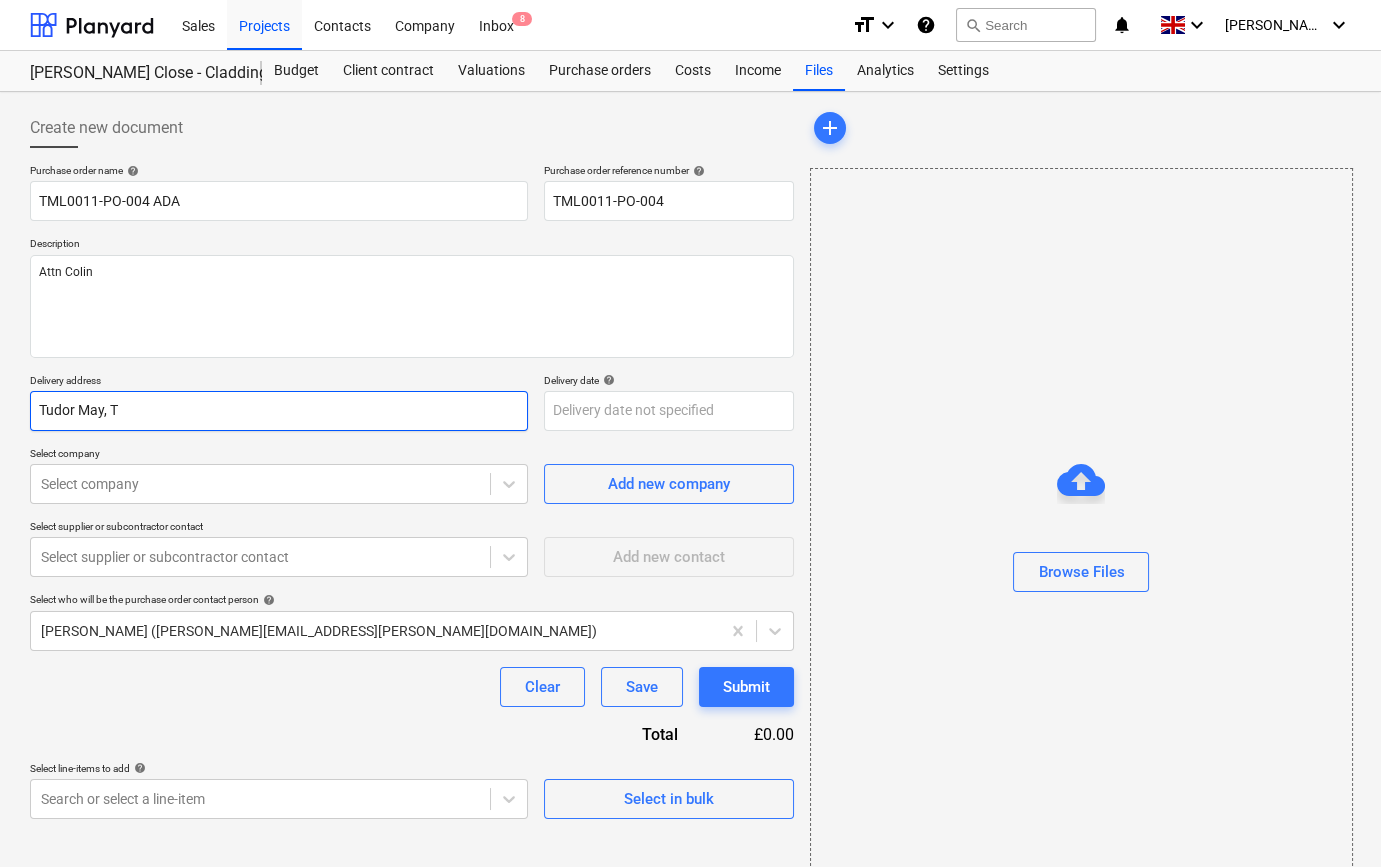 type on "x" 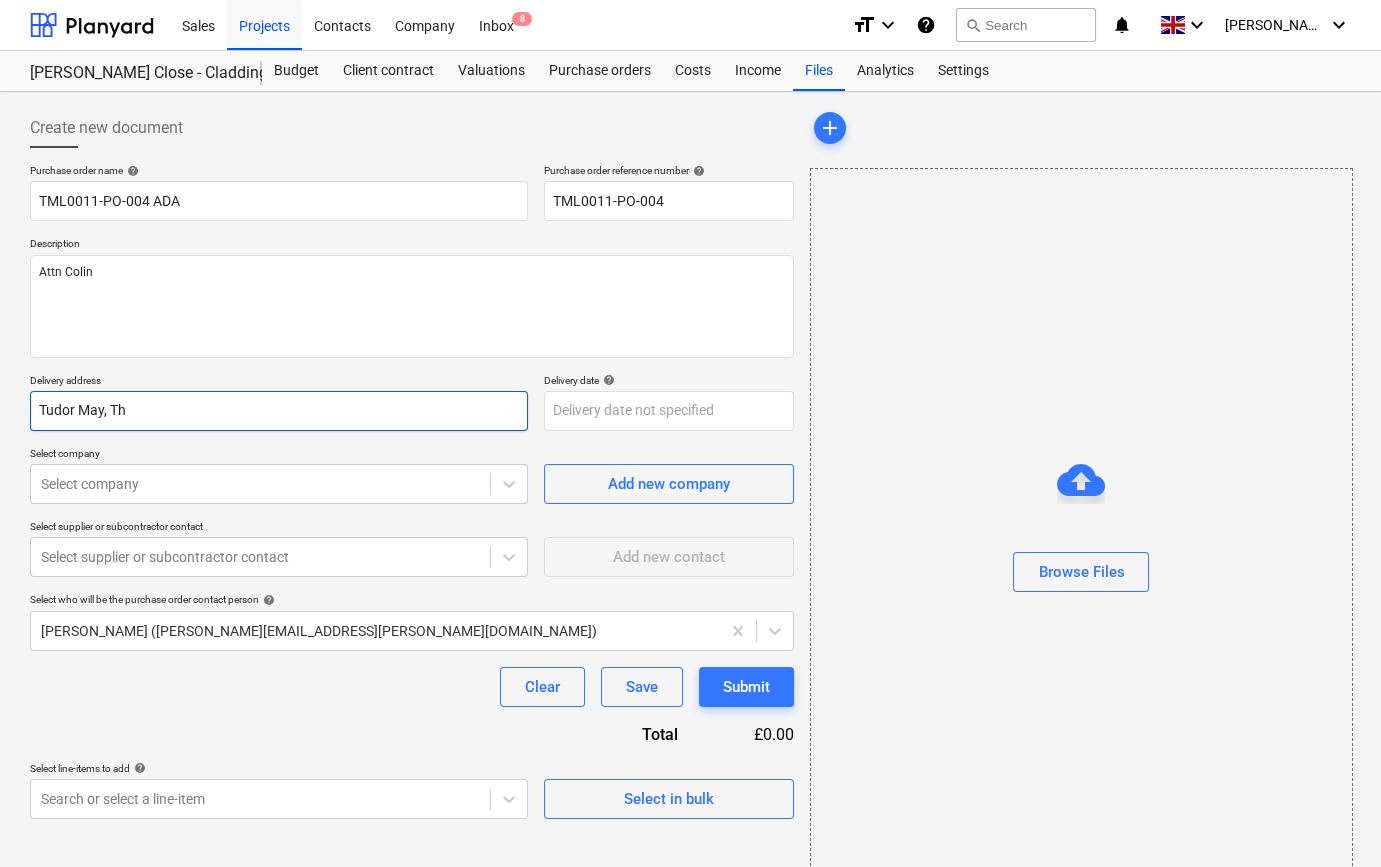 type on "x" 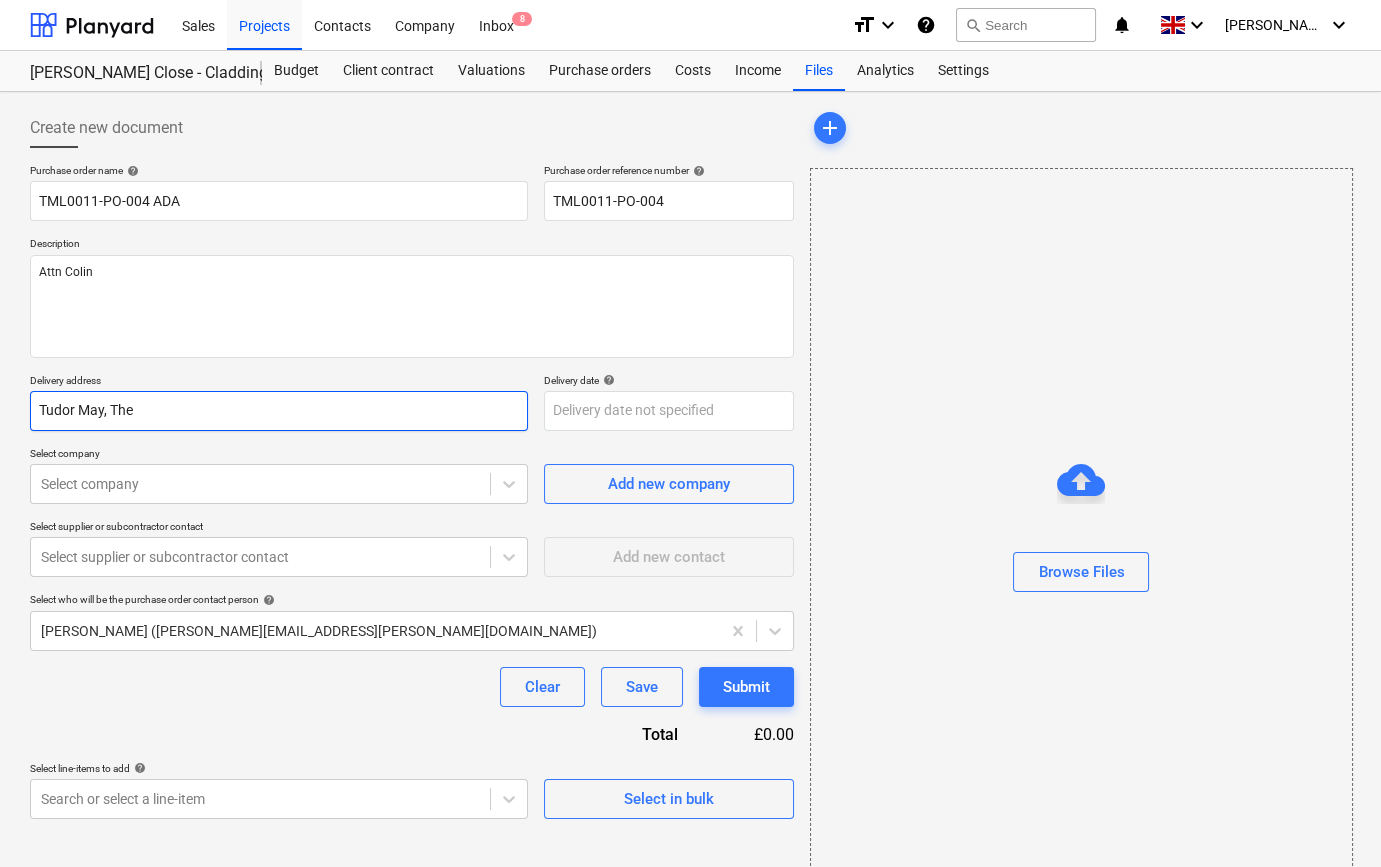 type on "x" 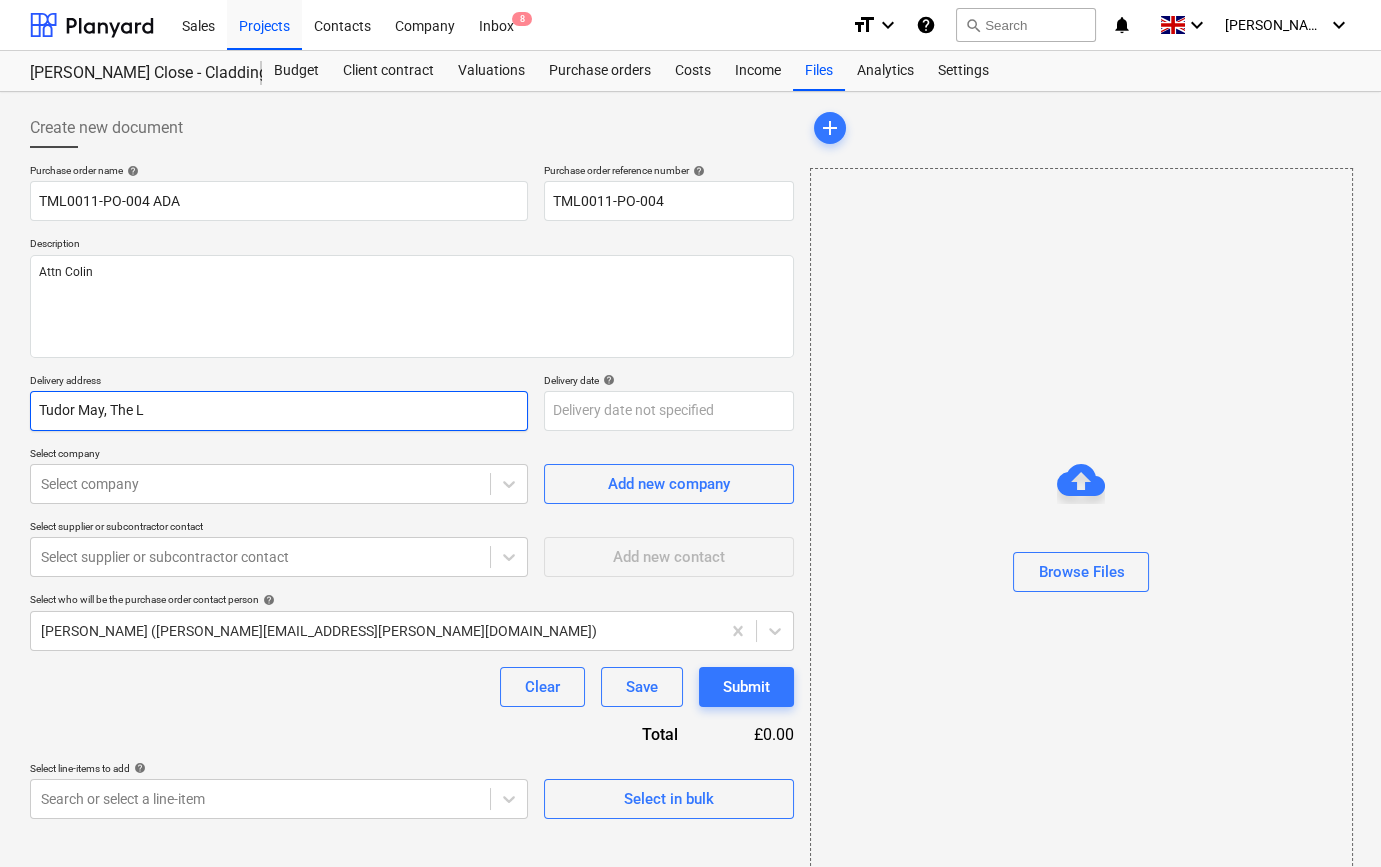 type on "x" 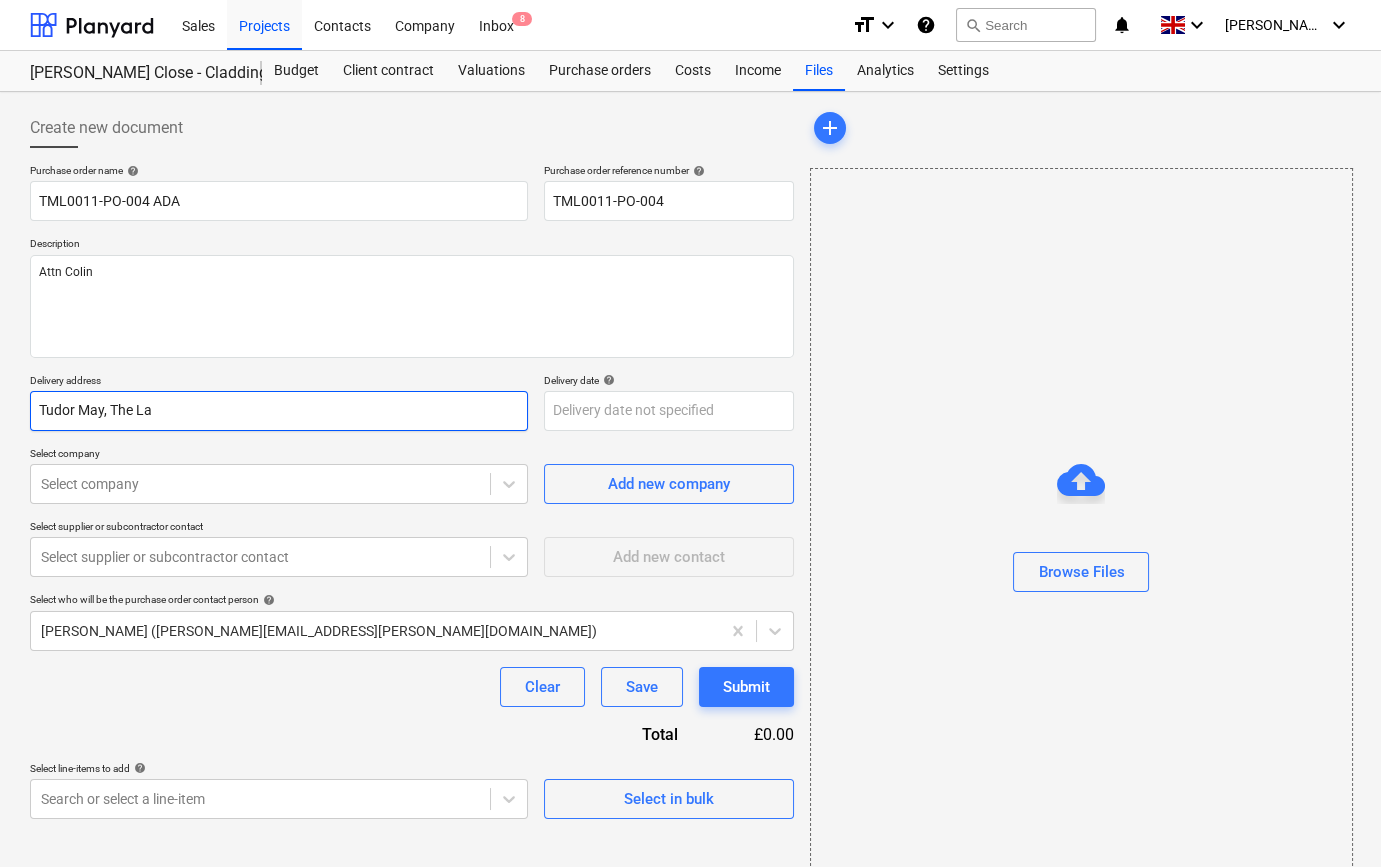 type on "x" 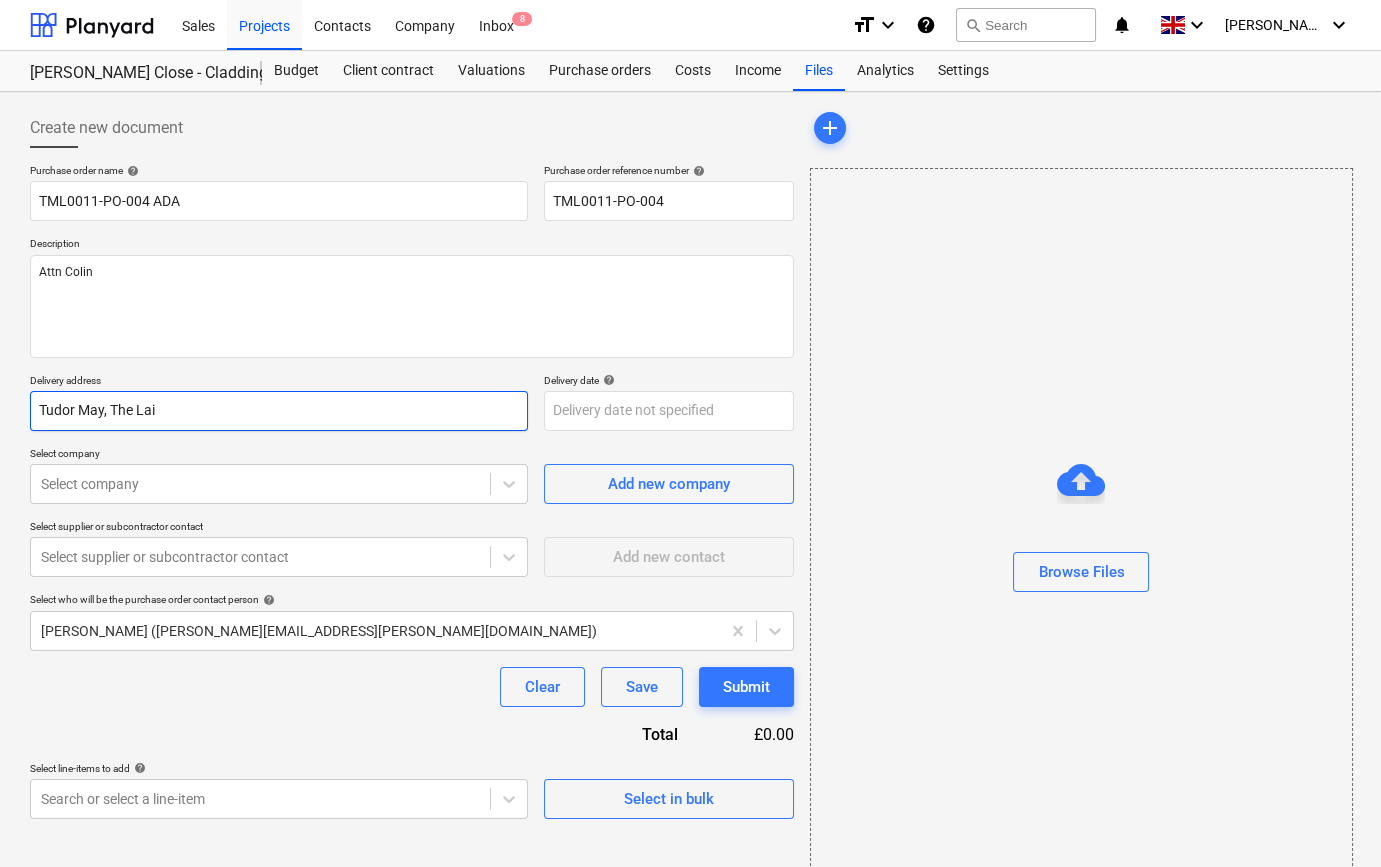 type on "x" 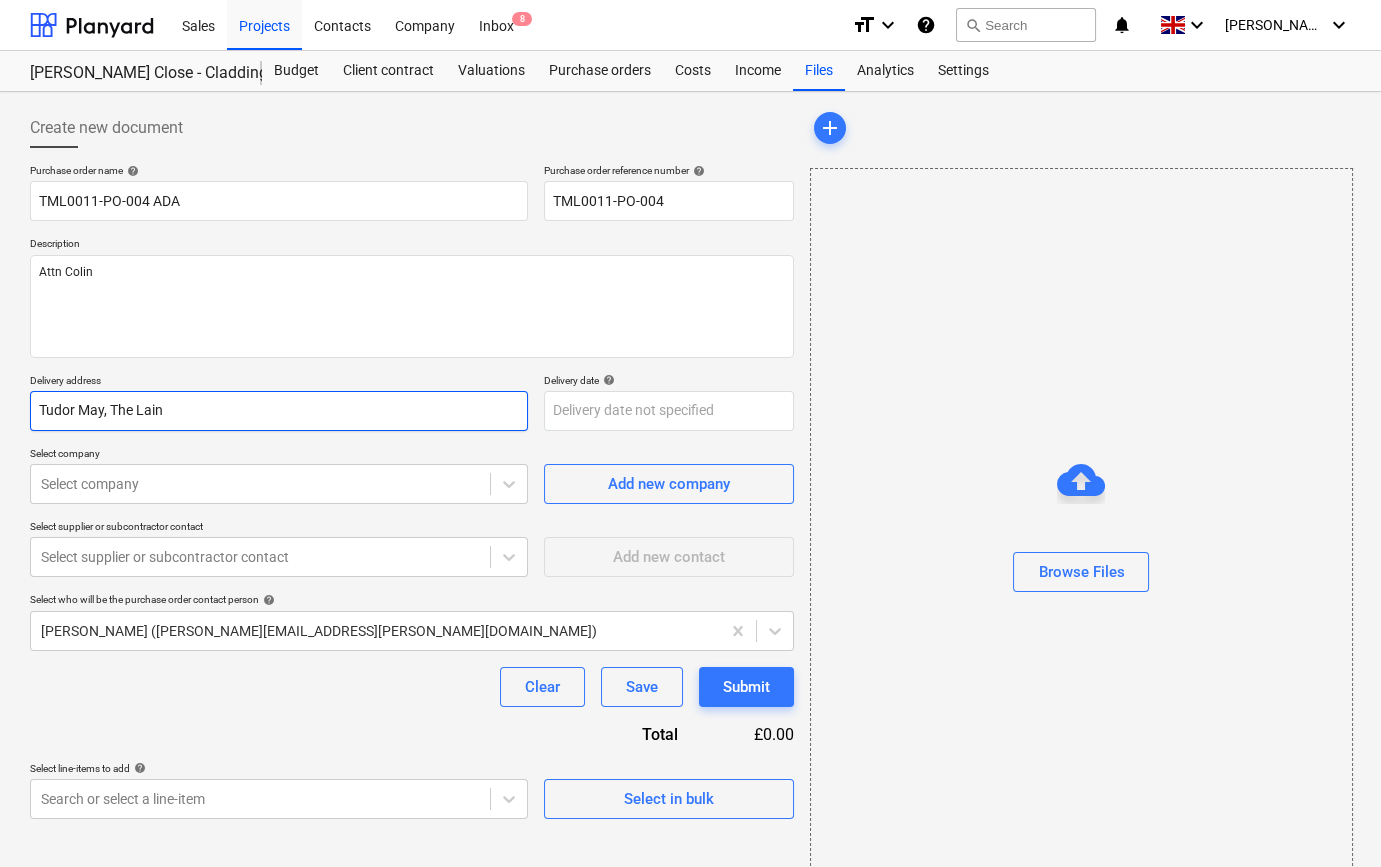 type on "x" 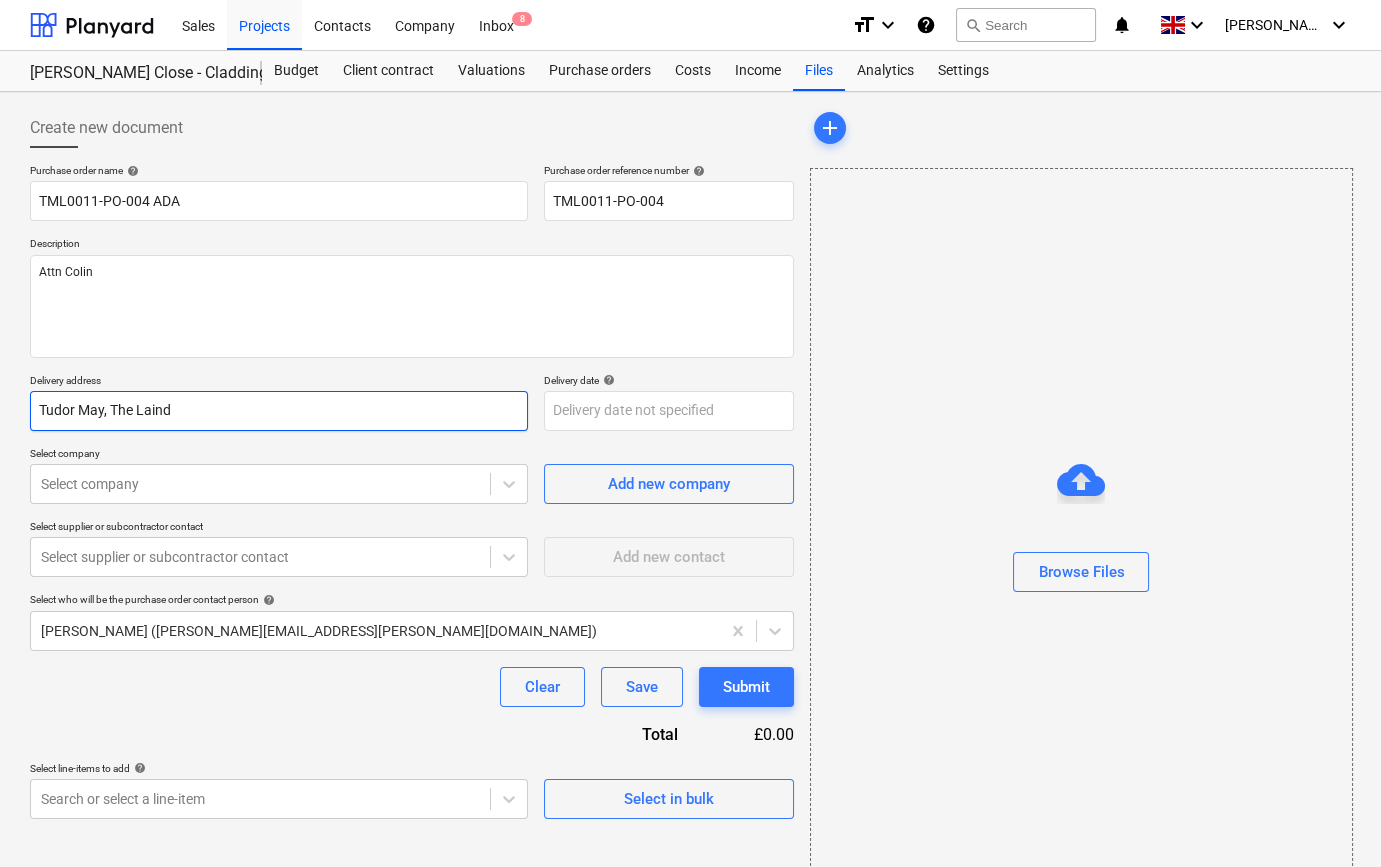 type on "x" 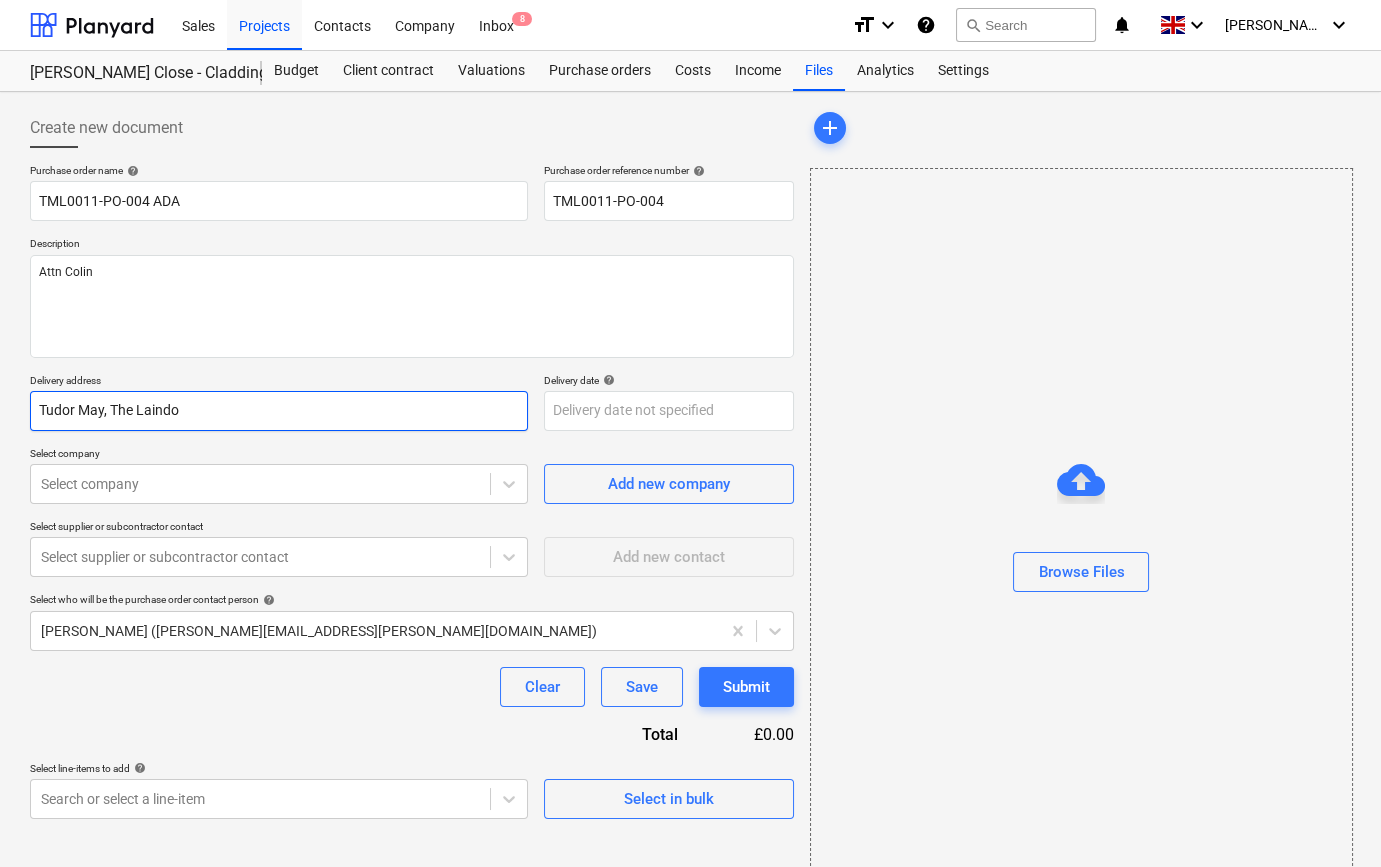 type on "x" 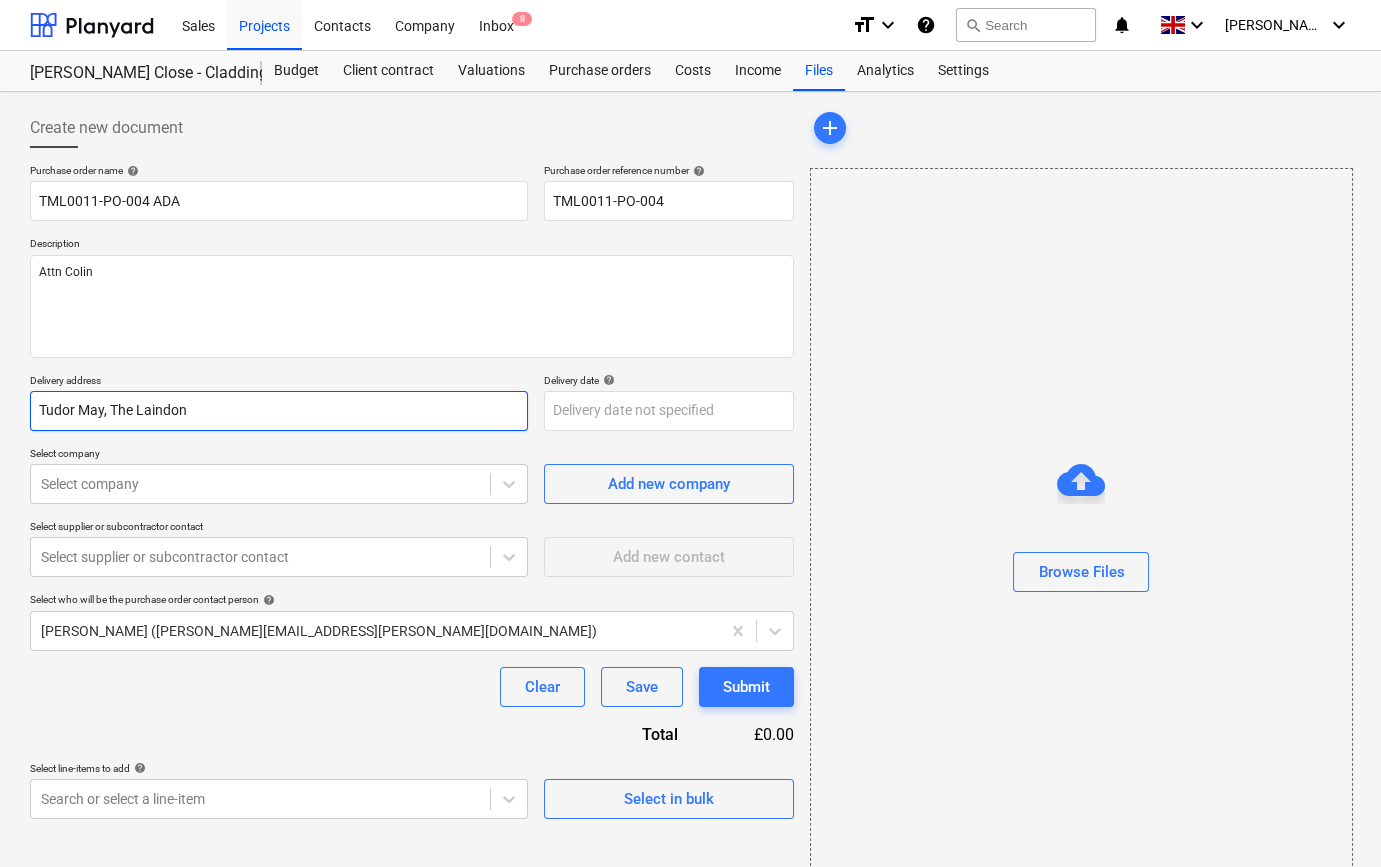 type on "x" 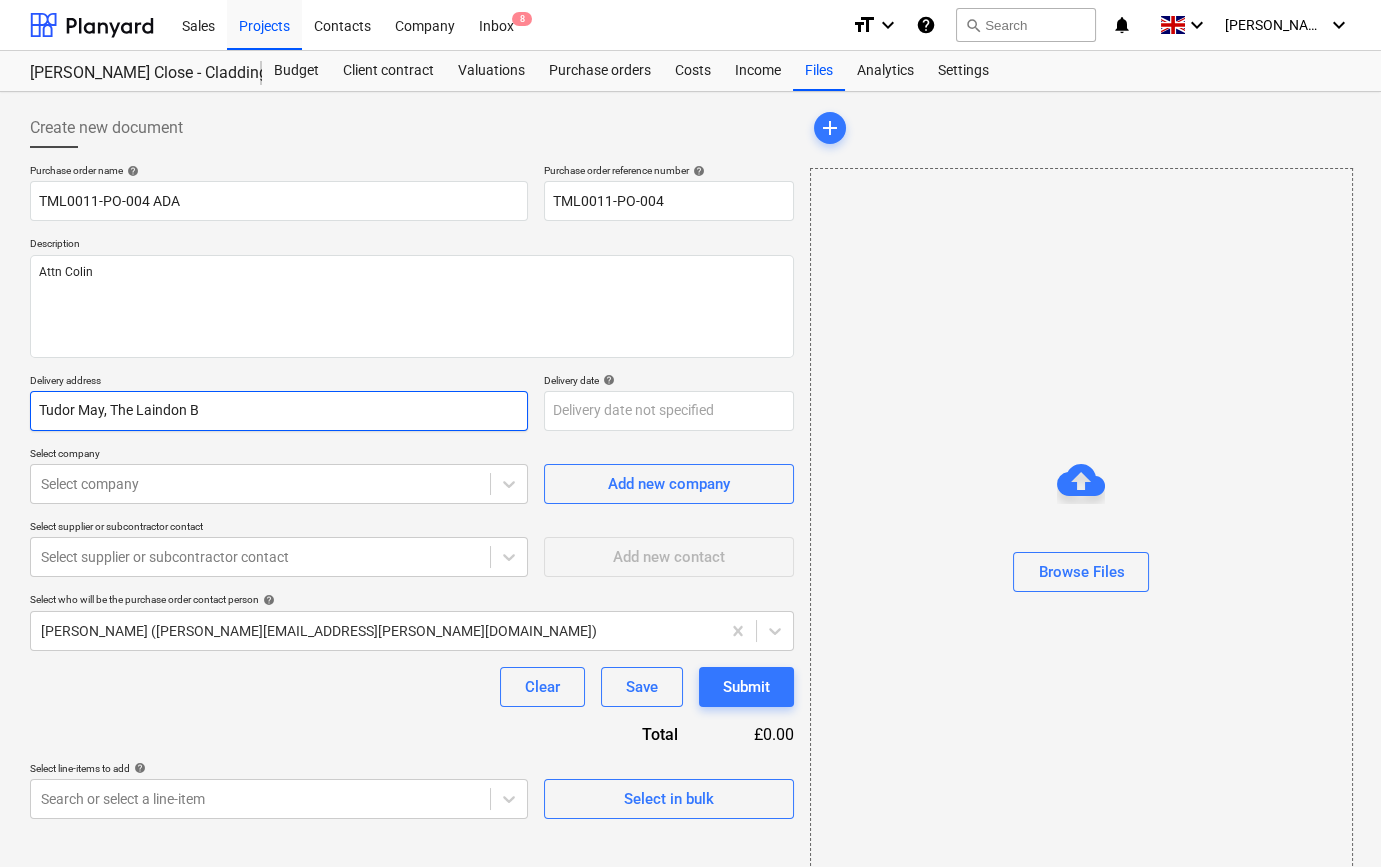 type on "x" 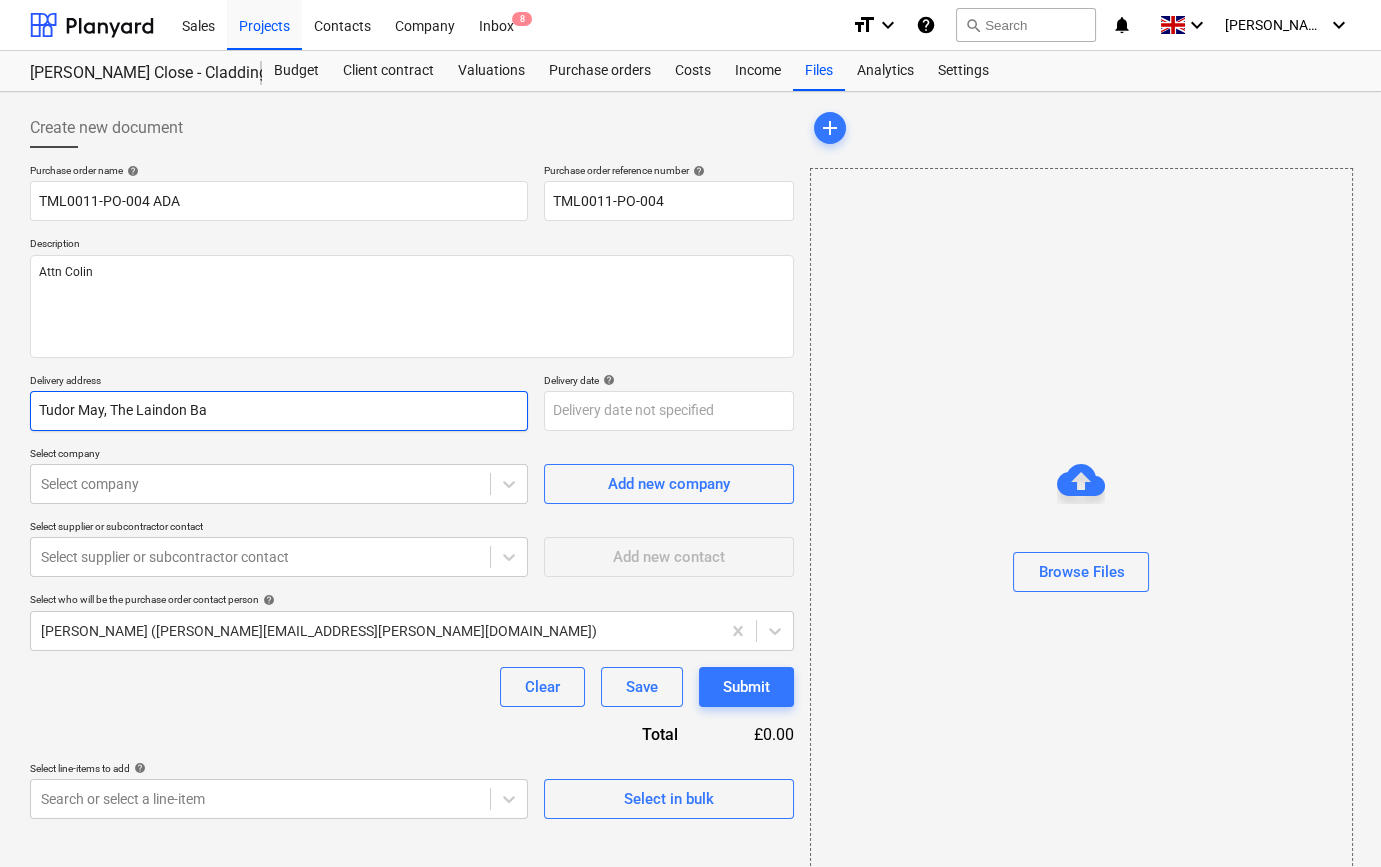 type on "x" 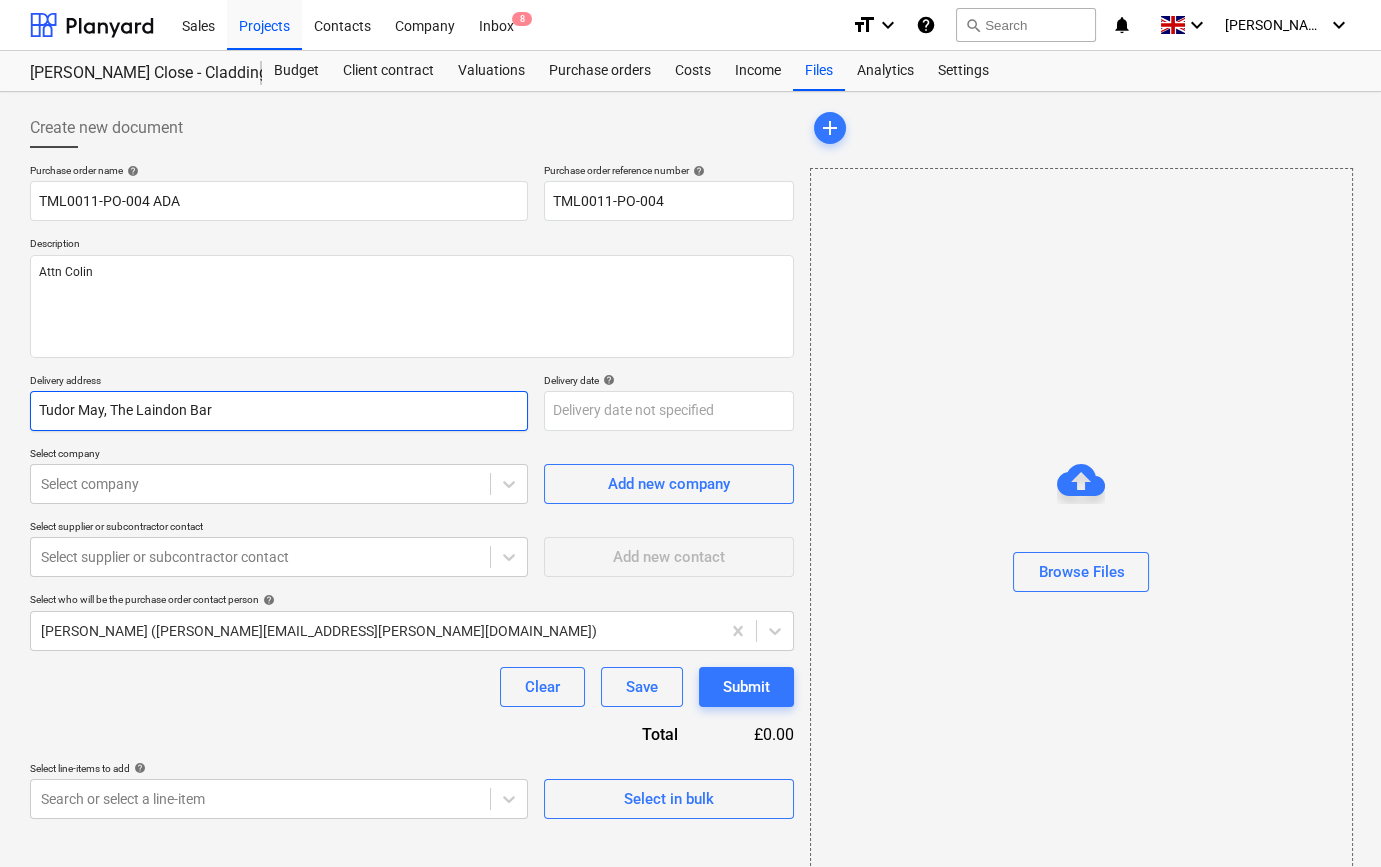type on "x" 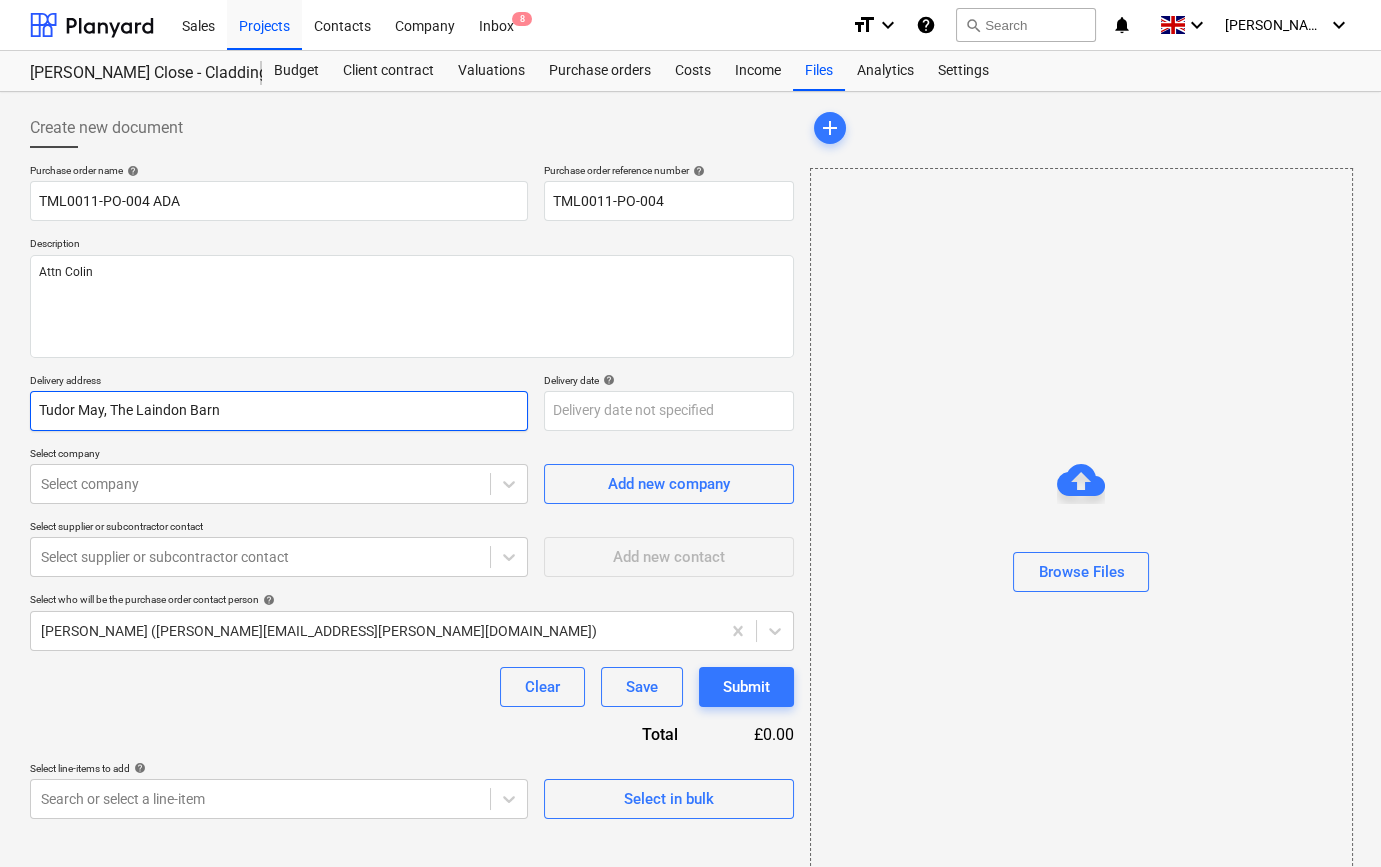 type on "x" 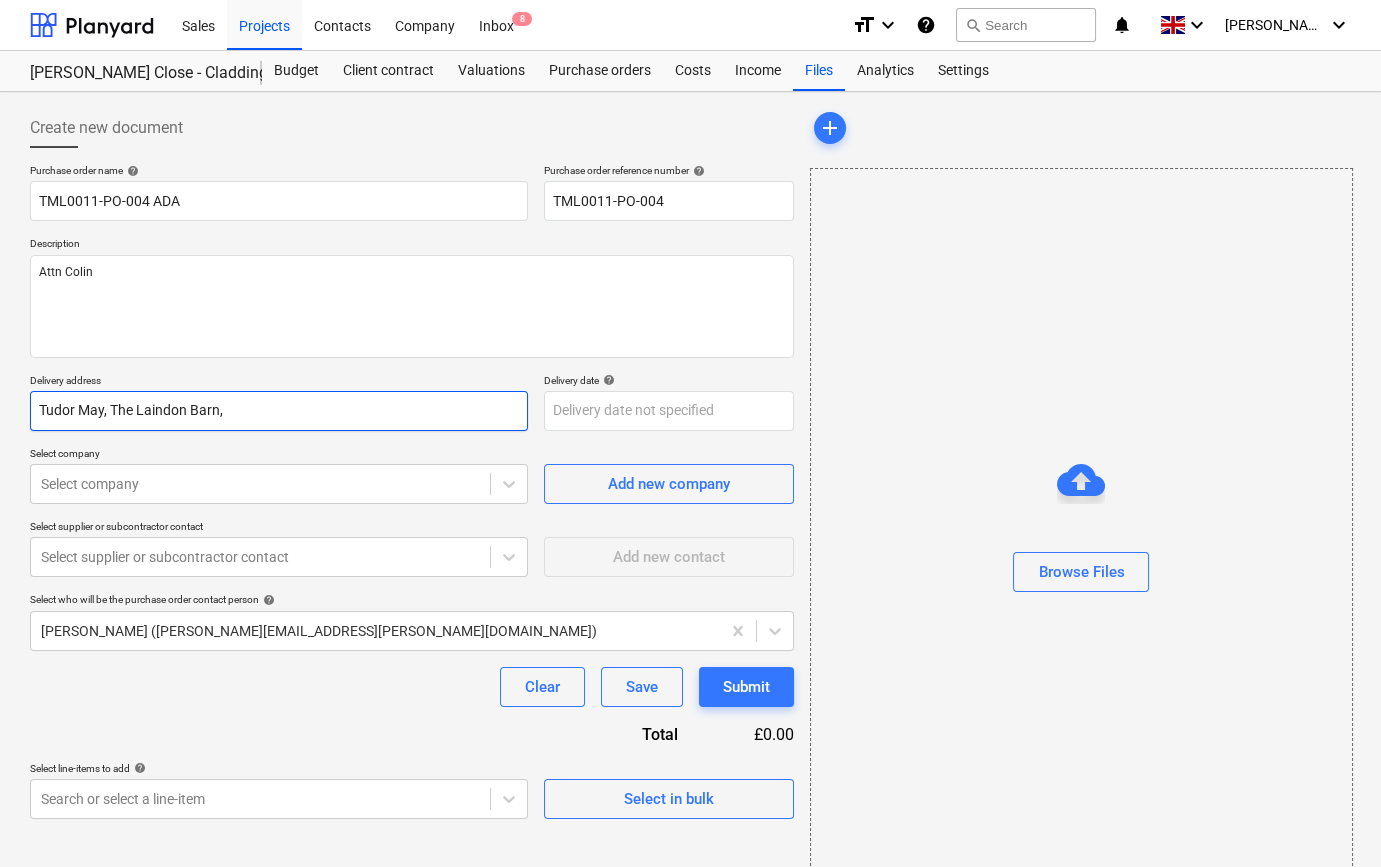 type on "x" 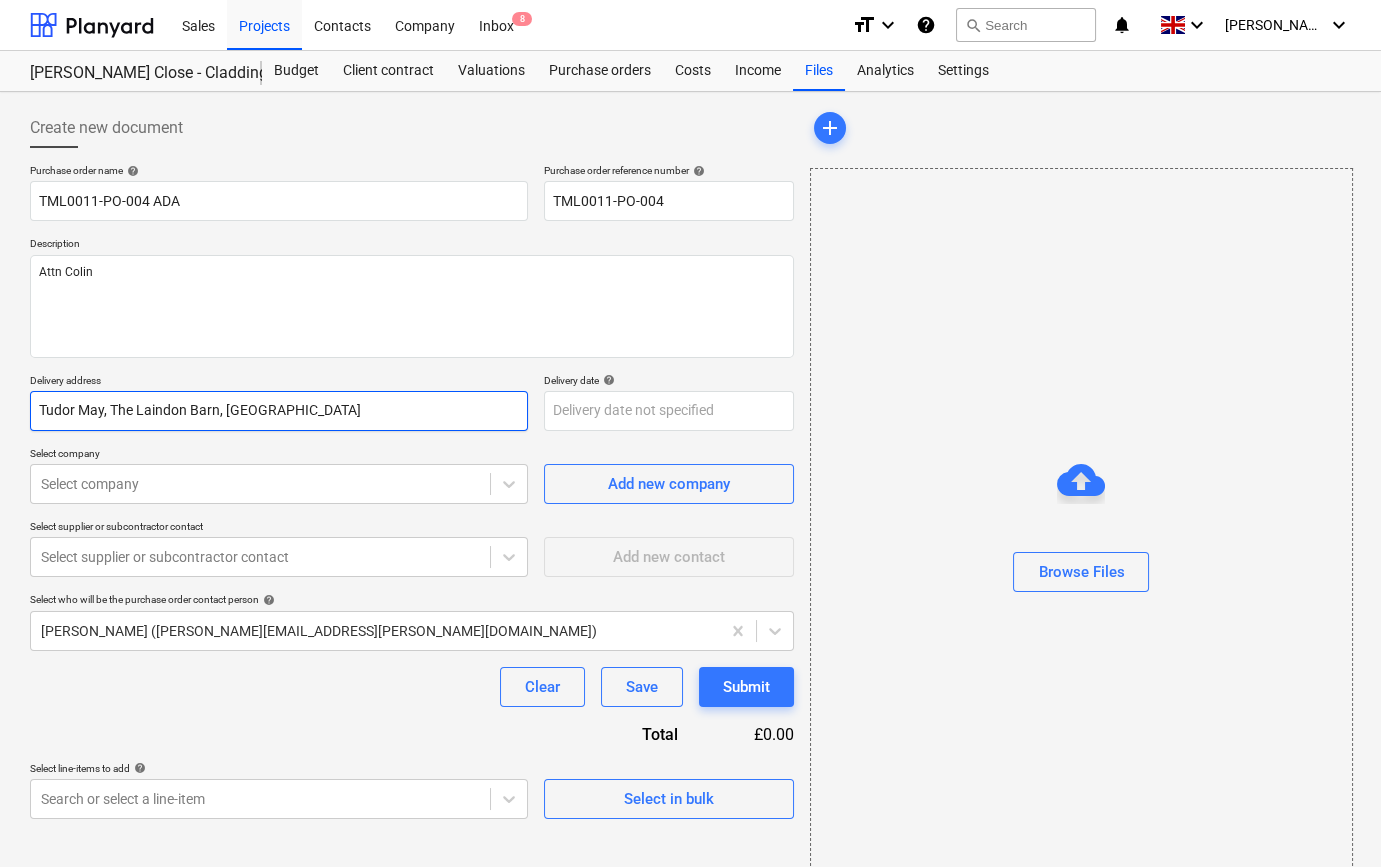 type on "x" 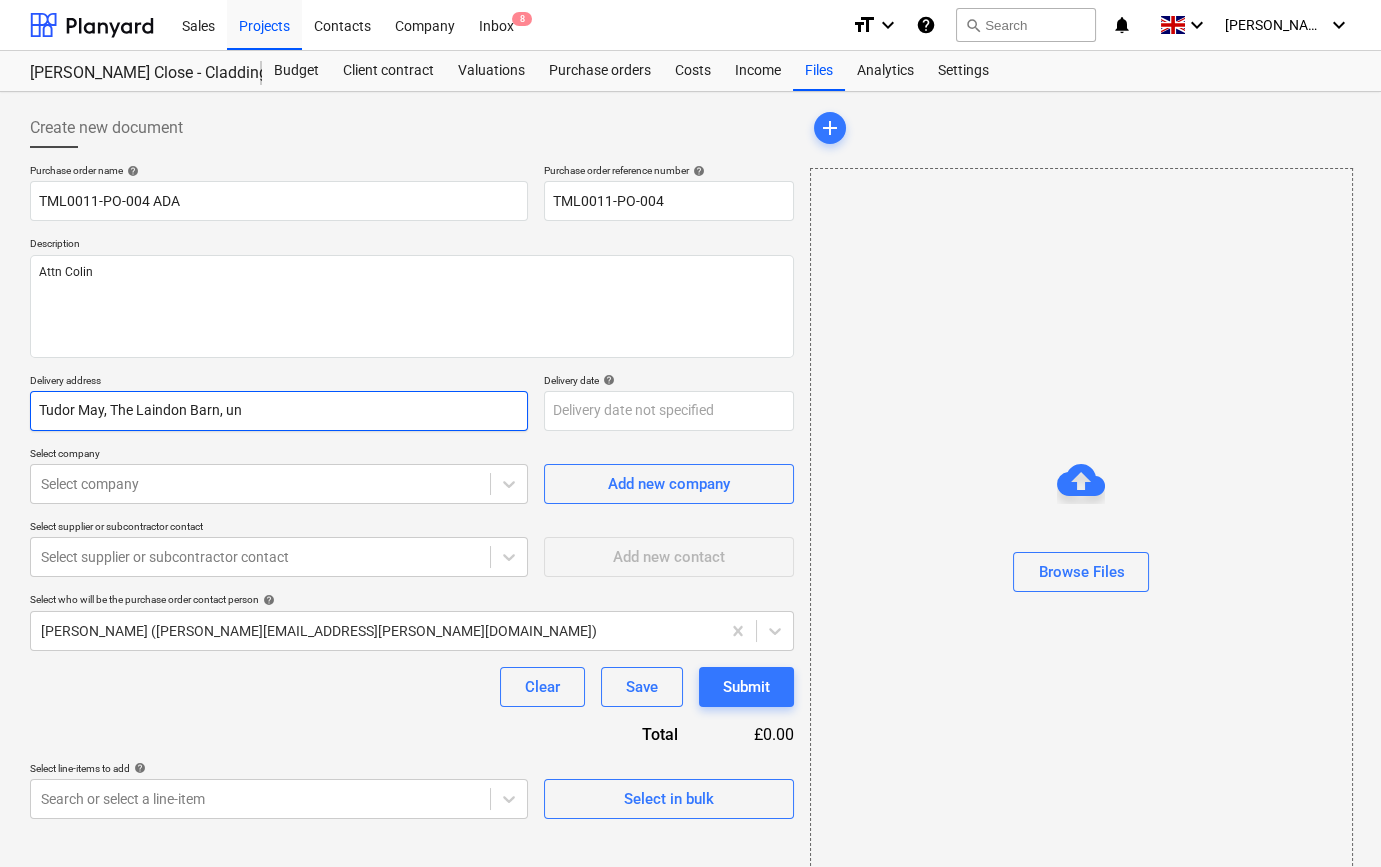 type on "x" 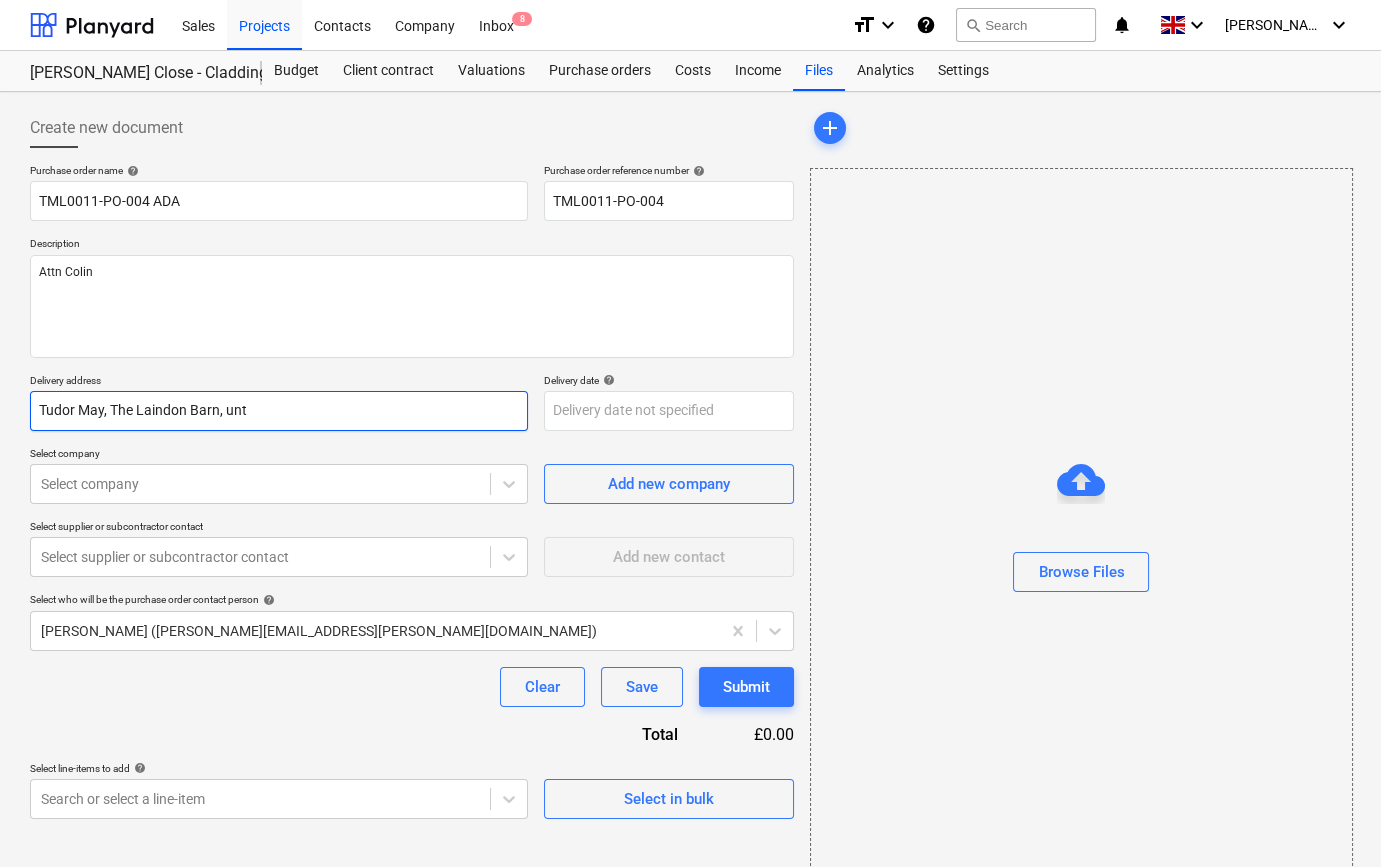 type on "x" 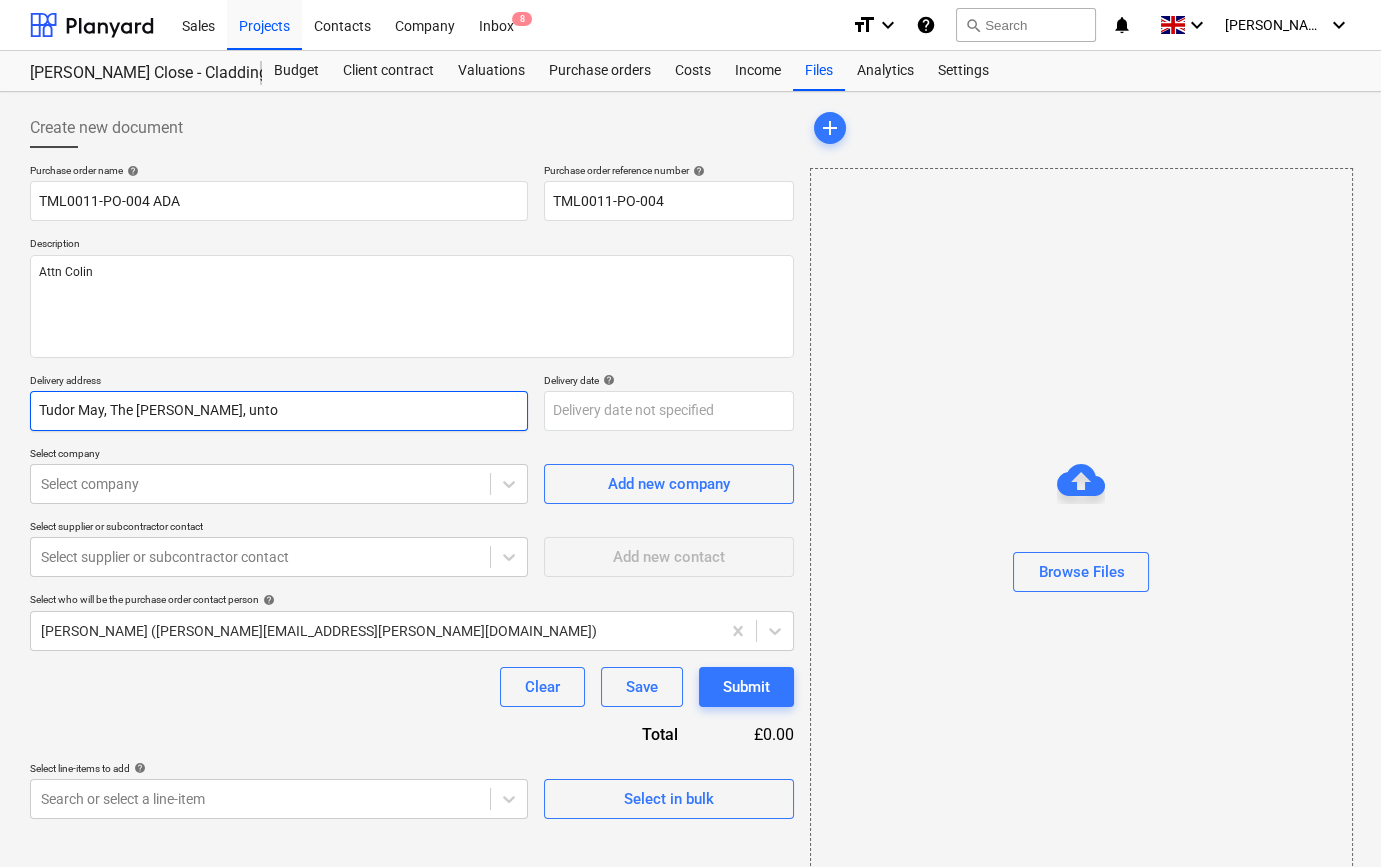 type on "x" 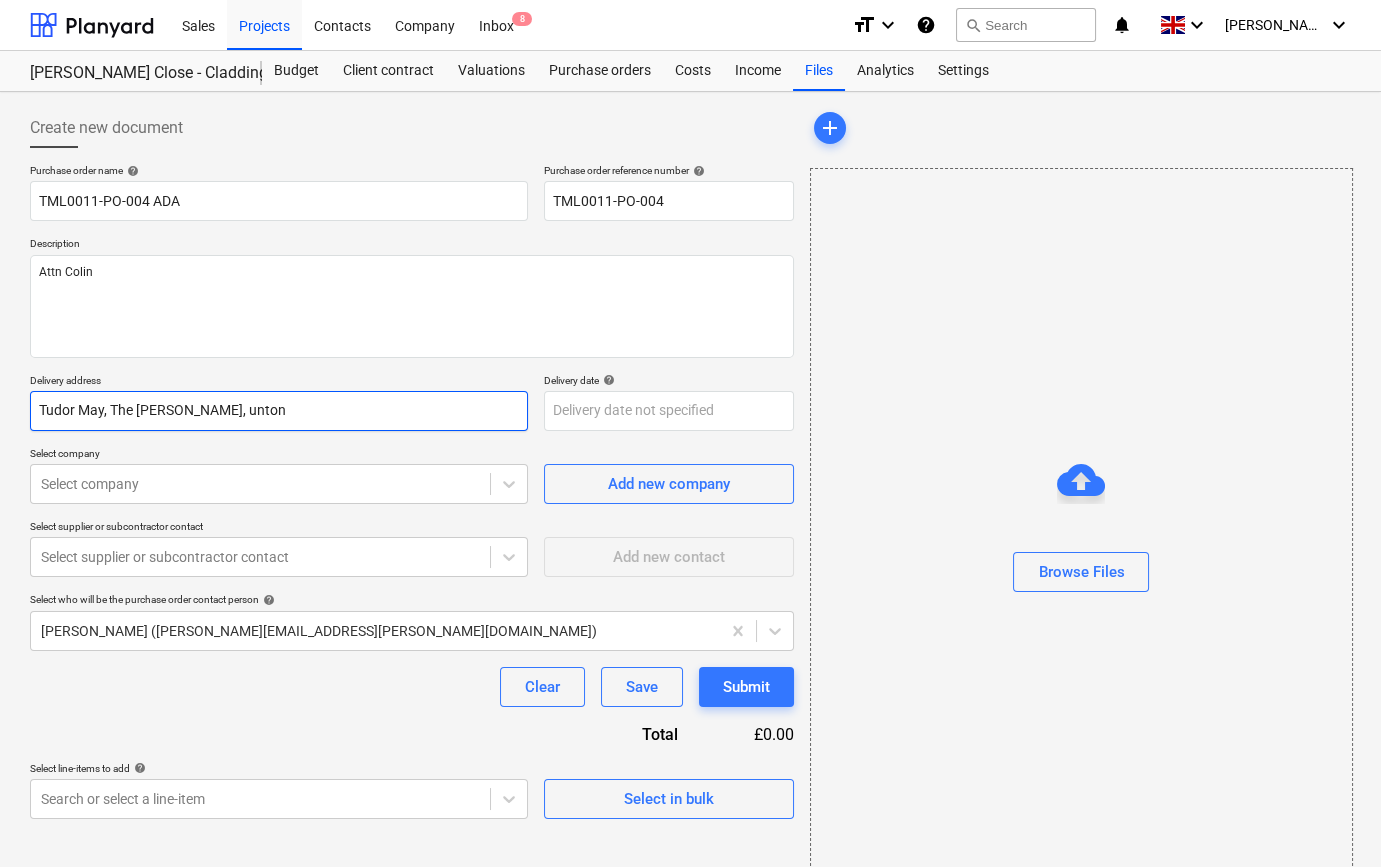 type on "x" 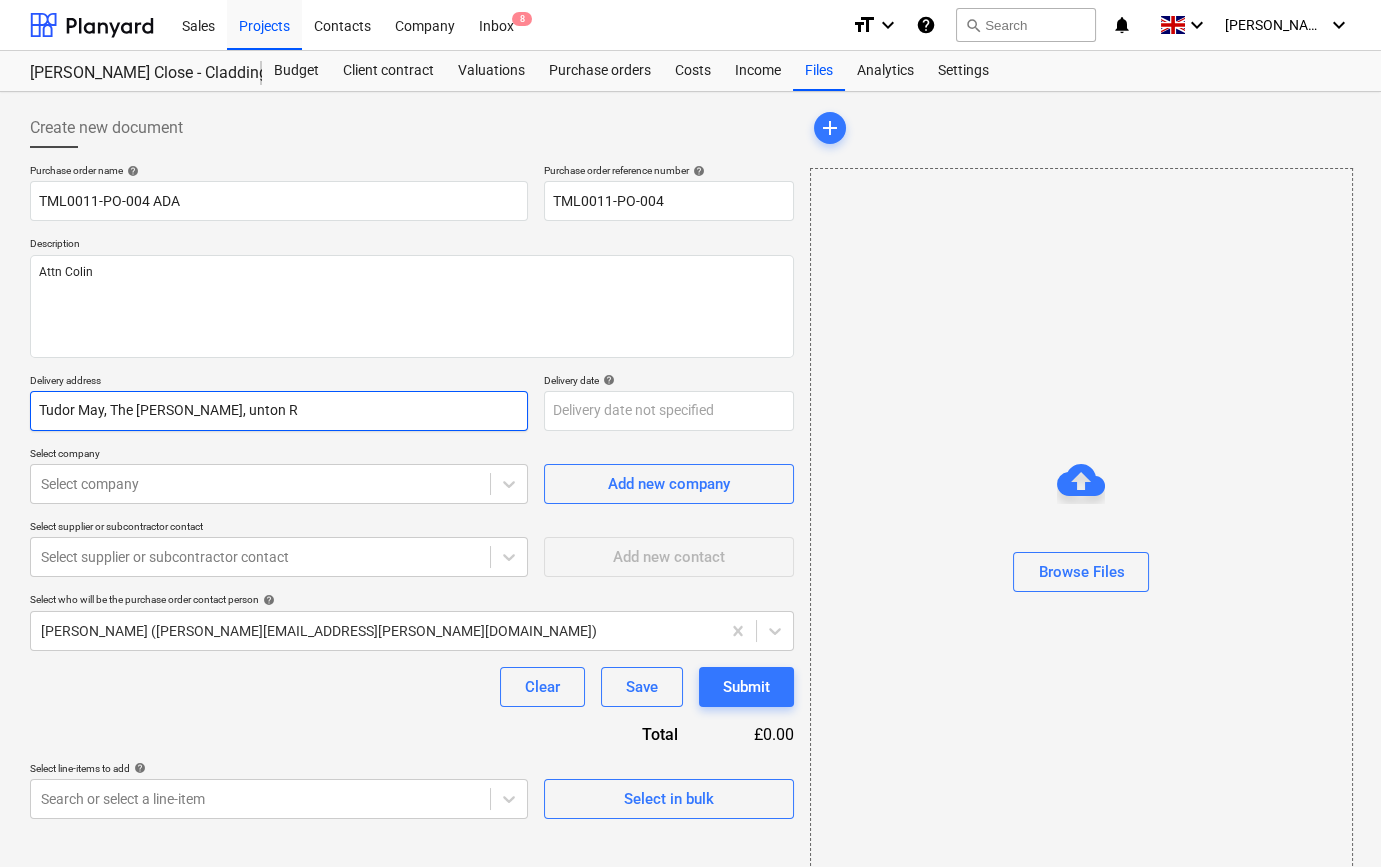type on "x" 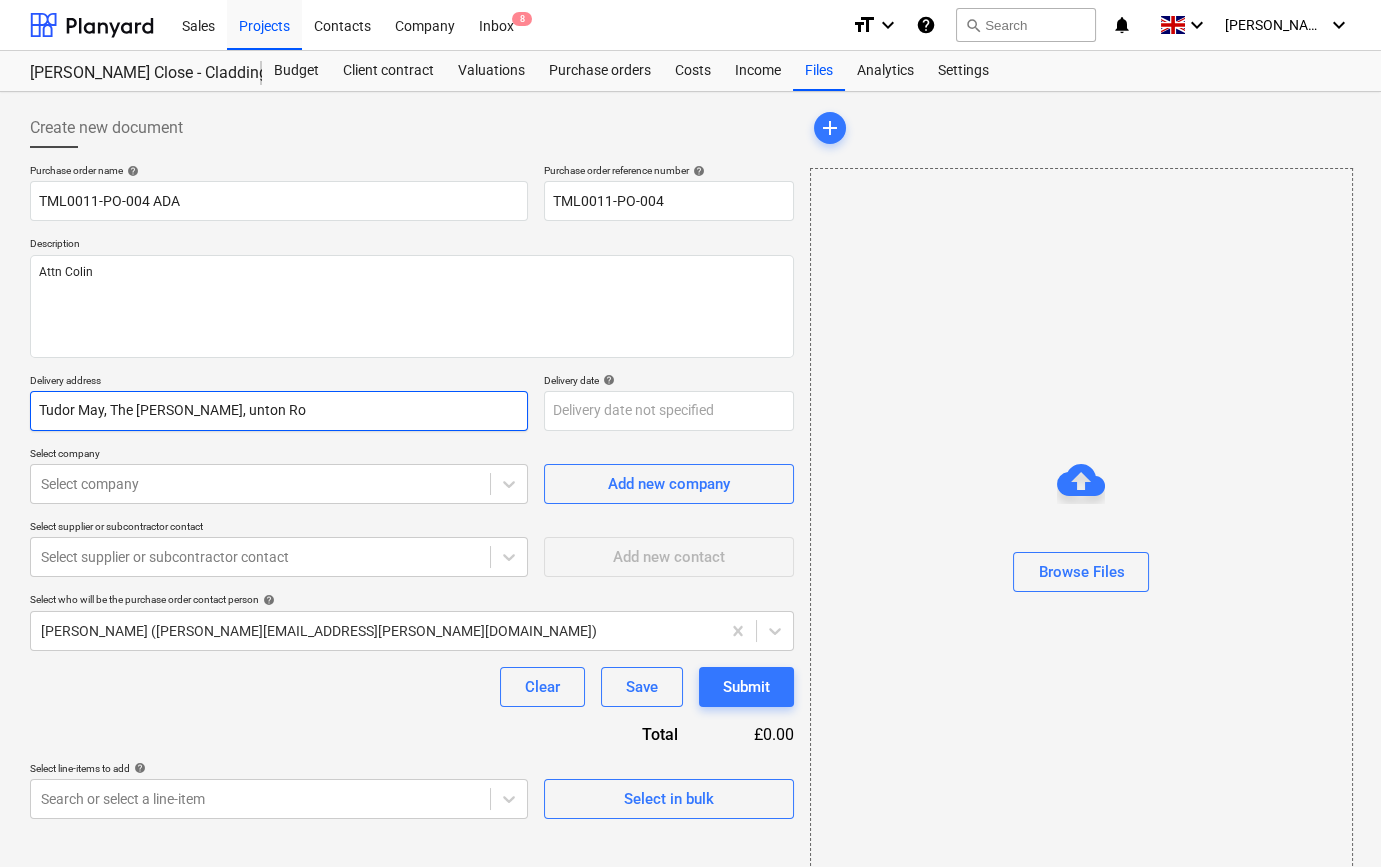 type on "x" 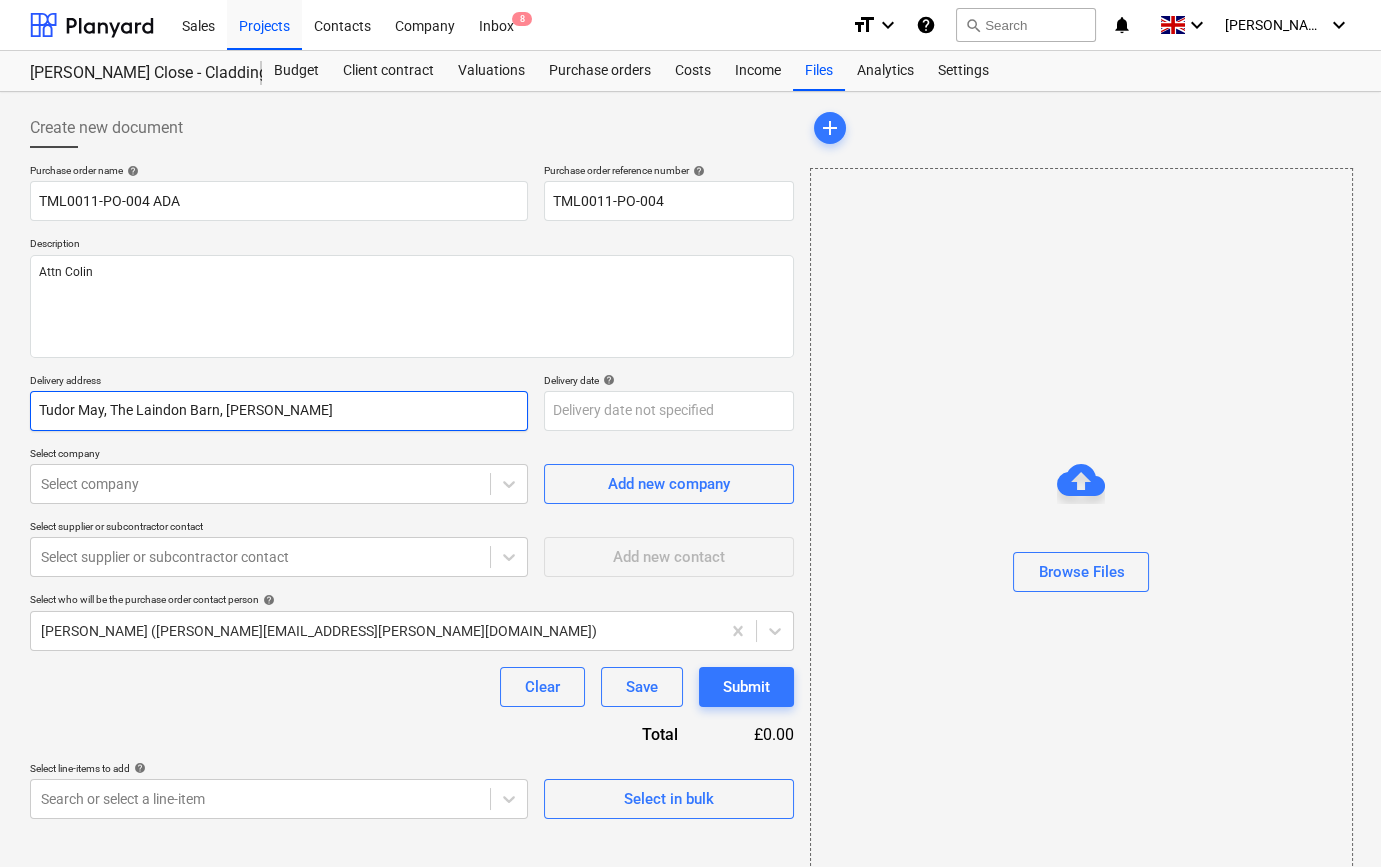 type on "x" 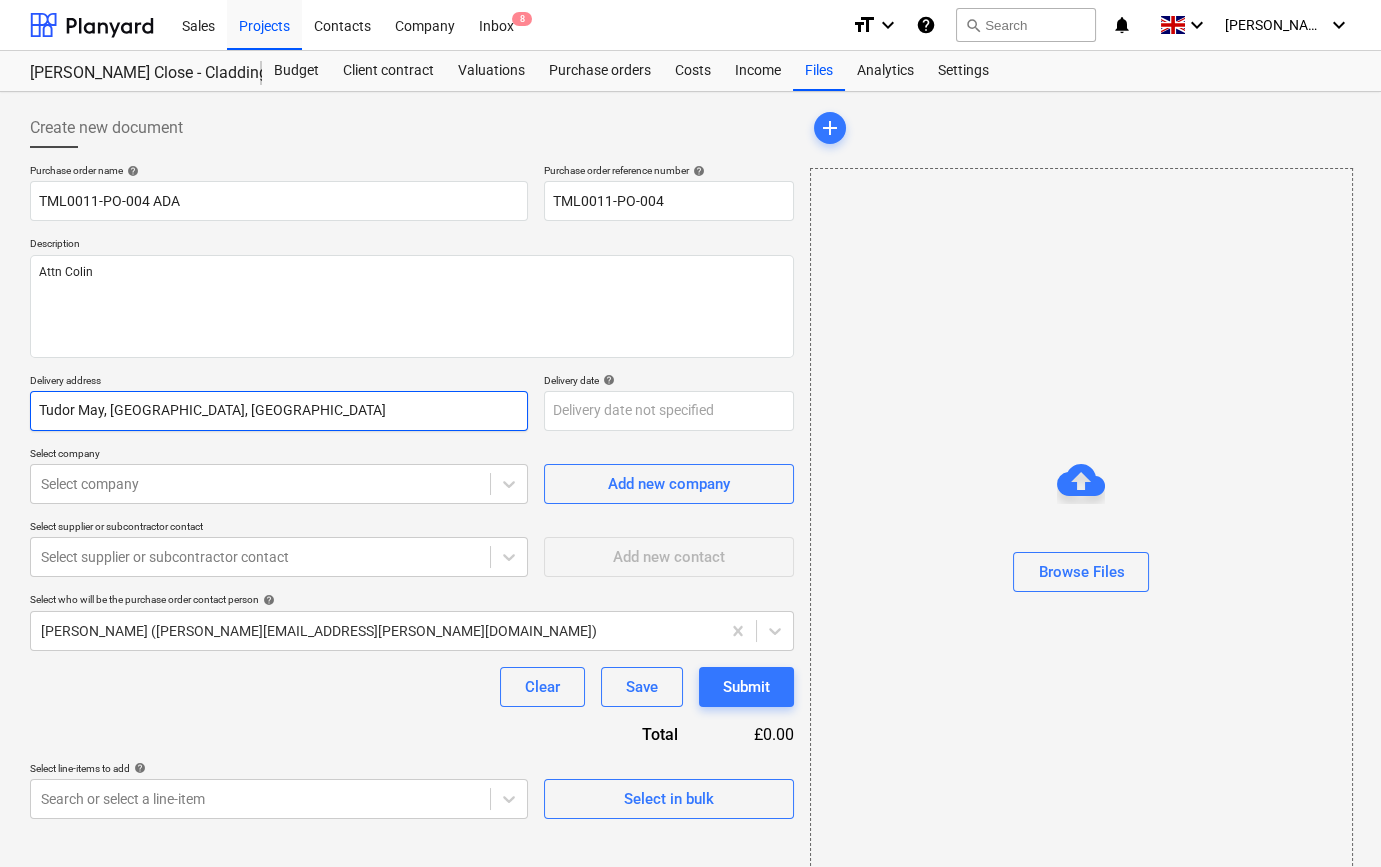 type on "x" 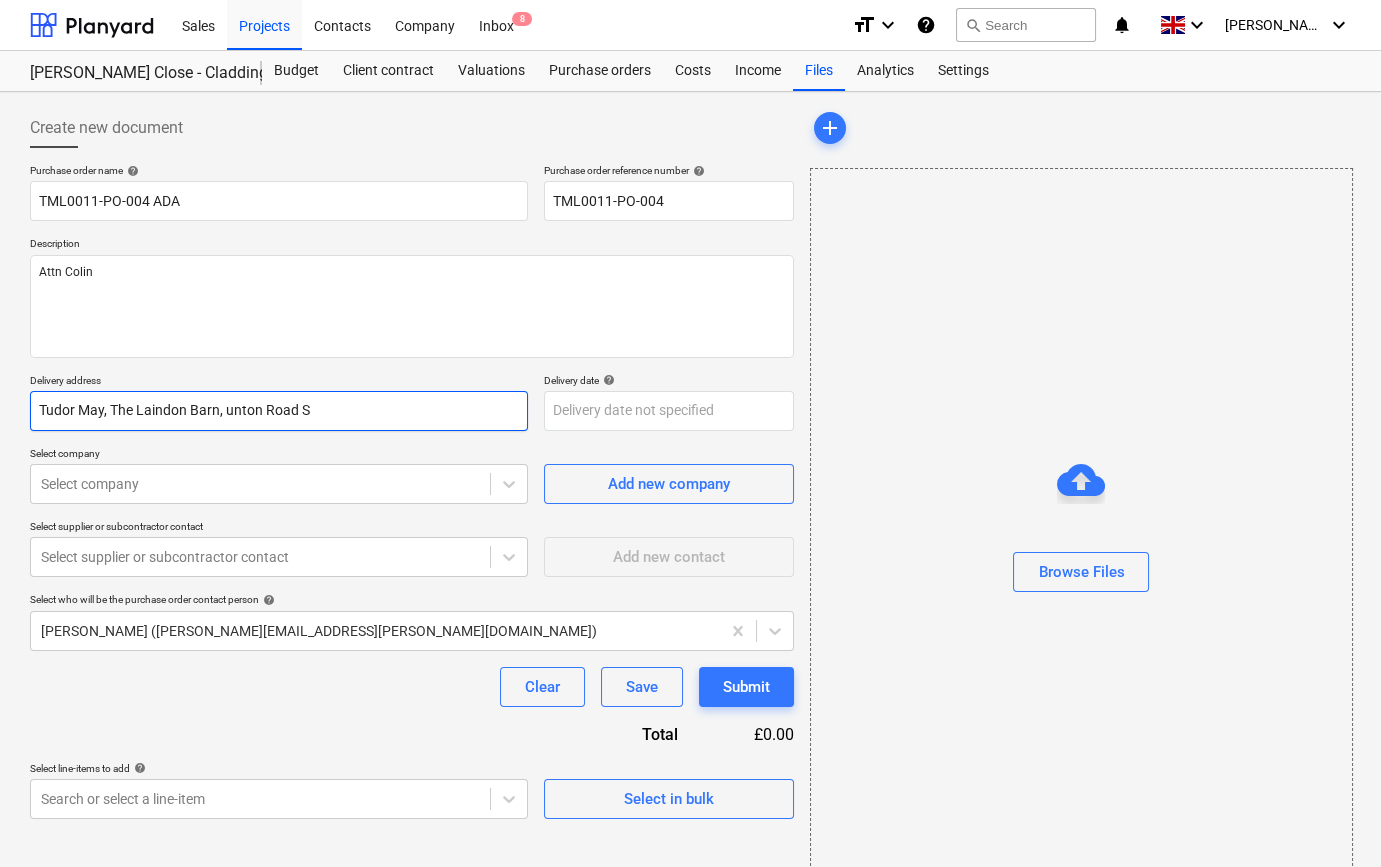 type on "x" 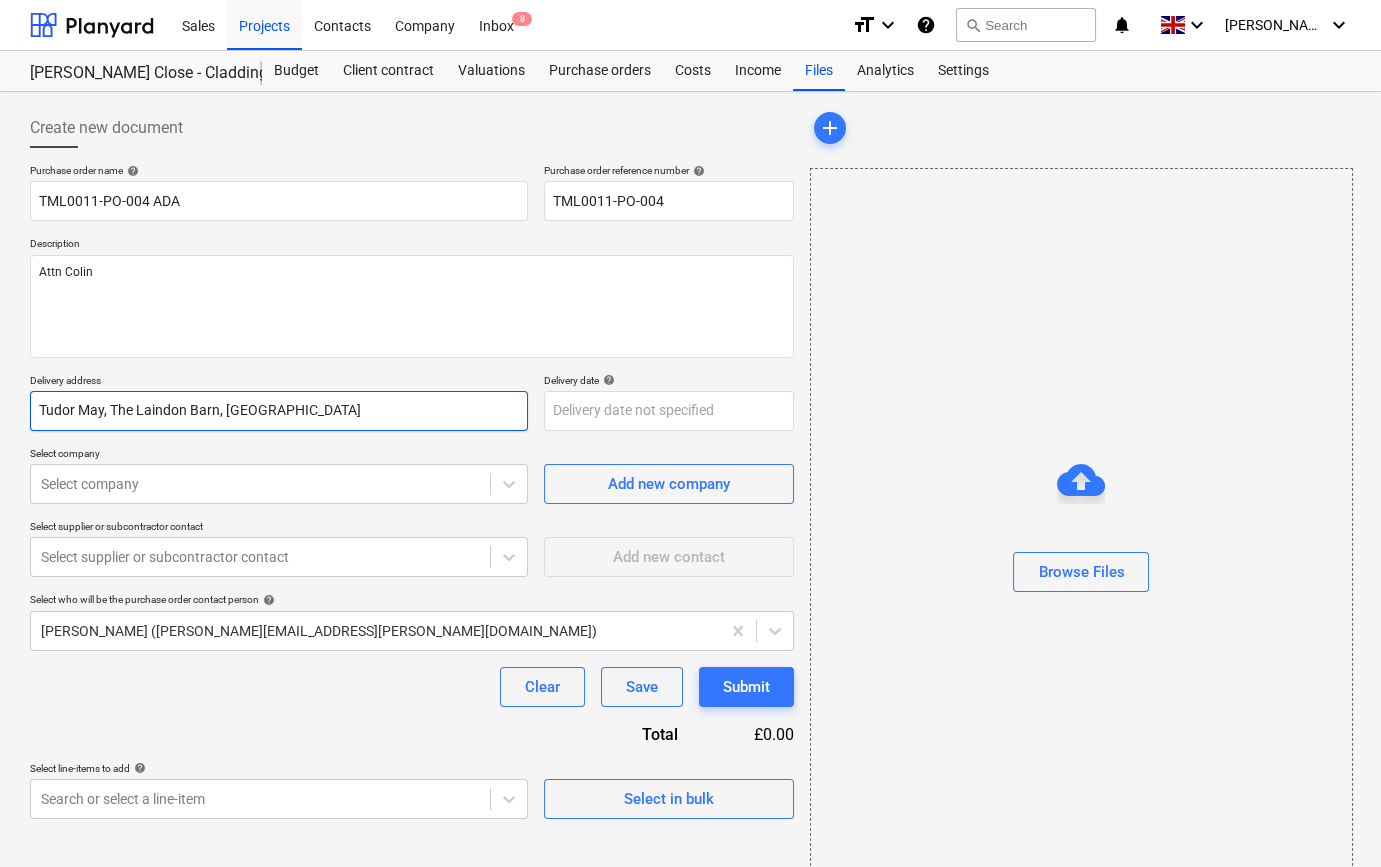 type on "x" 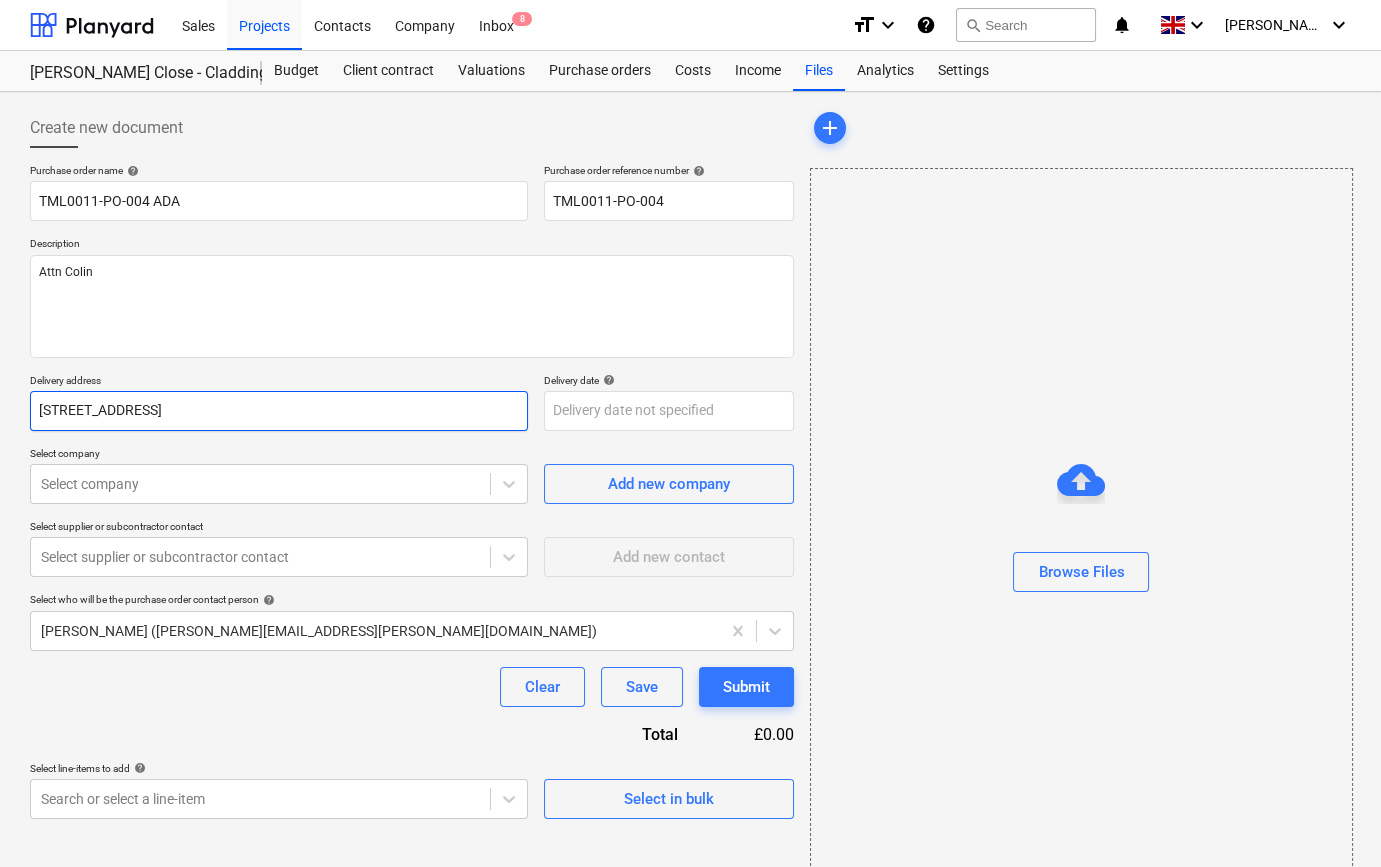 type on "x" 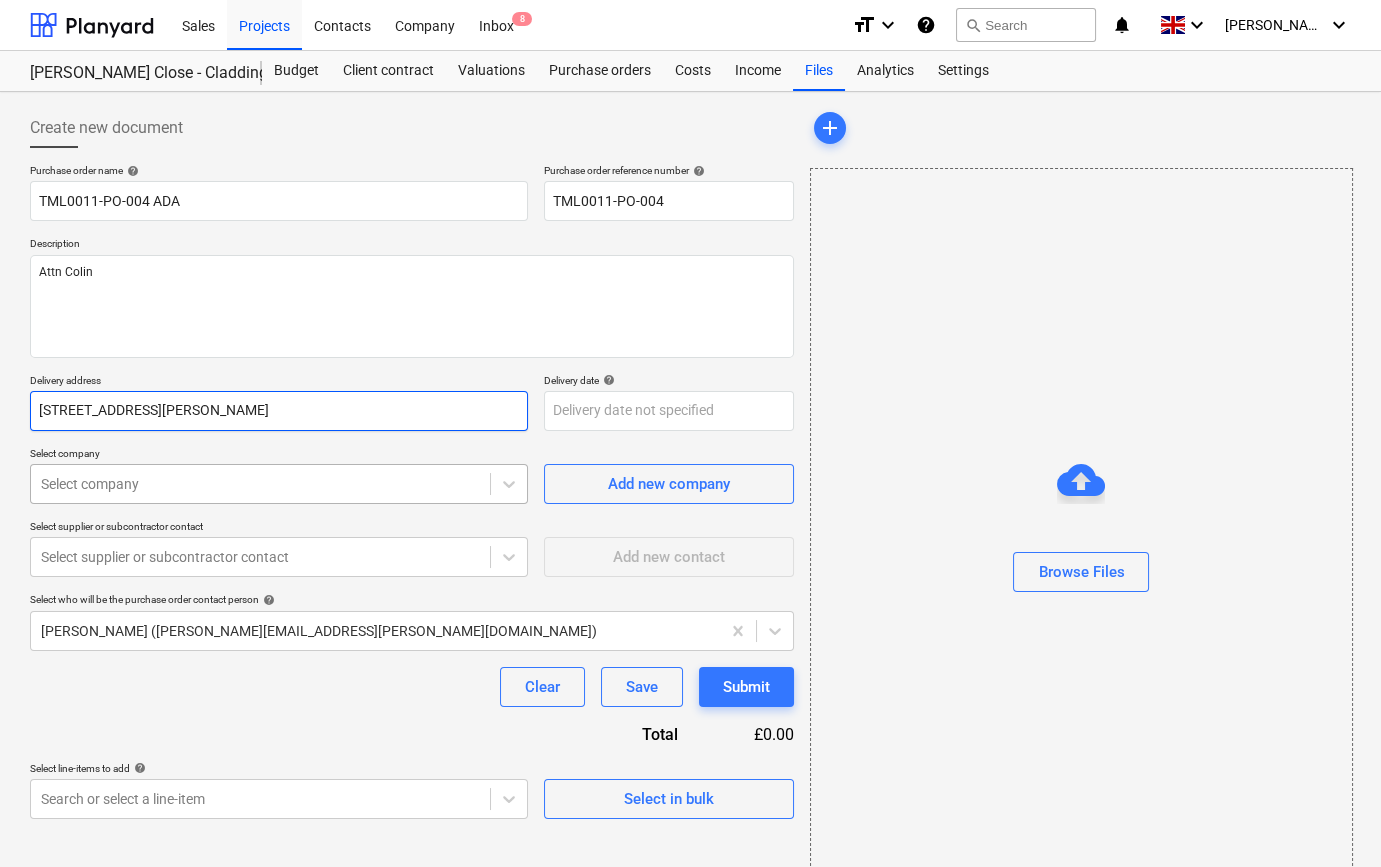 type on "[STREET_ADDRESS][PERSON_NAME]" 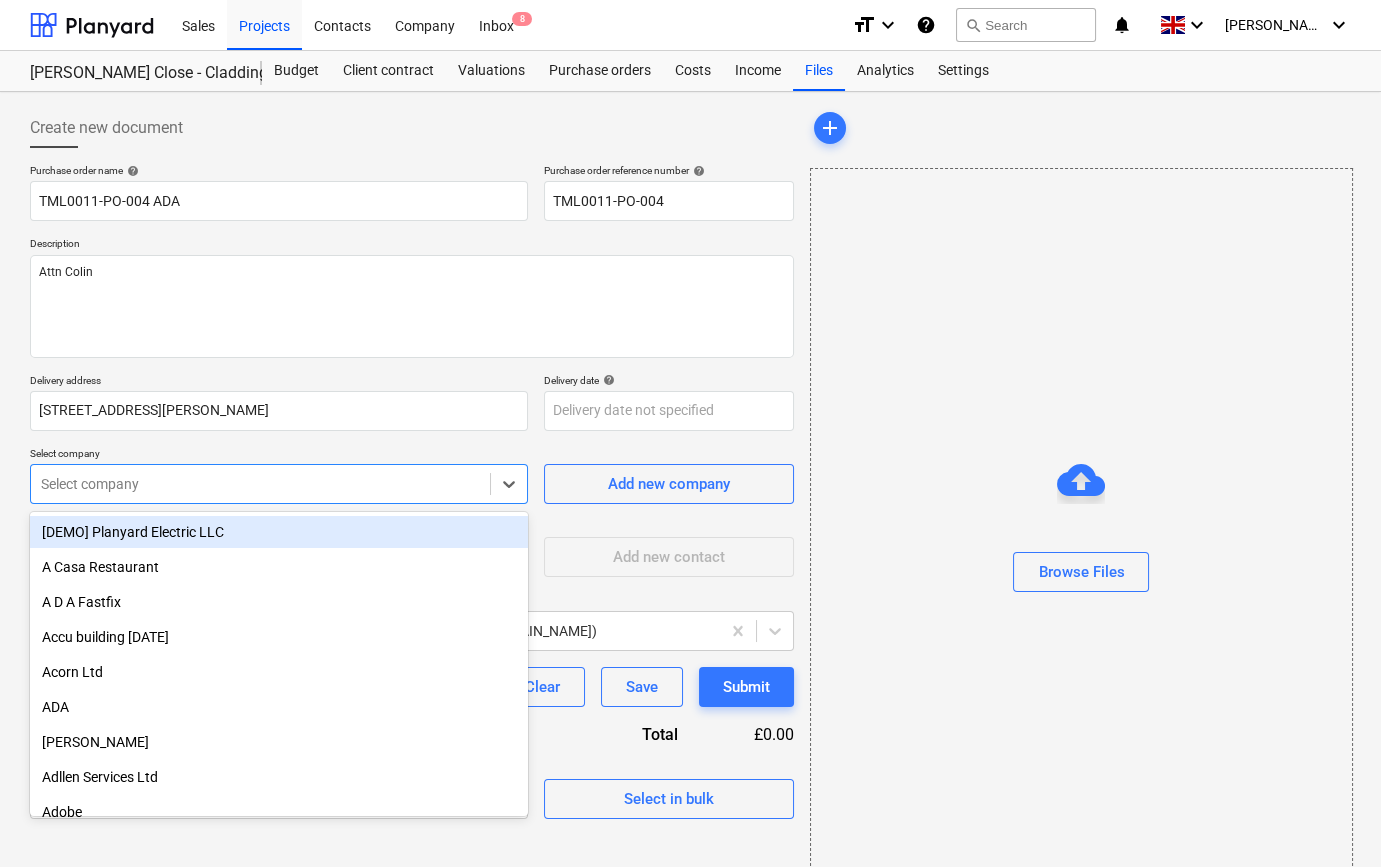 click at bounding box center [260, 484] 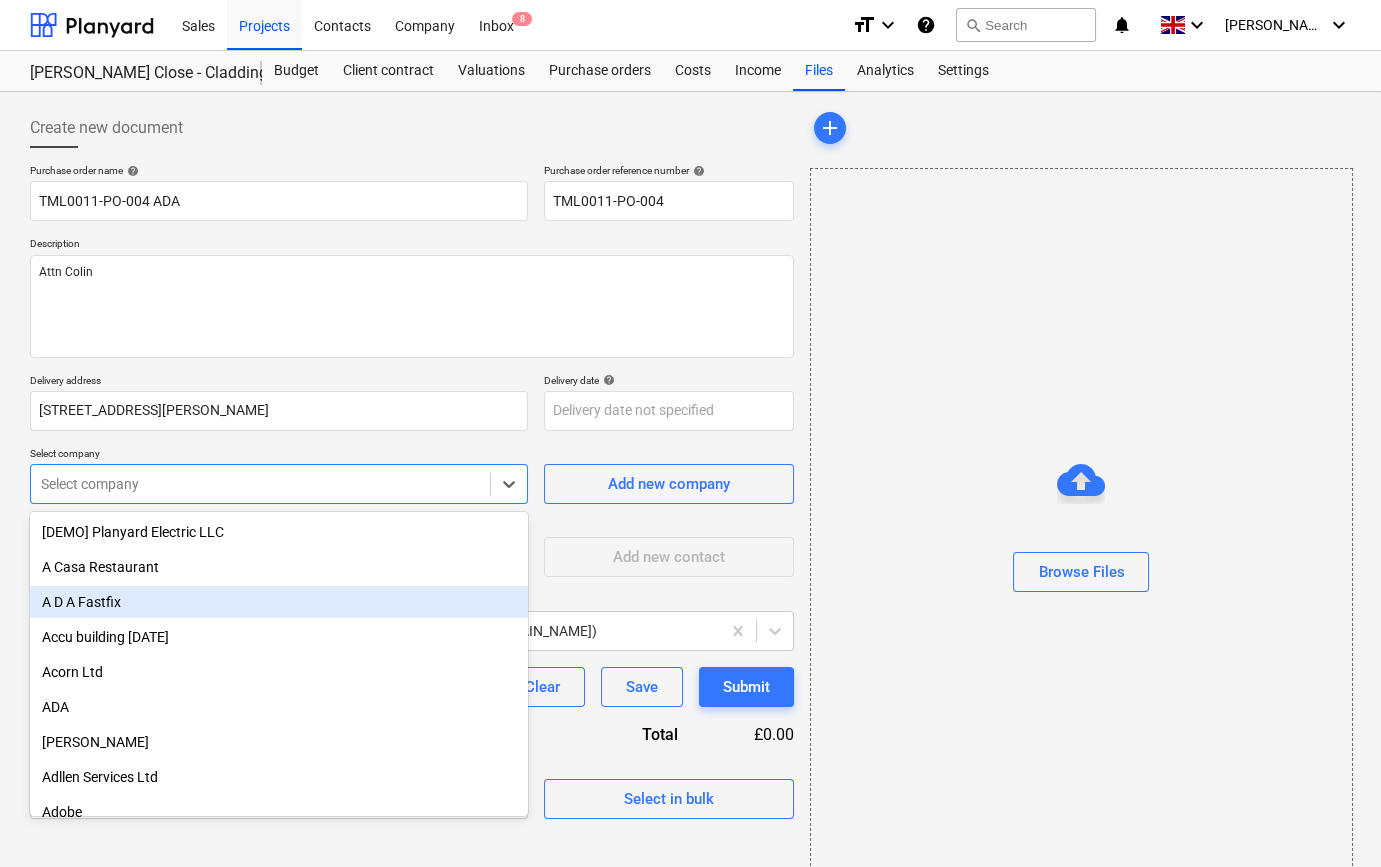 click on "A D A Fastfix" at bounding box center (279, 602) 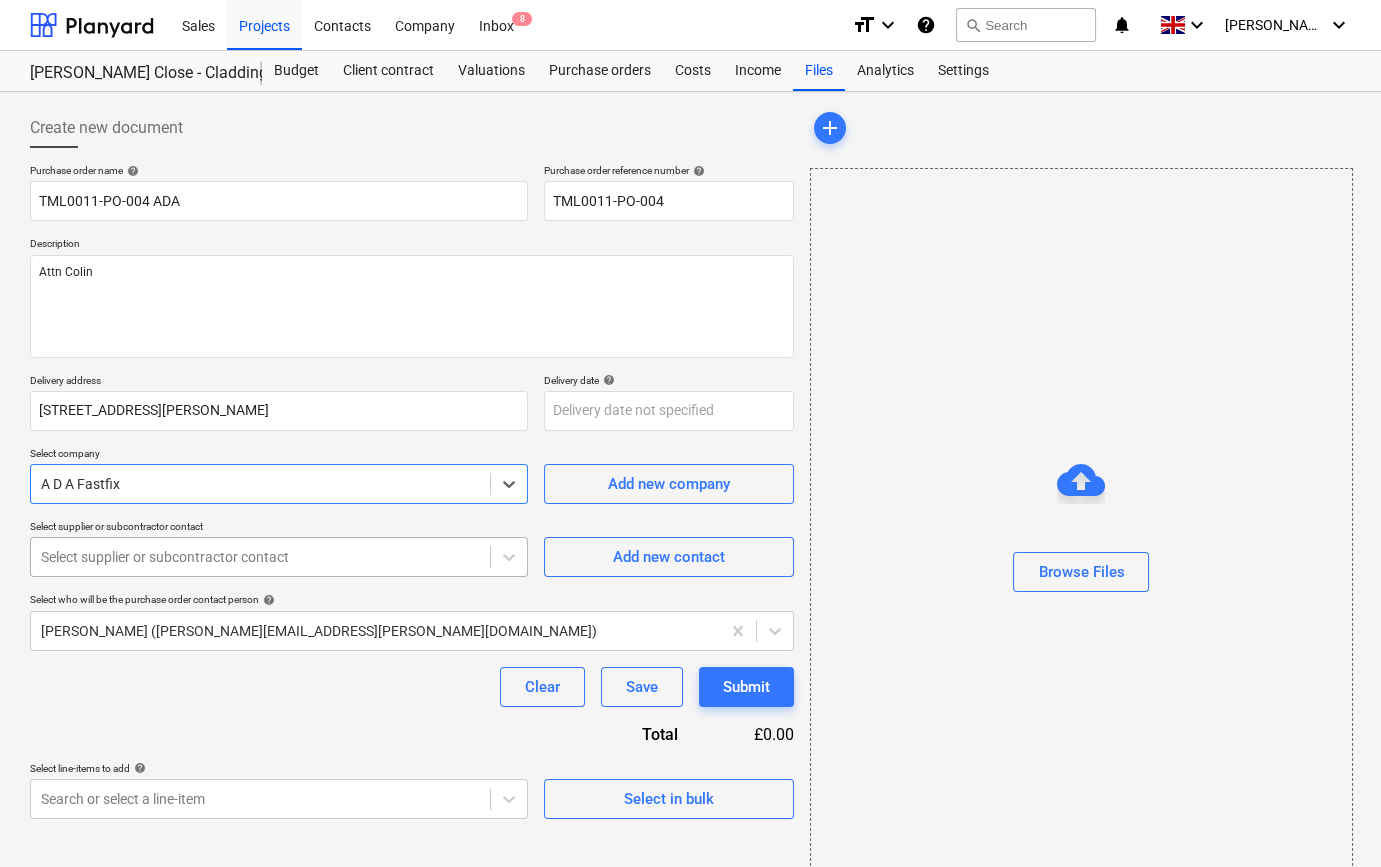 click at bounding box center [260, 557] 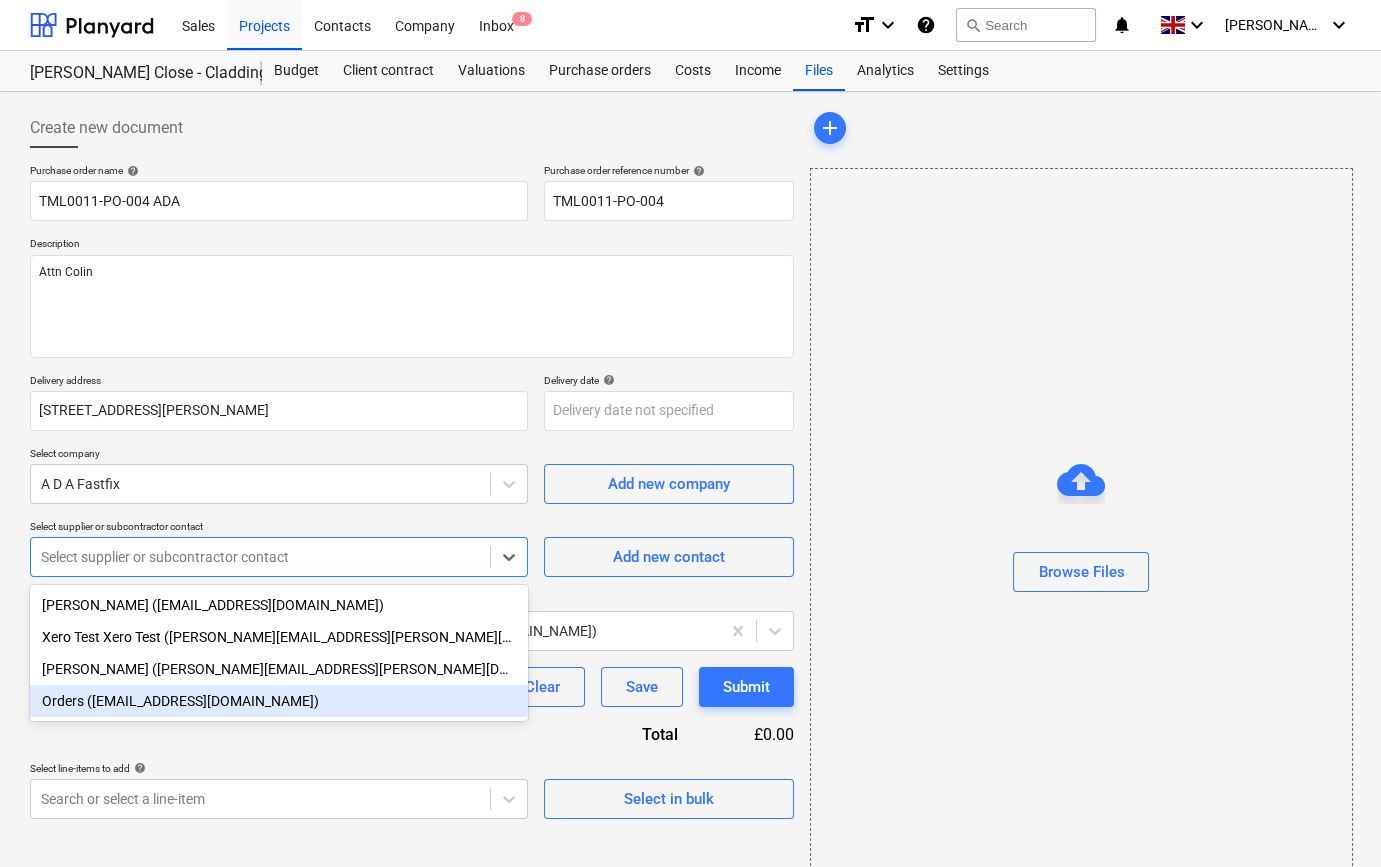 click on "Orders  ([EMAIL_ADDRESS][DOMAIN_NAME])" at bounding box center [279, 701] 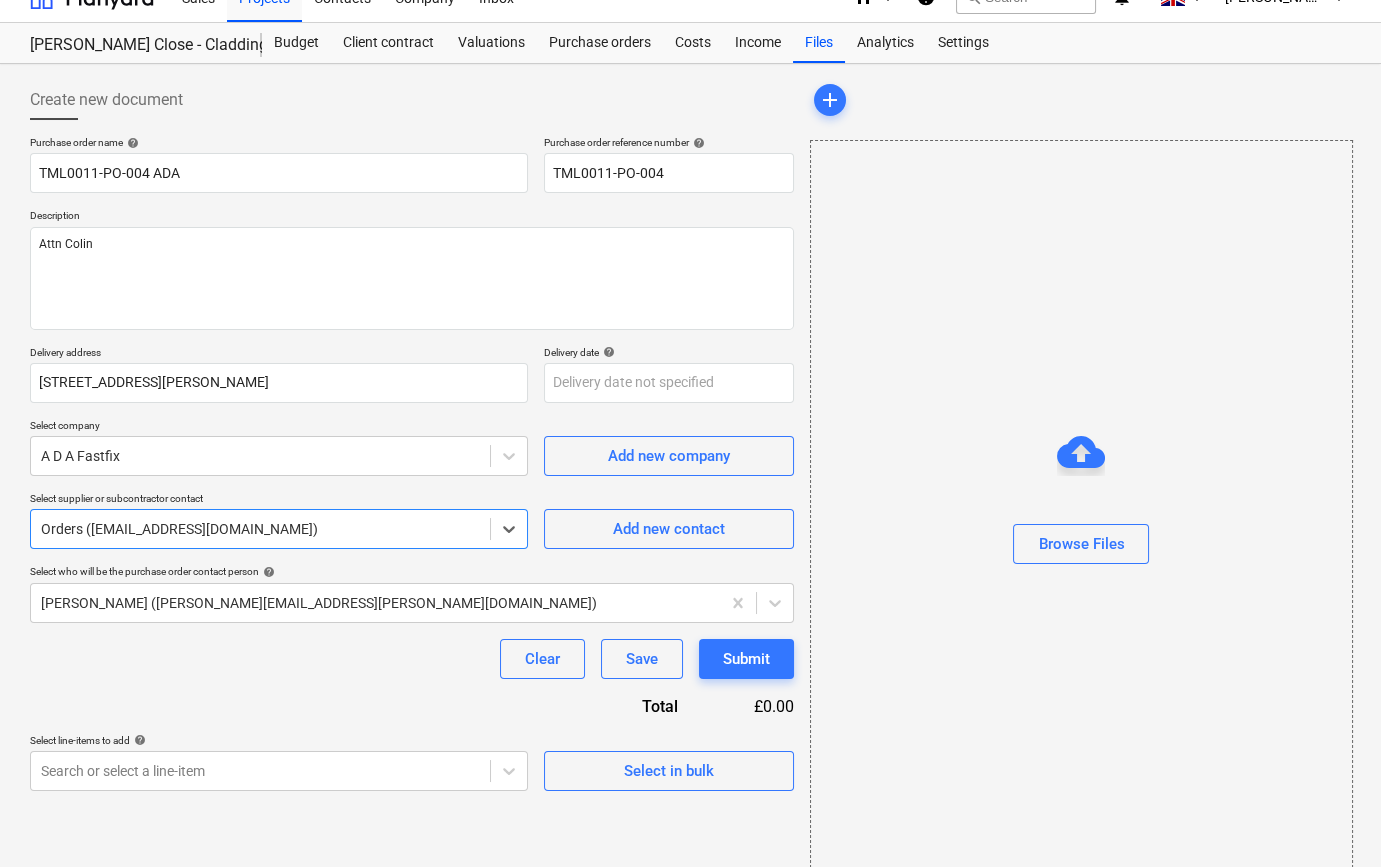 scroll, scrollTop: 43, scrollLeft: 0, axis: vertical 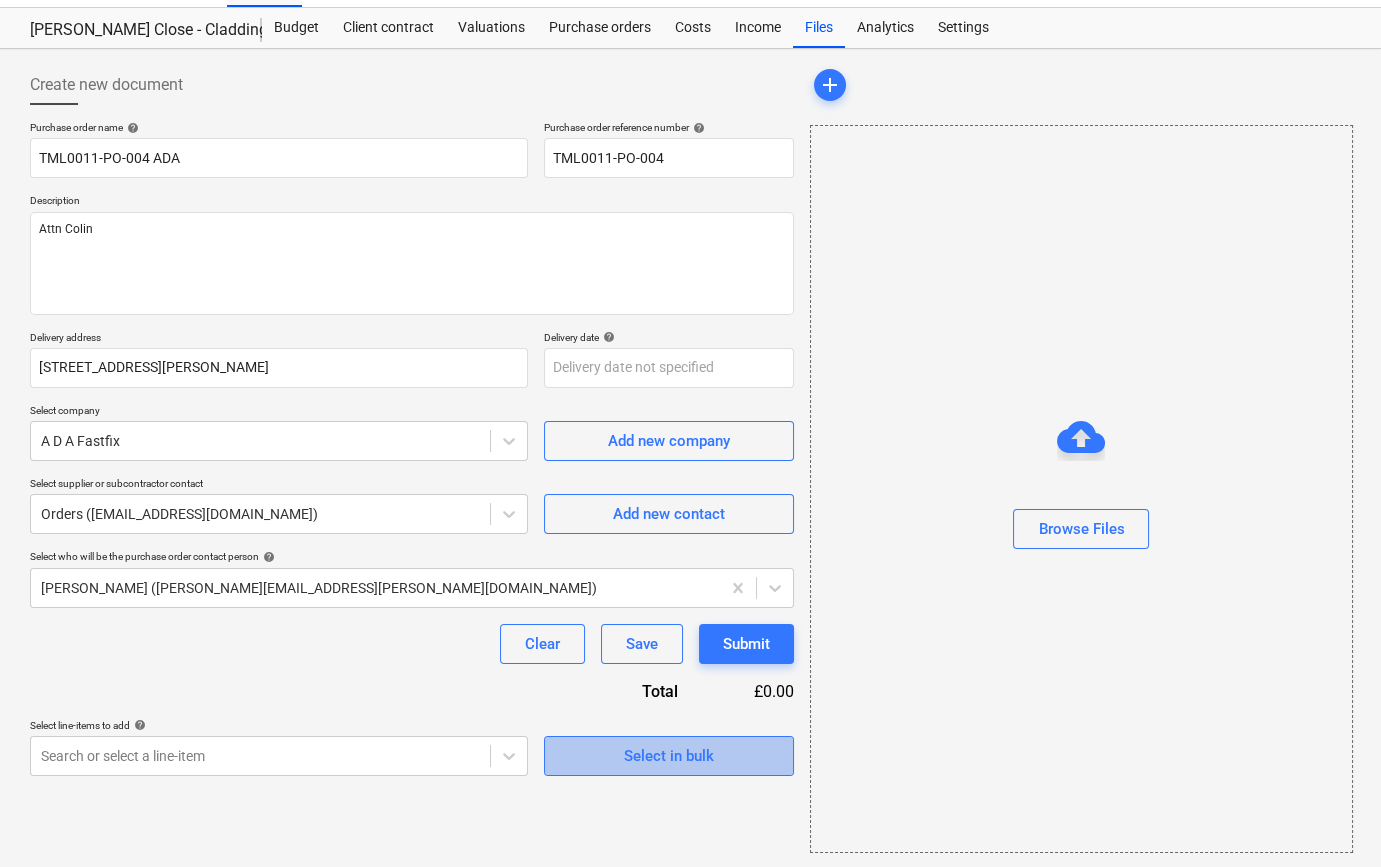 click on "Select in bulk" at bounding box center (669, 756) 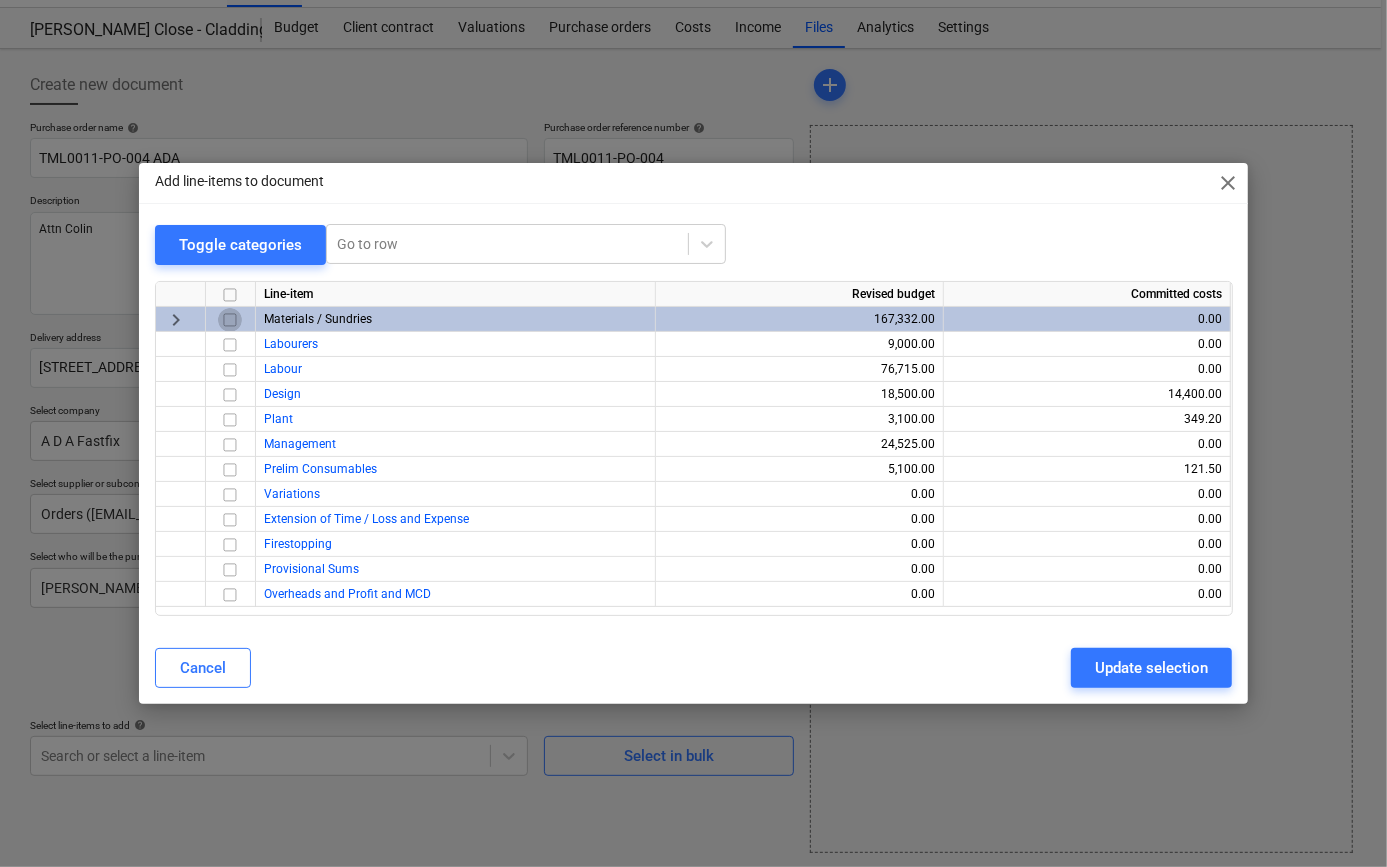 click at bounding box center [230, 320] 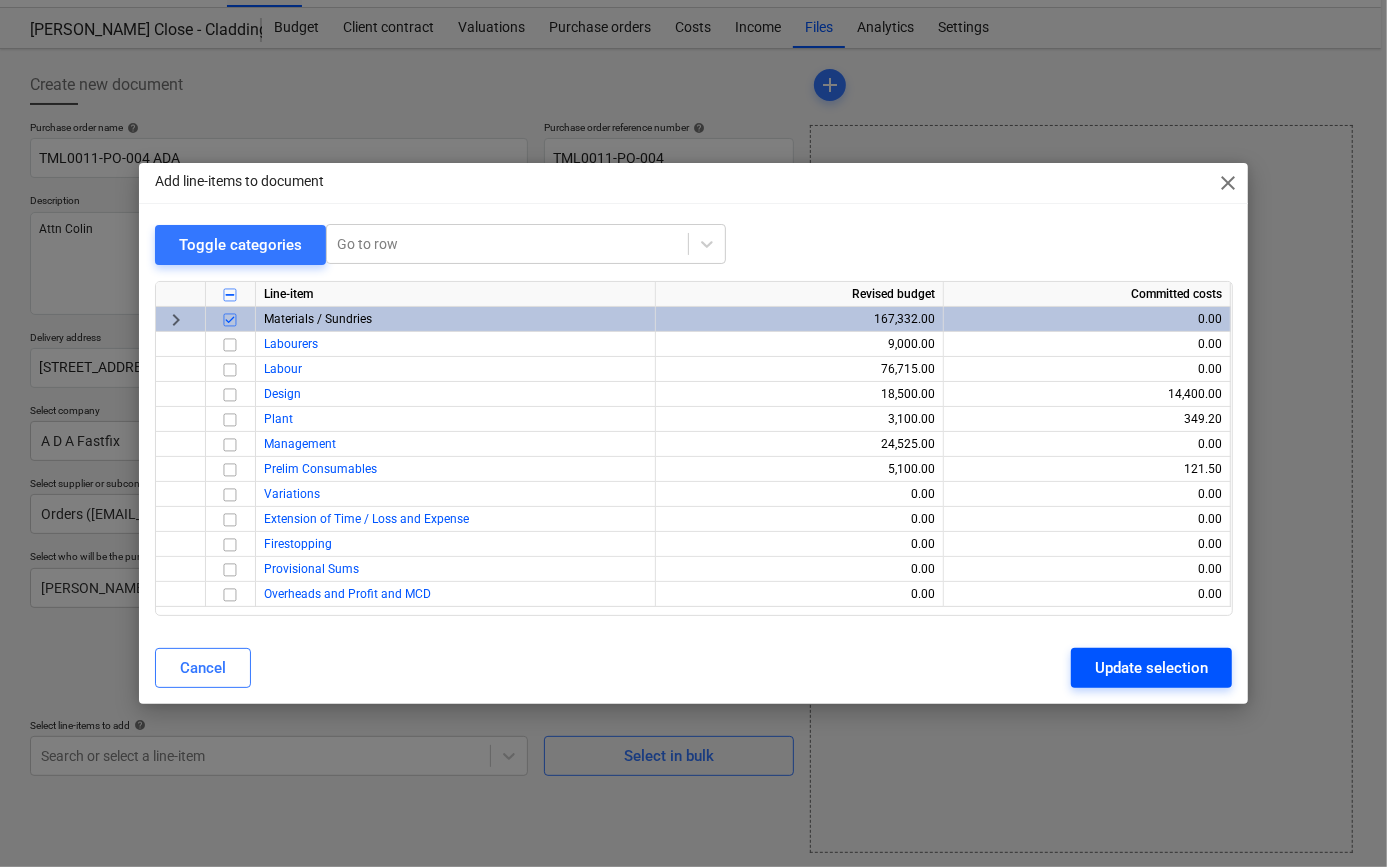 click on "Update selection" at bounding box center [1151, 668] 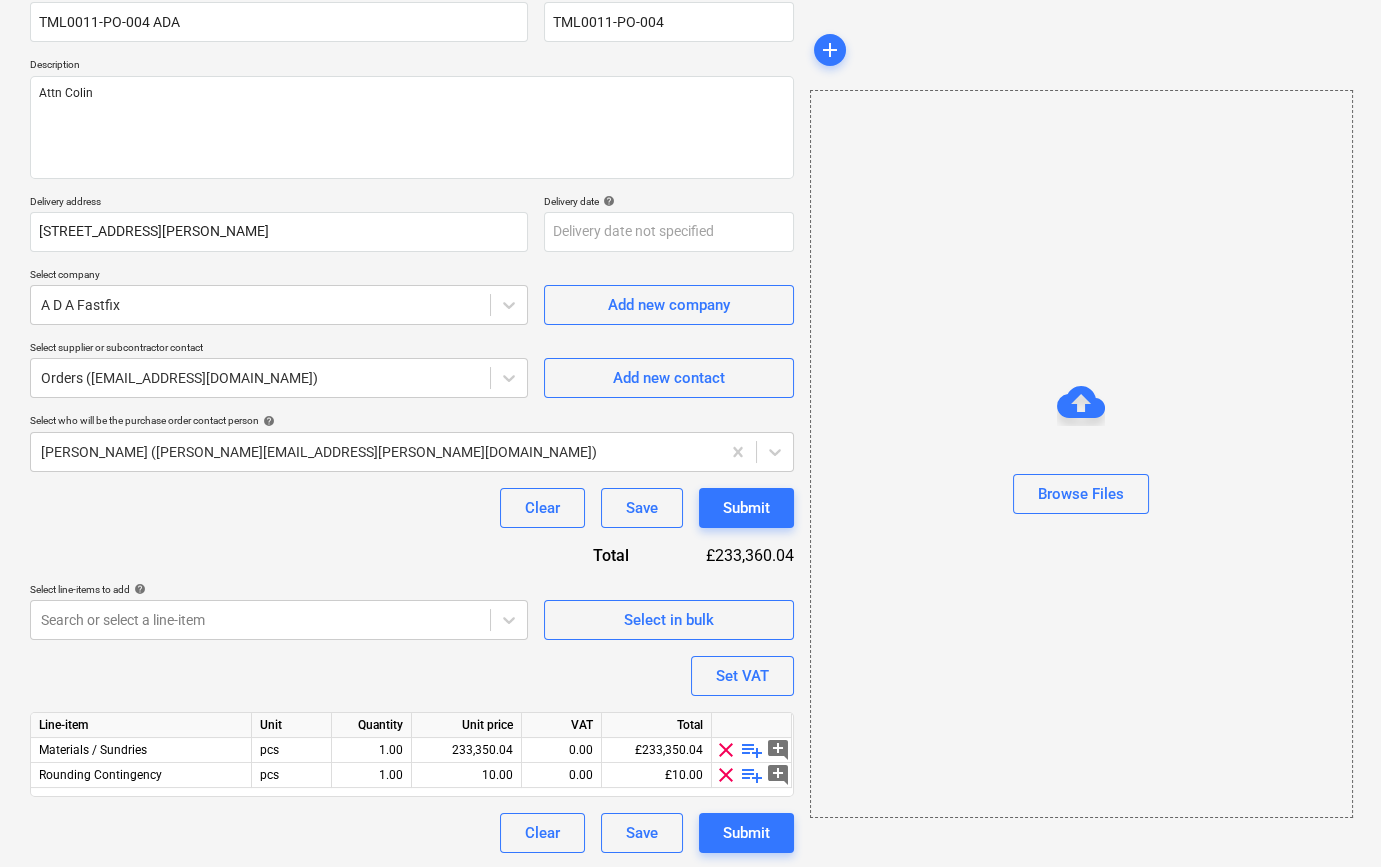 scroll, scrollTop: 180, scrollLeft: 0, axis: vertical 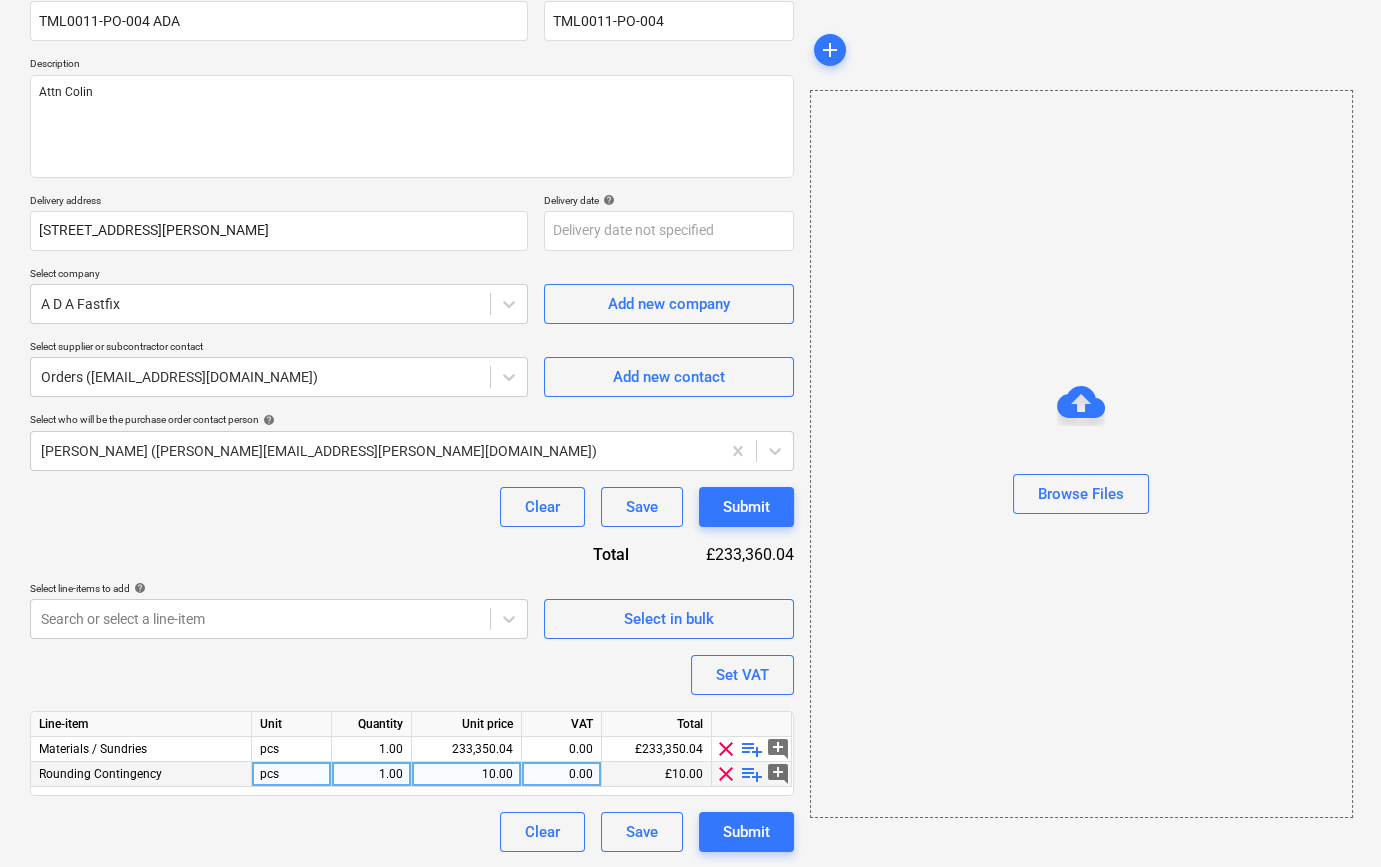 click on "clear" at bounding box center (726, 774) 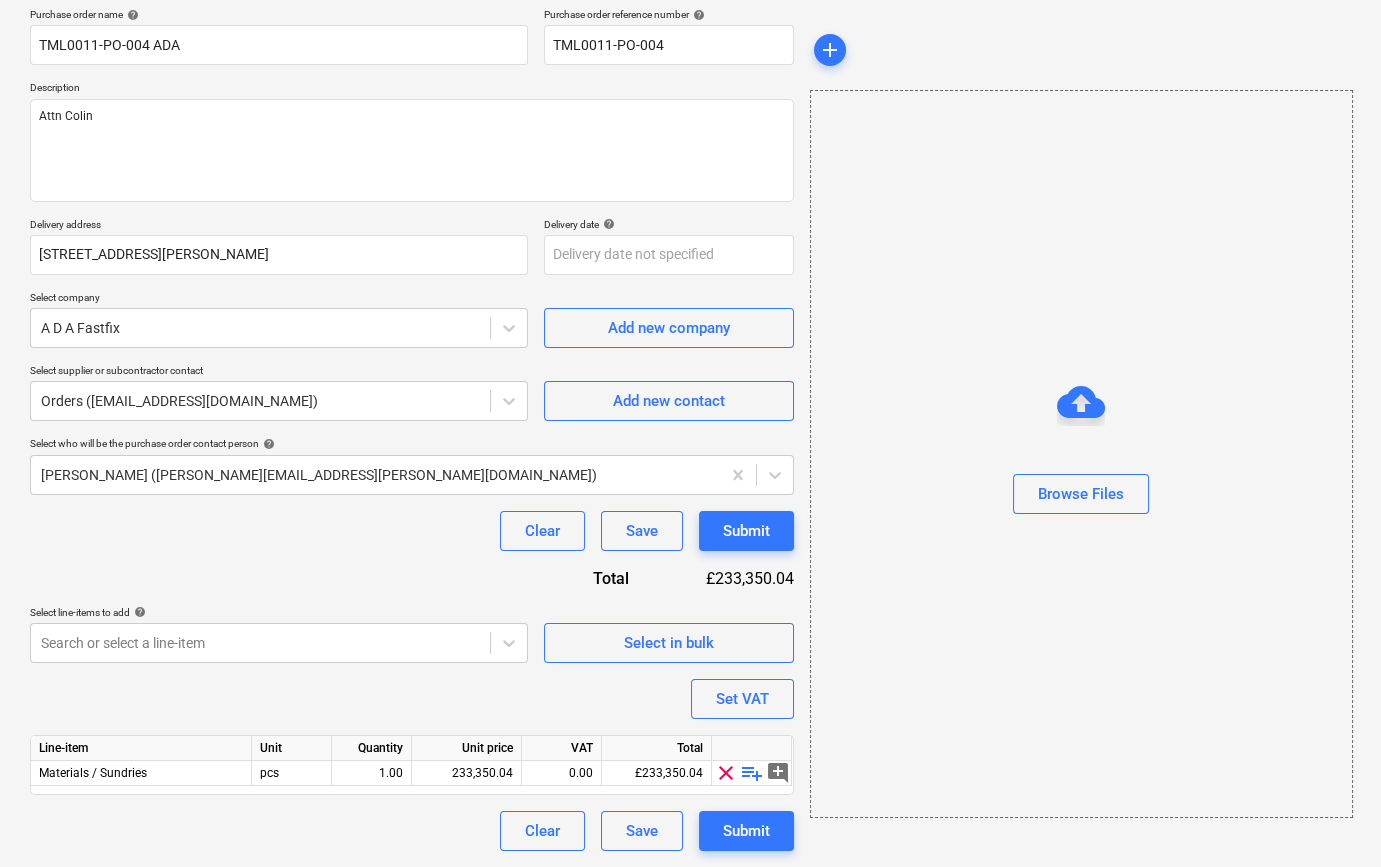 scroll, scrollTop: 155, scrollLeft: 0, axis: vertical 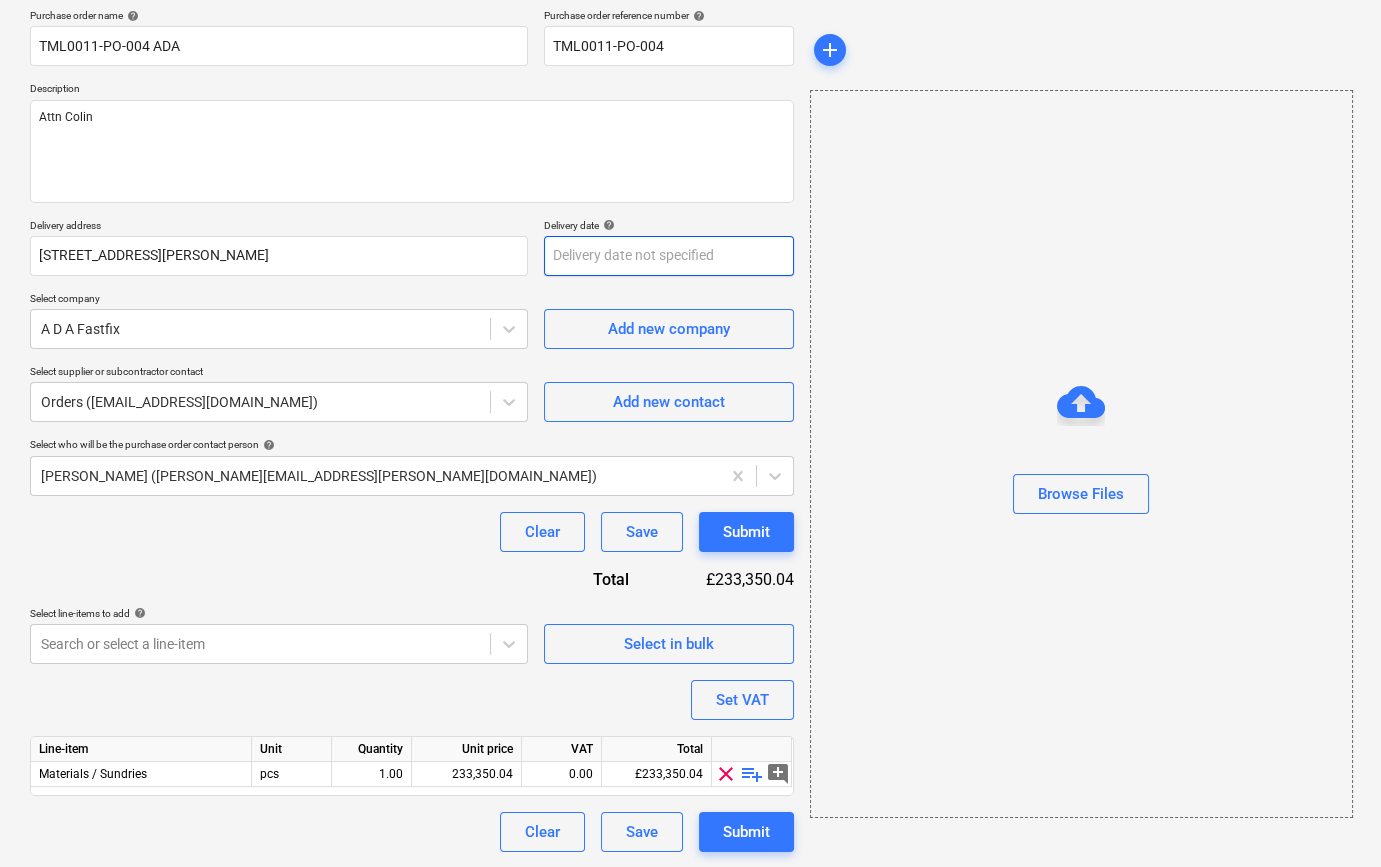click on "Sales Projects Contacts Company Inbox 8 format_size keyboard_arrow_down help search Search notifications 0 keyboard_arrow_down [PERSON_NAME] keyboard_arrow_down [PERSON_NAME] Close - Cladding Budget Client contract Valuations Purchase orders Costs Income Files Analytics Settings Create new document Purchase order name help TML0011-PO-004 ADA Purchase order reference number help TML0011-PO-004 Description Attn [PERSON_NAME] address Tudor [GEOGRAPHIC_DATA][STREET_ADDRESS][PERSON_NAME] Delivery date help Press the down arrow key to interact with the calendar and
select a date. Press the question mark key to get the keyboard shortcuts for changing dates. Select company A D A Fastfix   Add new company Select supplier or subcontractor contact Orders  ([EMAIL_ADDRESS][DOMAIN_NAME]) Add new contact Select who will be the purchase order contact person help [PERSON_NAME] ([PERSON_NAME][EMAIL_ADDRESS][PERSON_NAME][DOMAIN_NAME]) Clear Save Submit Total £233,350.04 Select line-items to add help Search or select a line-item Select in bulk Set VAT Line-item x" at bounding box center (690, 278) 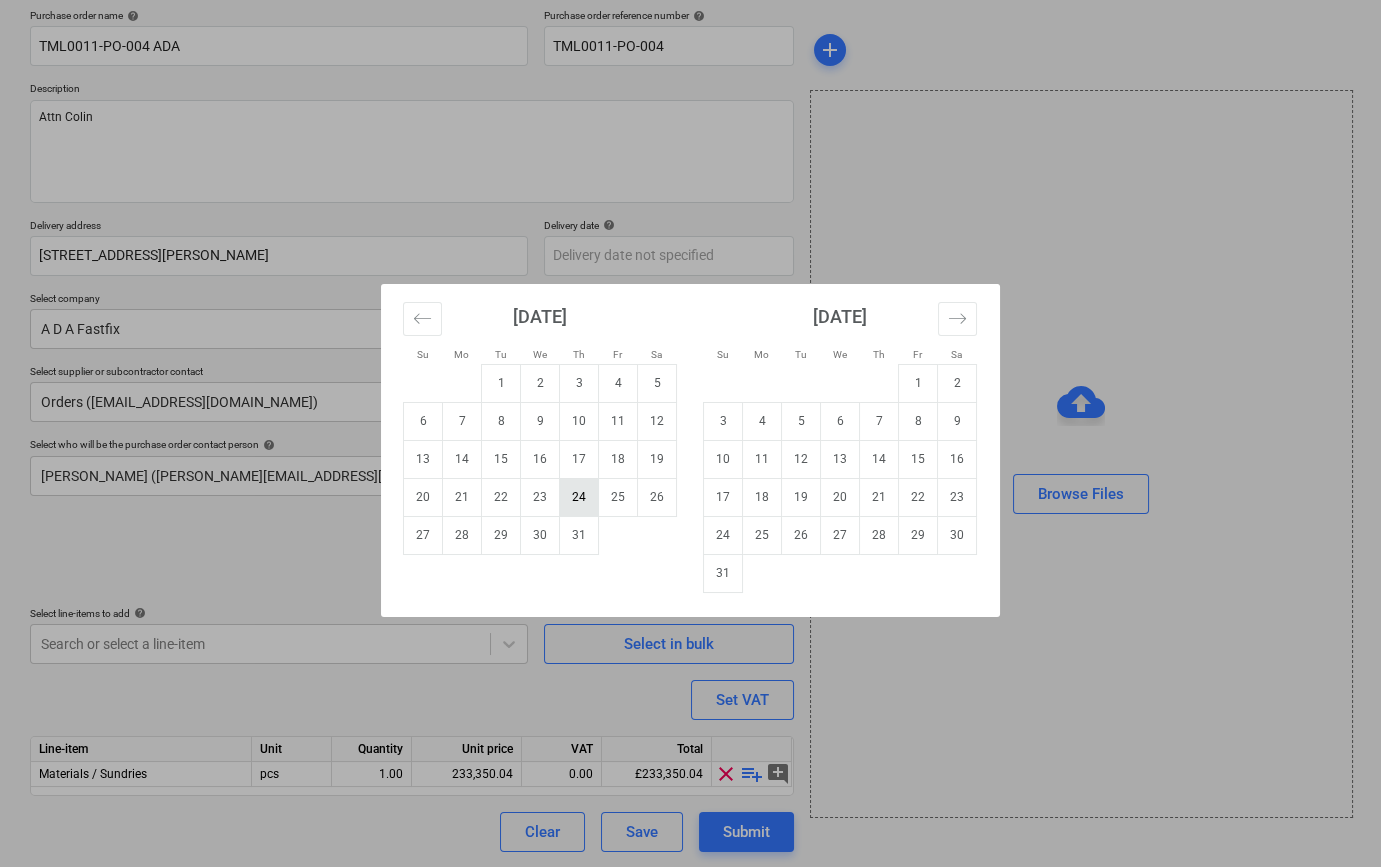click on "24" at bounding box center (579, 497) 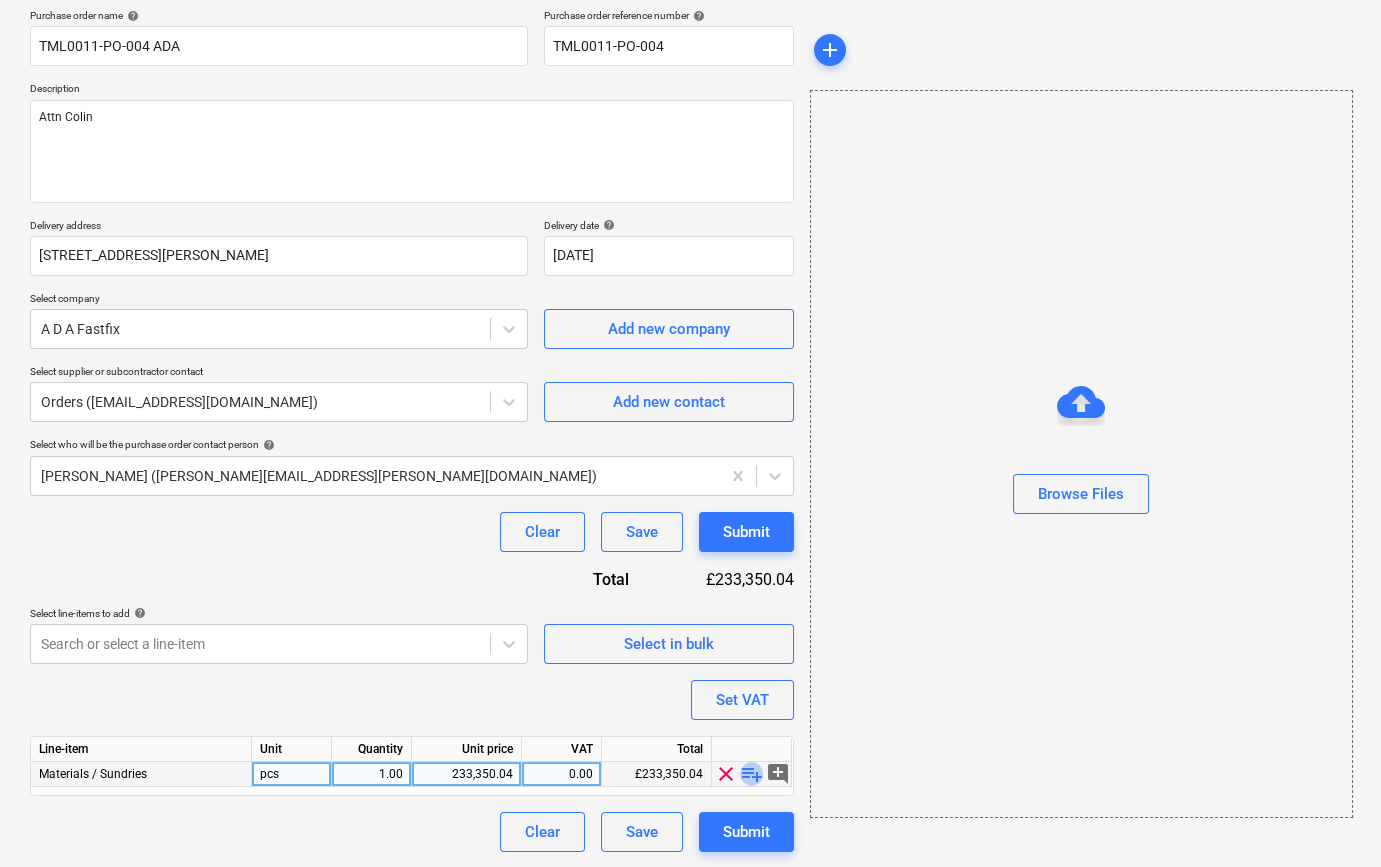 click on "playlist_add" at bounding box center (752, 774) 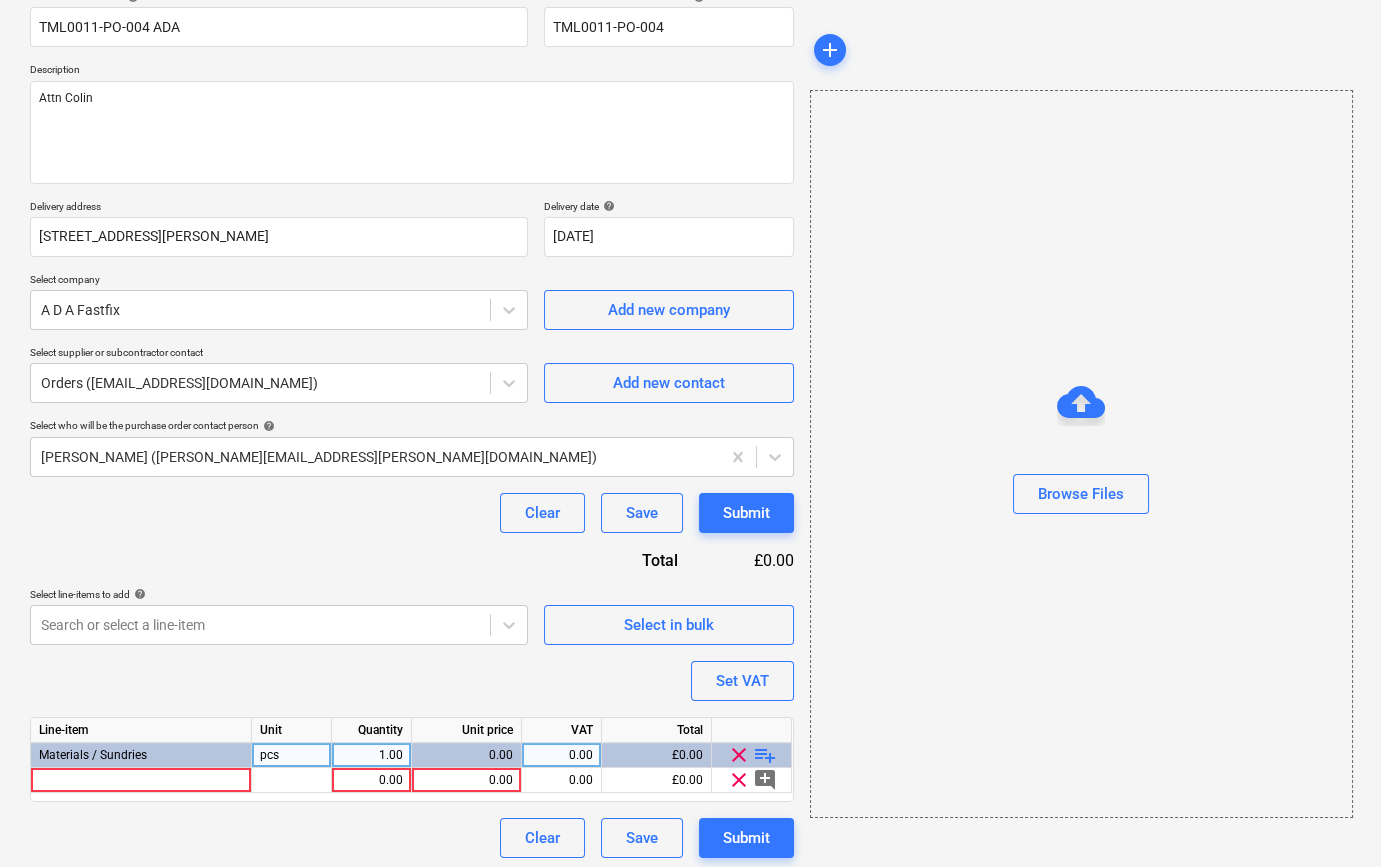 scroll, scrollTop: 180, scrollLeft: 0, axis: vertical 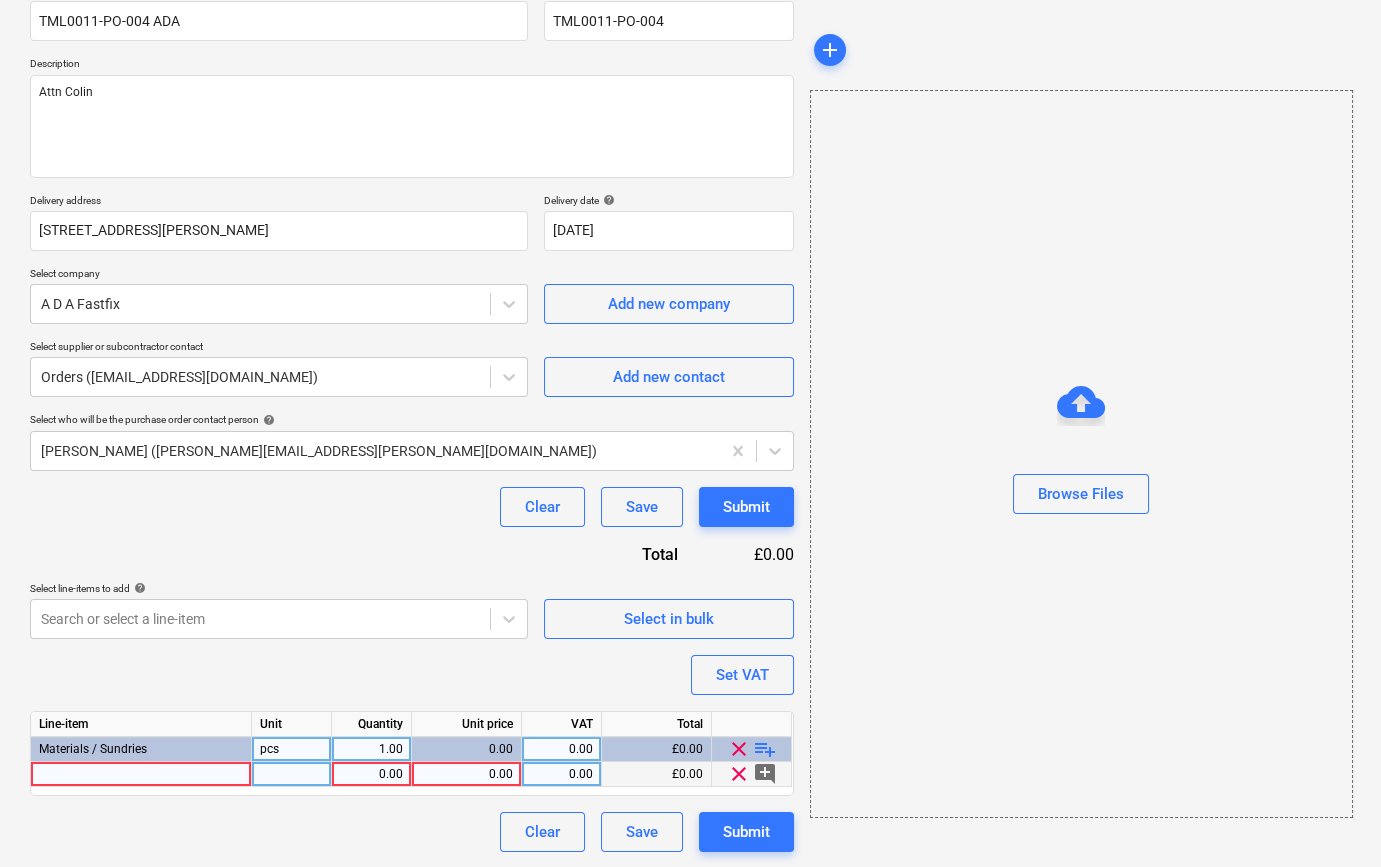 click at bounding box center [141, 774] 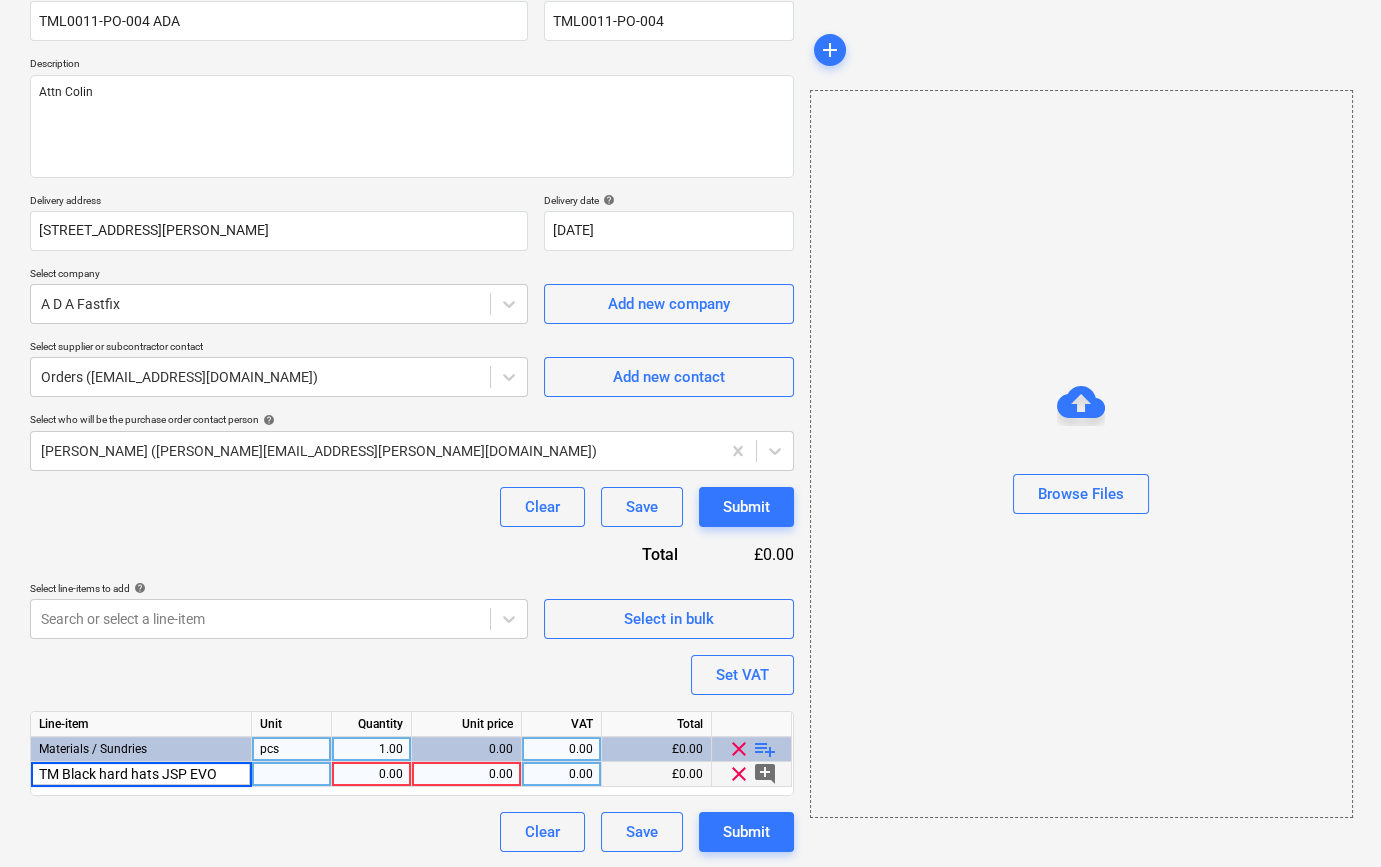 type on "TM Black hard hats JSP EVO3" 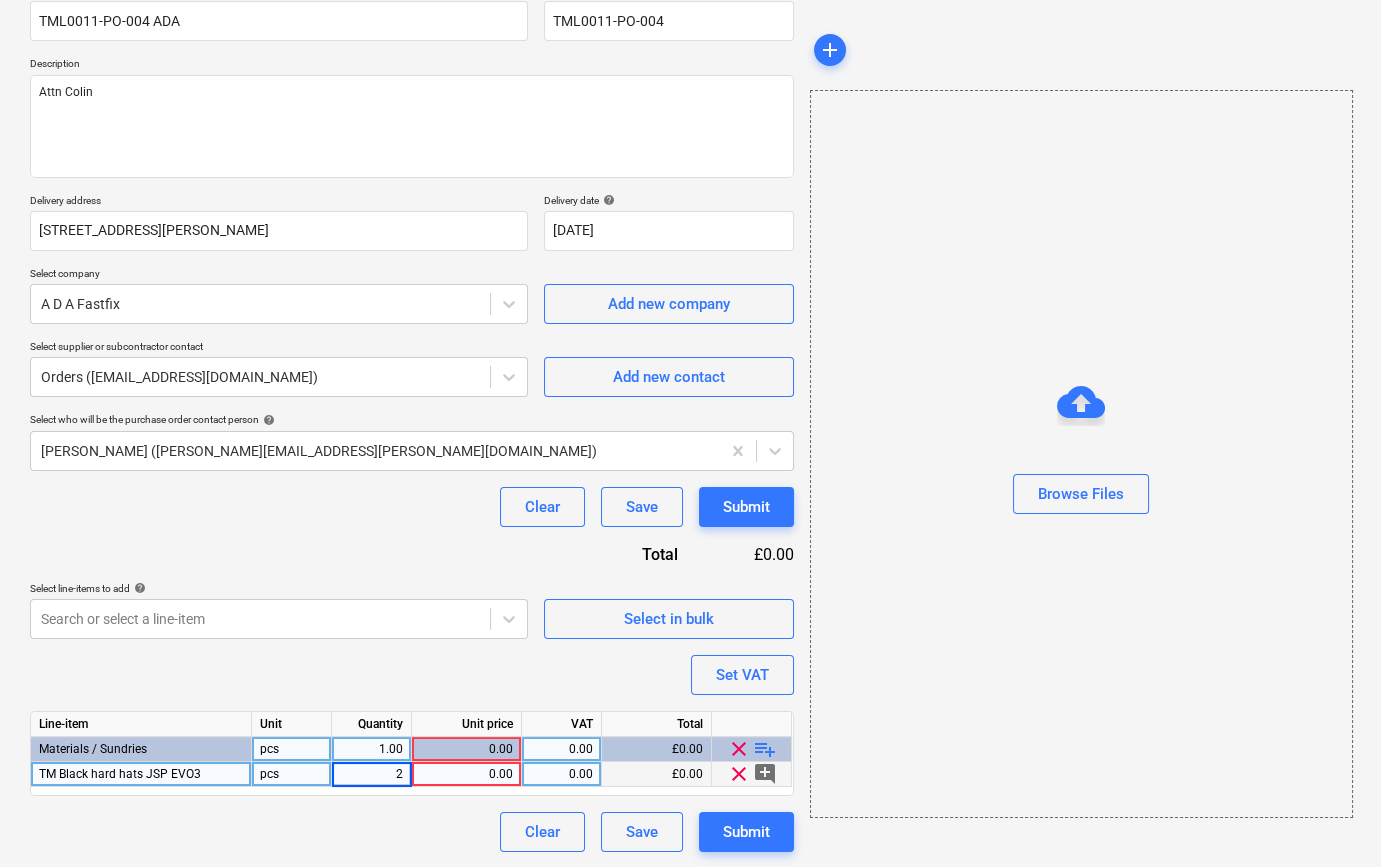 type on "x" 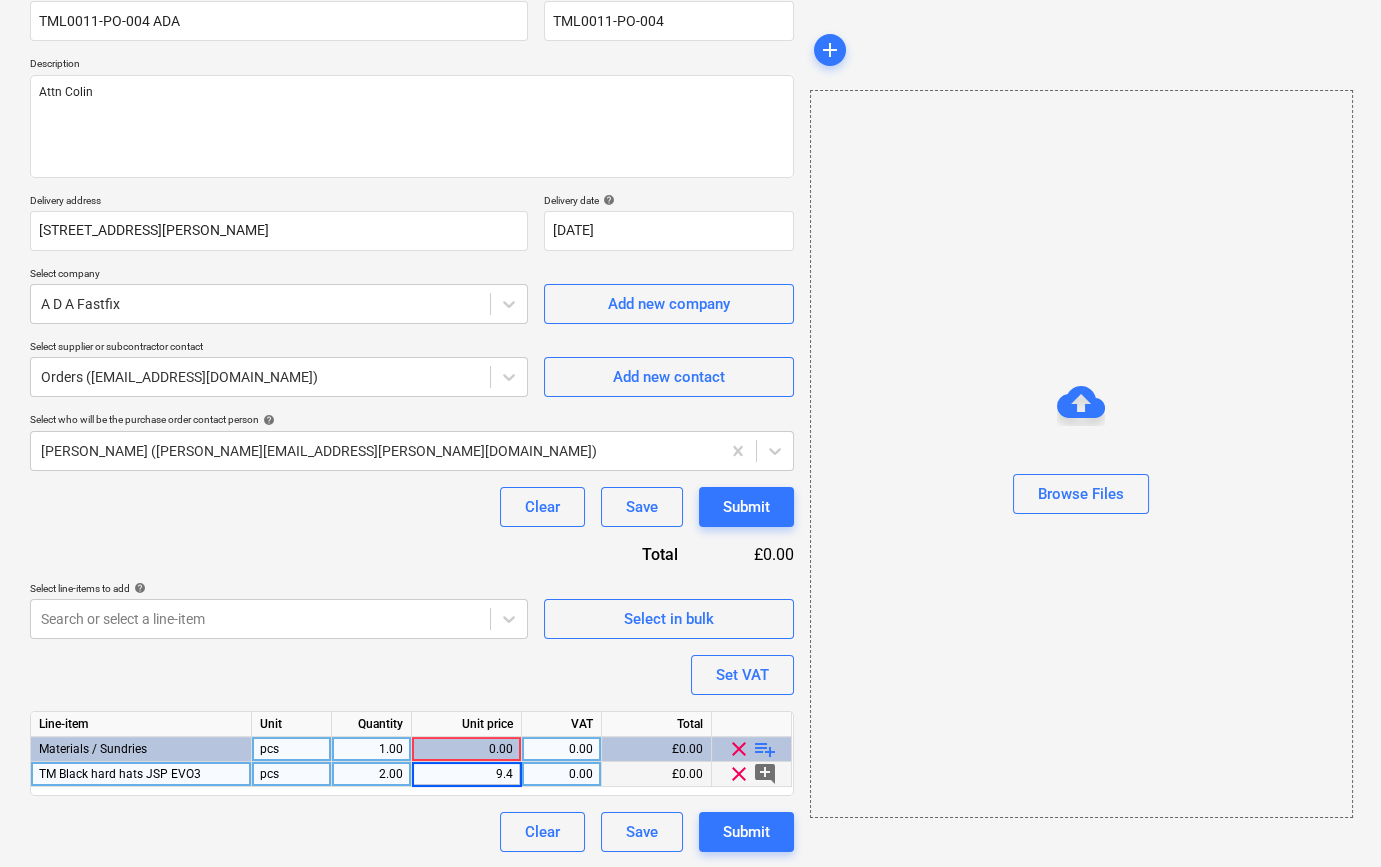 type on "9.45" 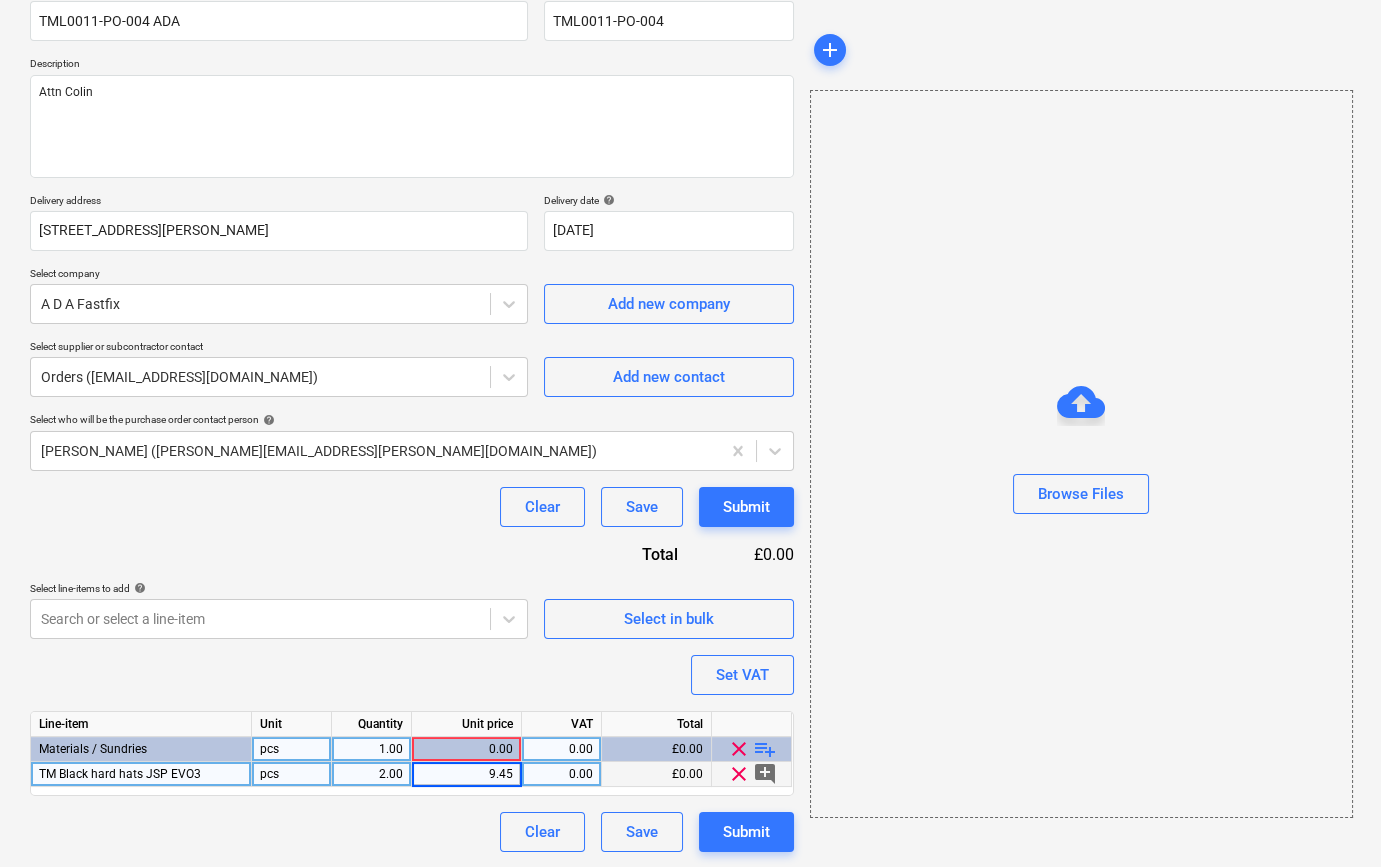 type on "x" 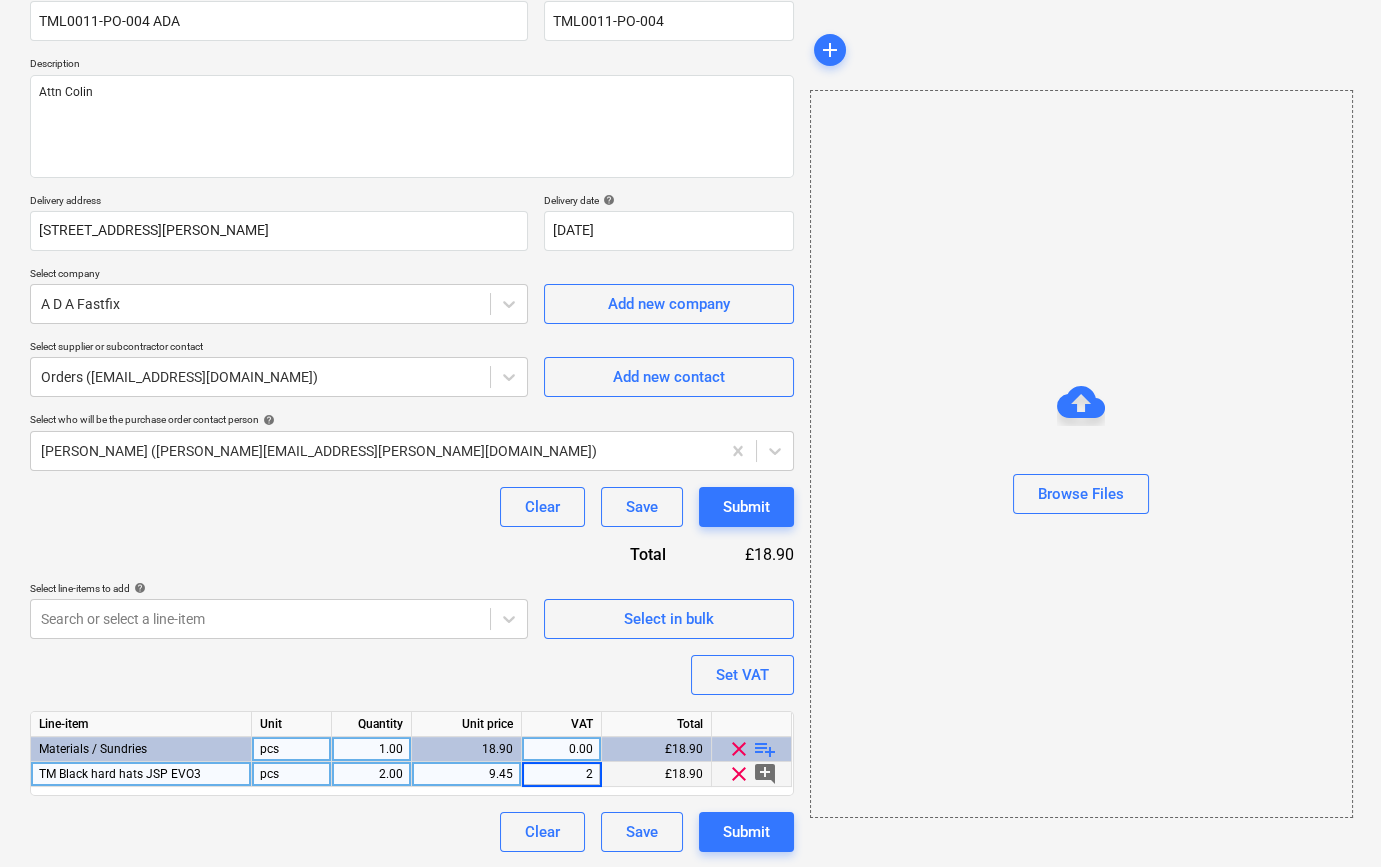 type on "20" 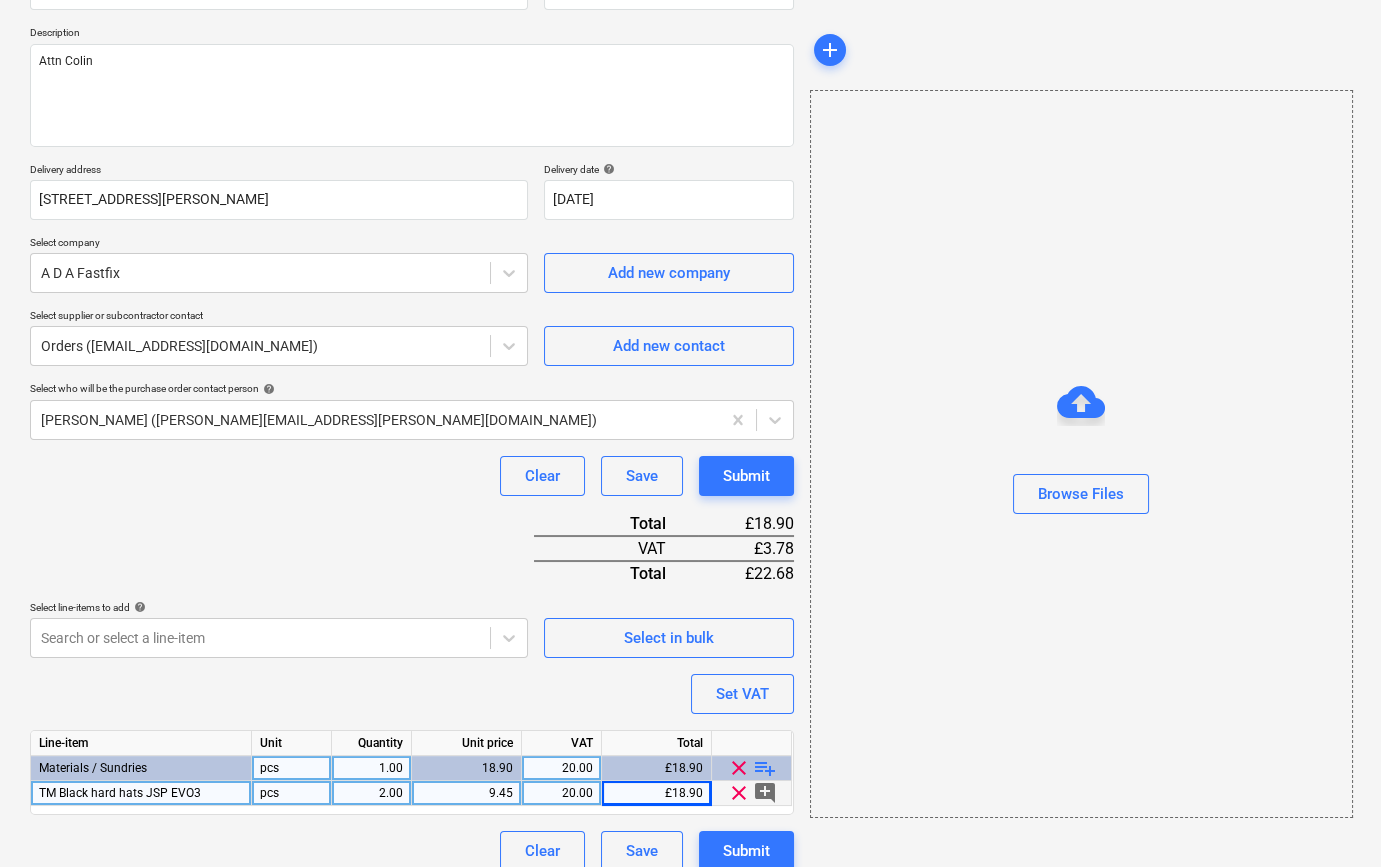 scroll, scrollTop: 230, scrollLeft: 0, axis: vertical 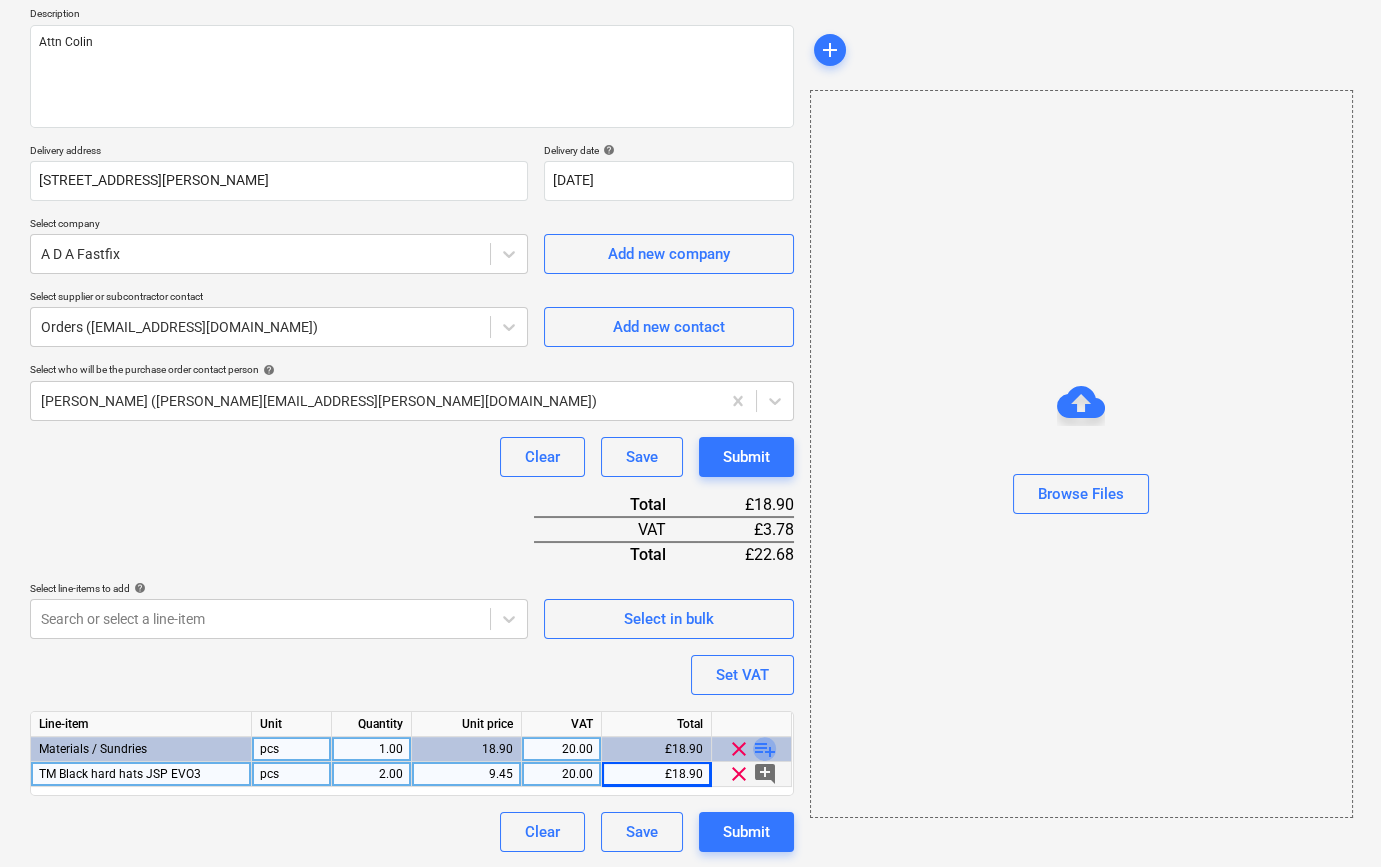 click on "playlist_add" at bounding box center [765, 749] 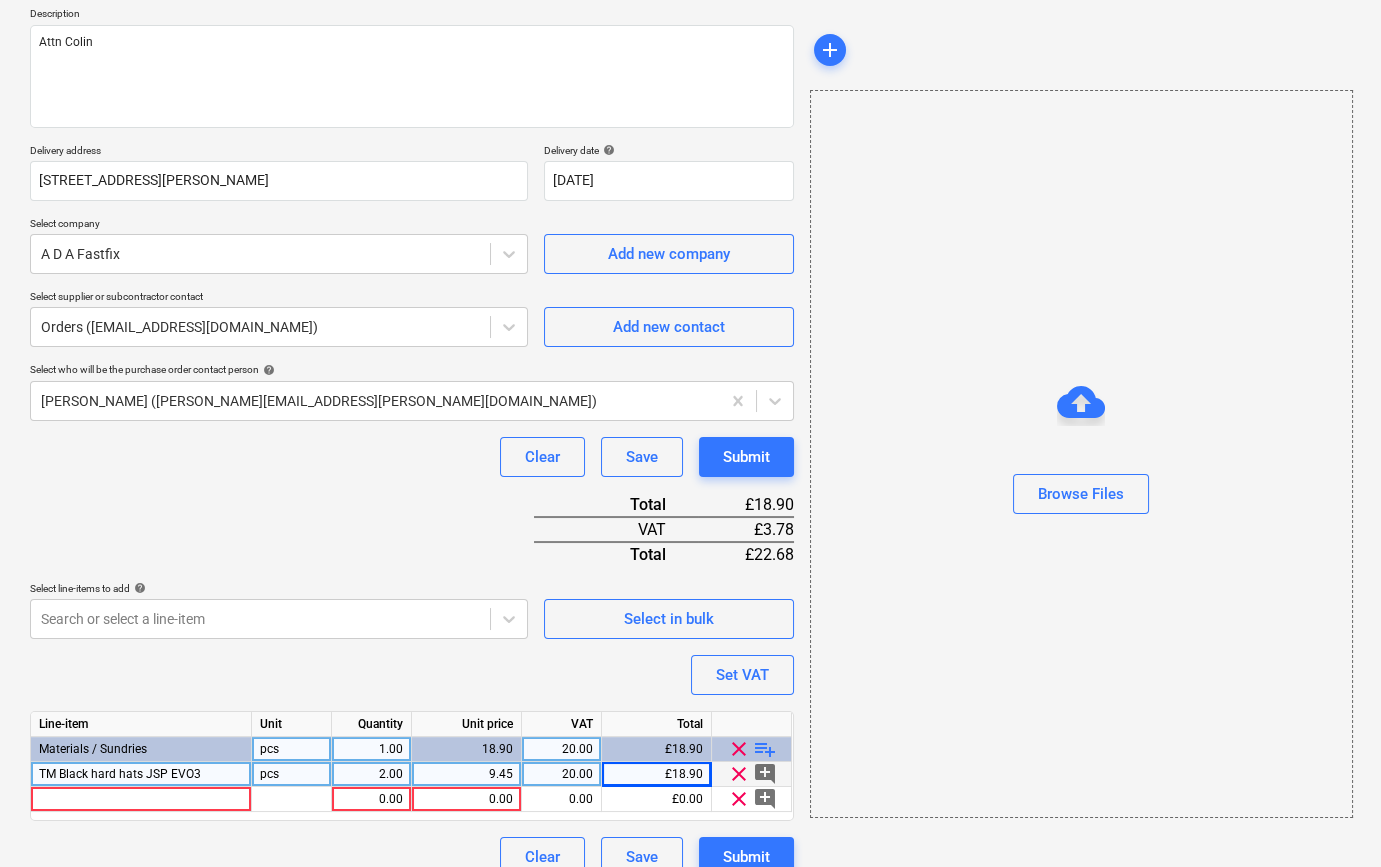 type on "x" 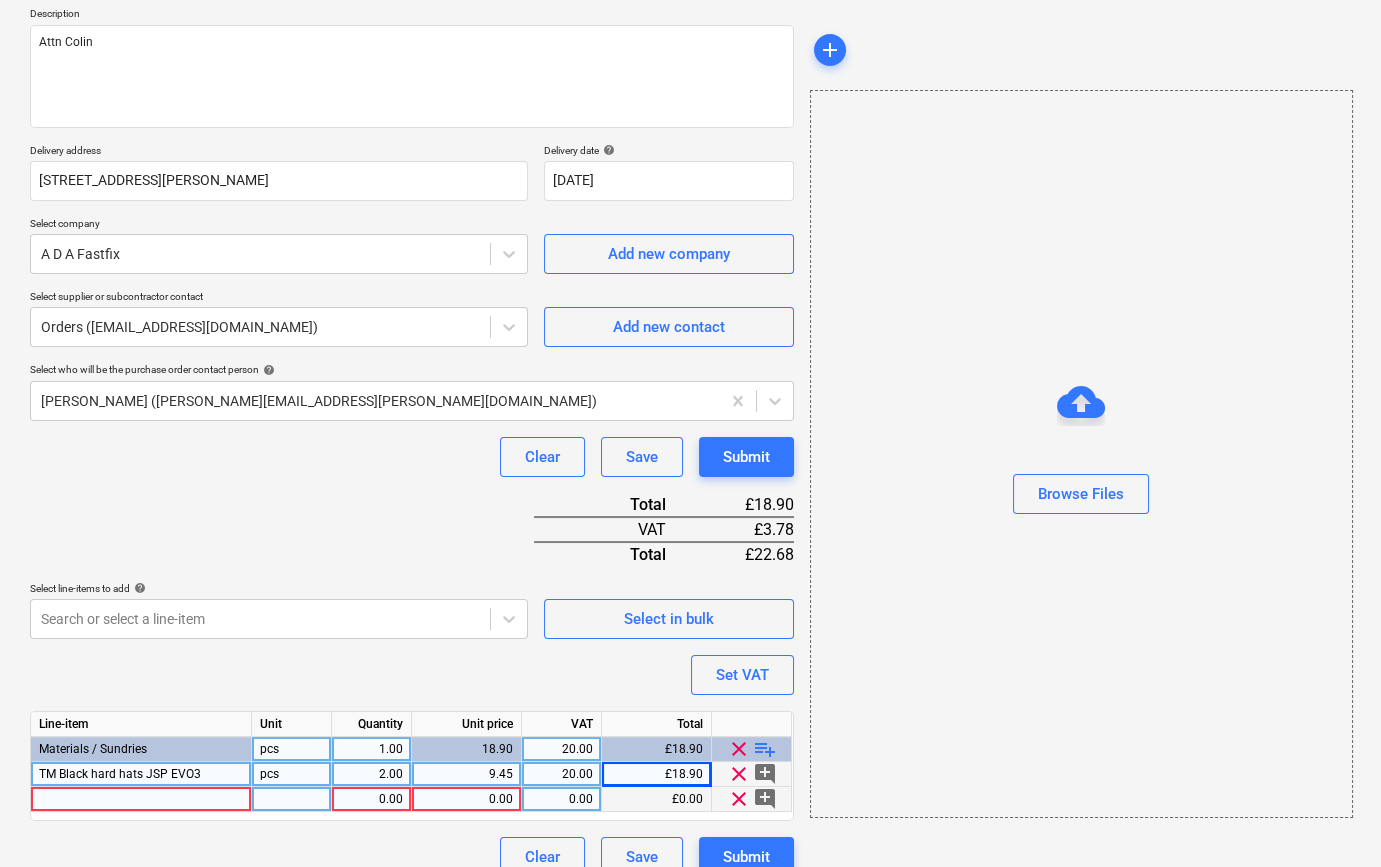 click at bounding box center (141, 799) 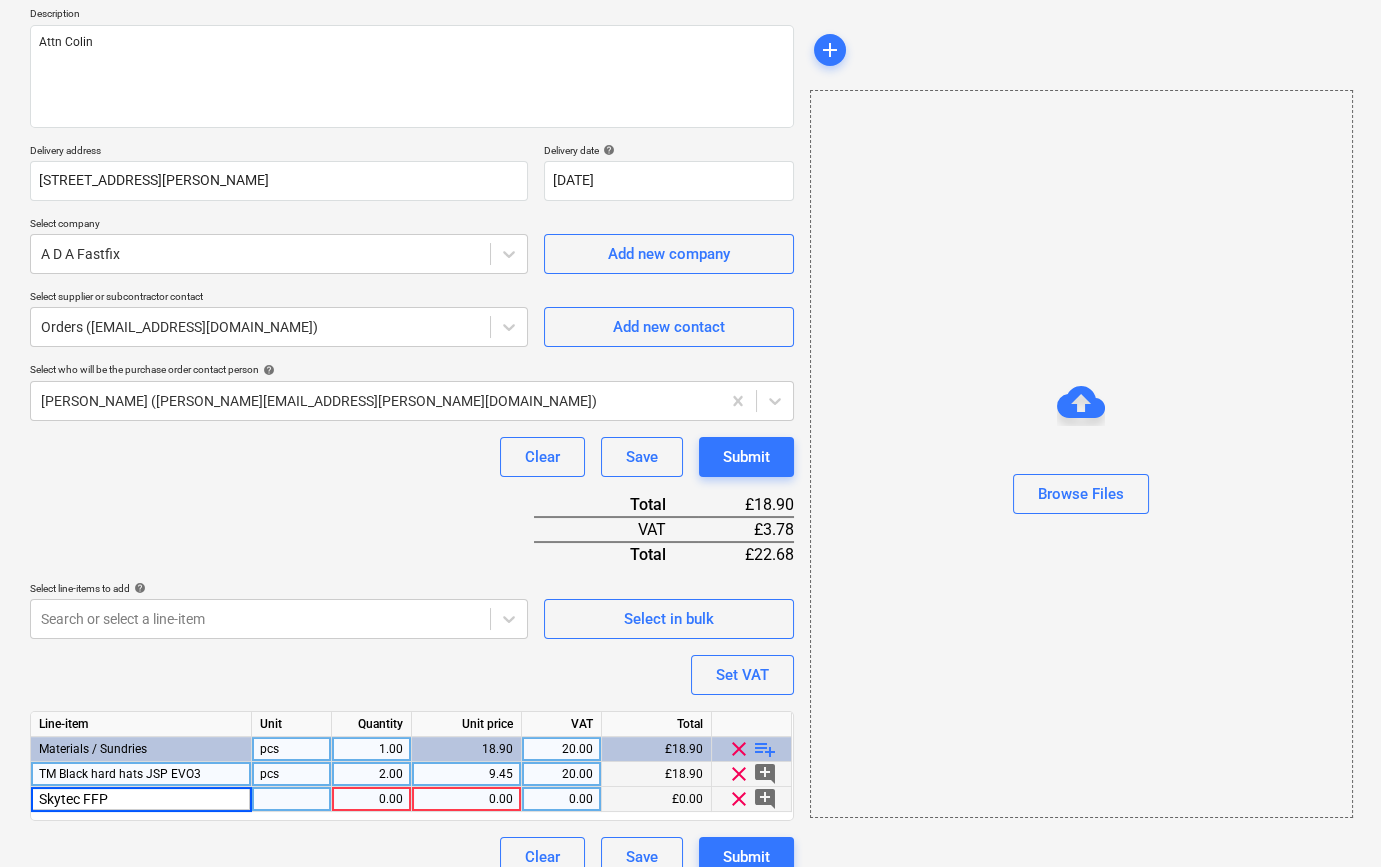 type on "Skytec FFP3" 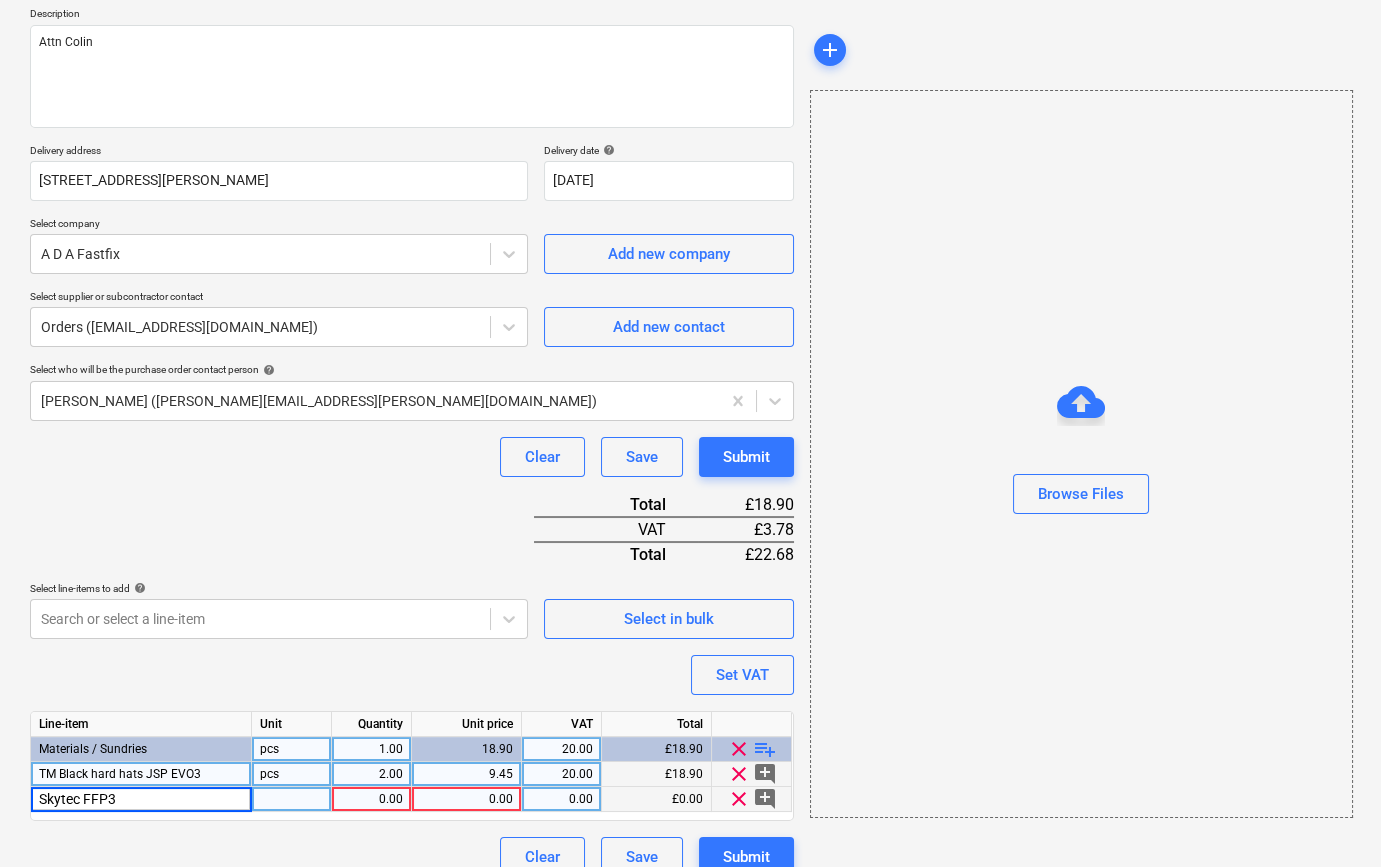 type on "x" 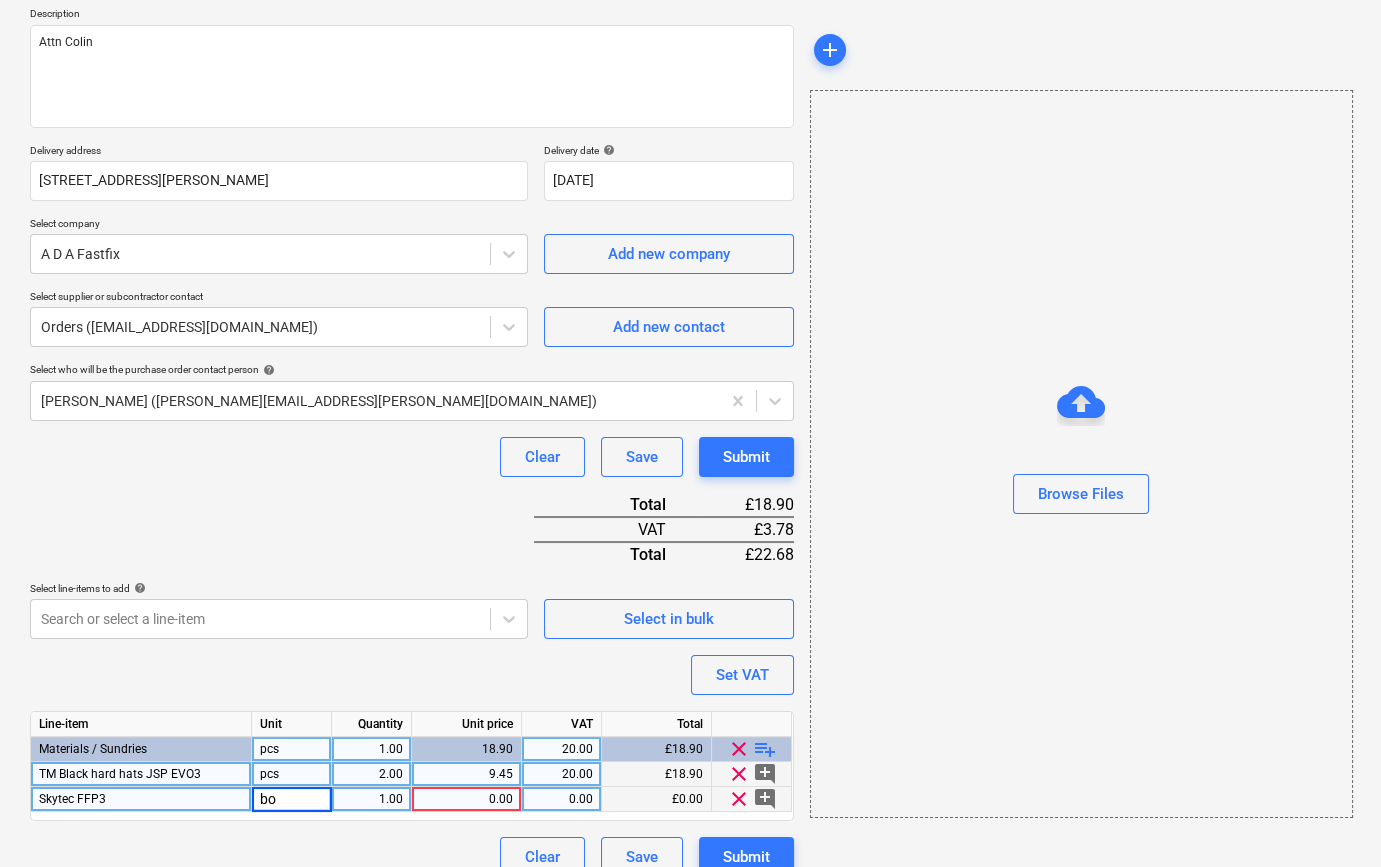 type on "box" 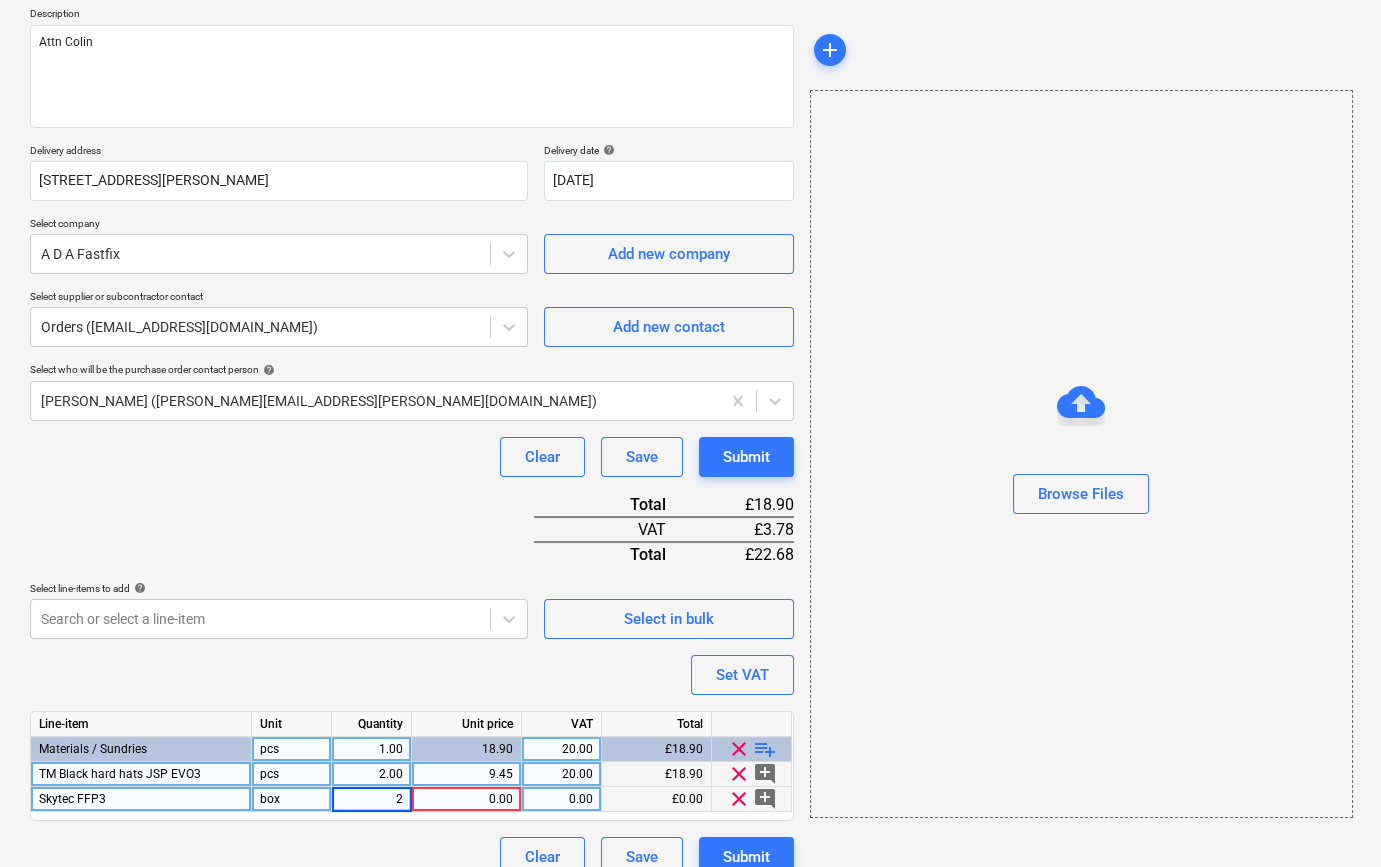 type on "x" 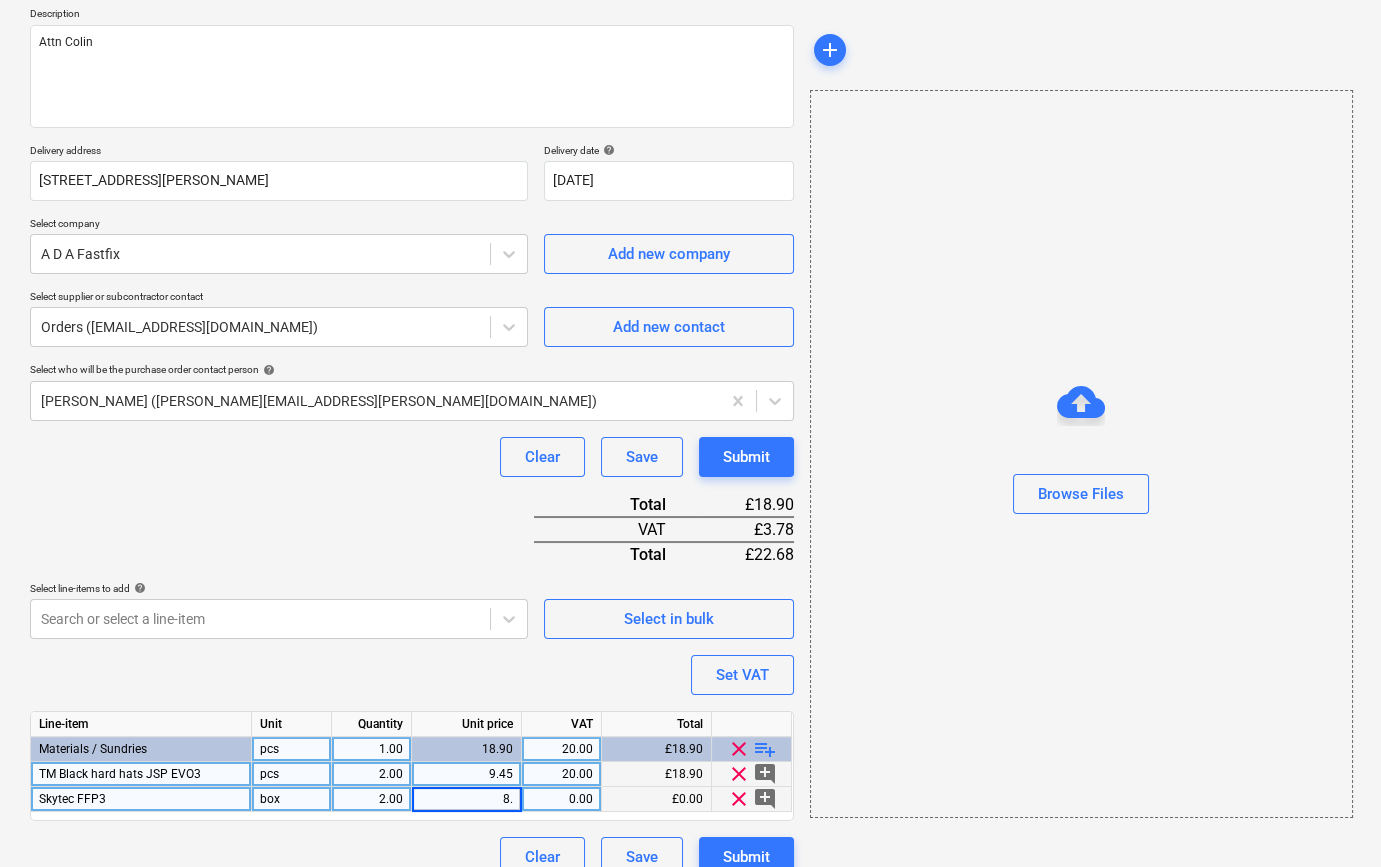type on "8.4" 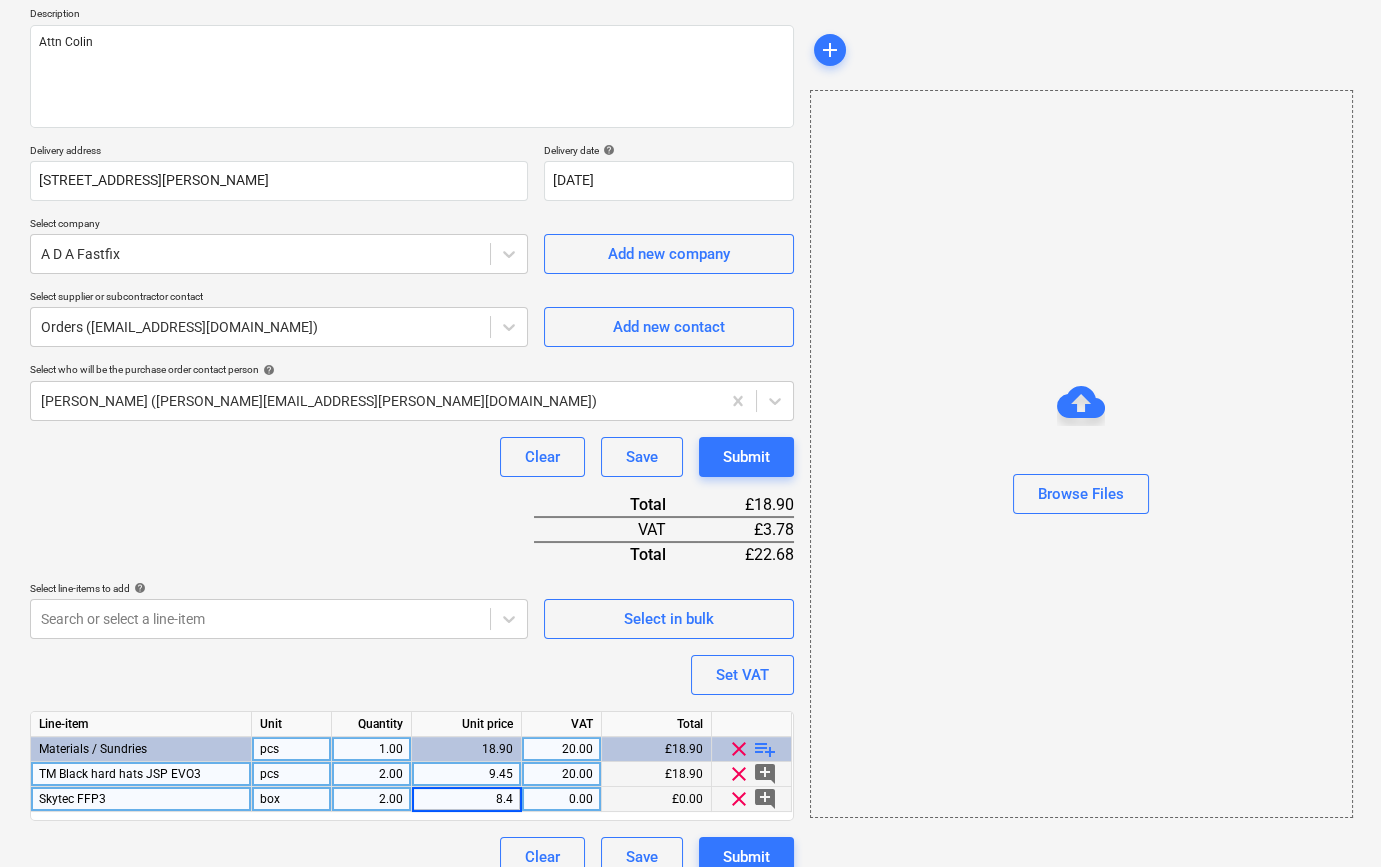 type on "x" 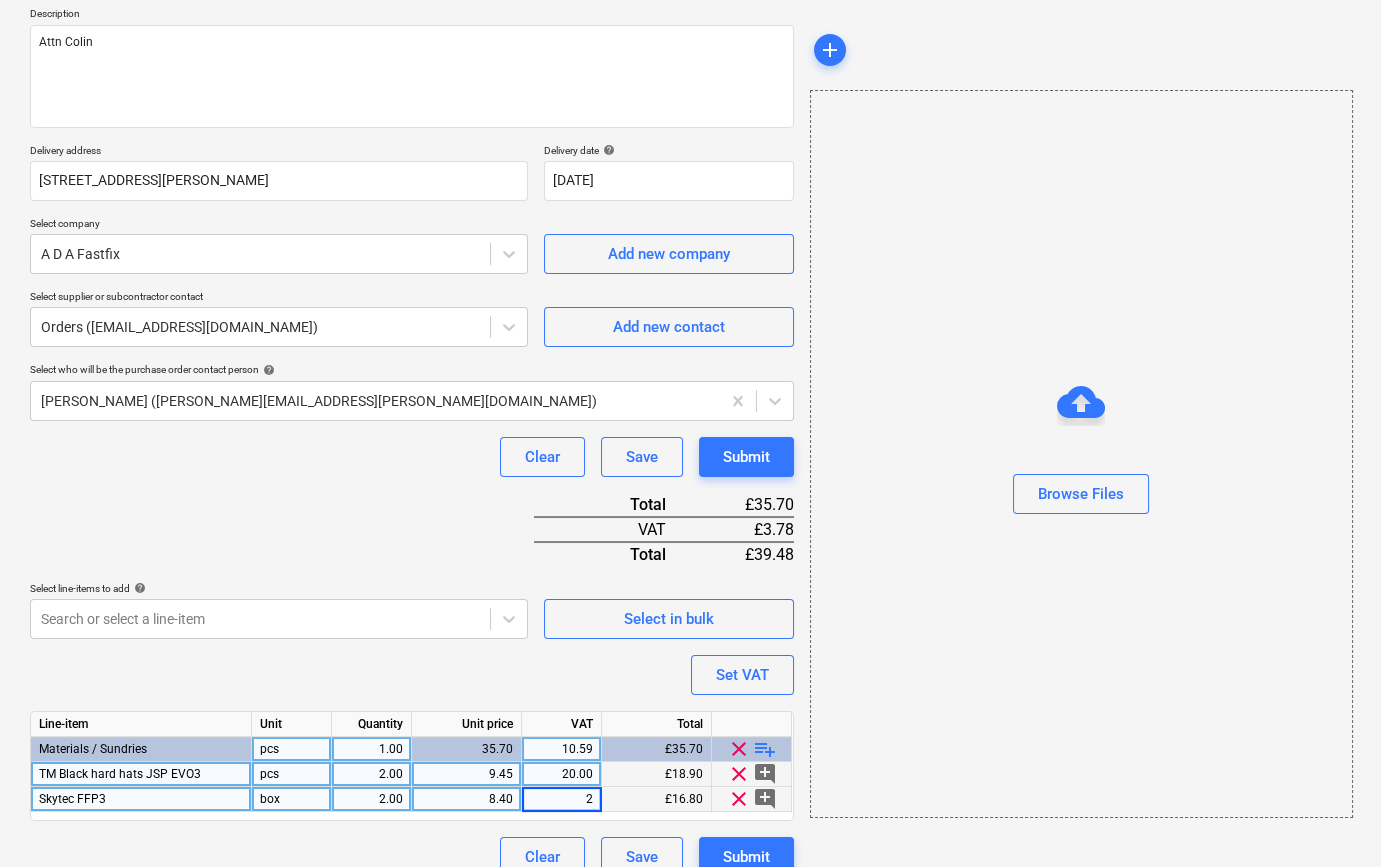 type on "20" 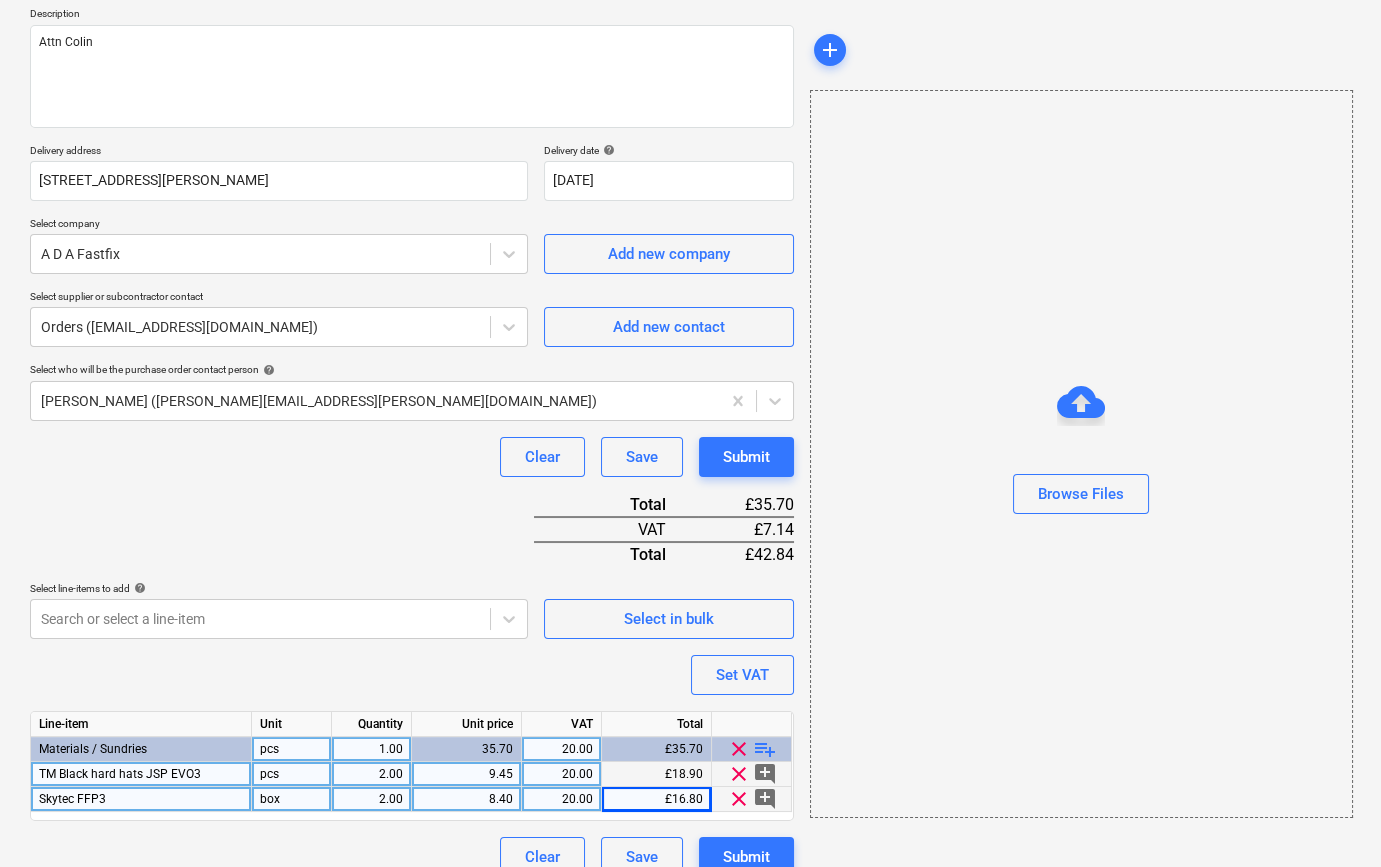 click on "playlist_add" at bounding box center (765, 749) 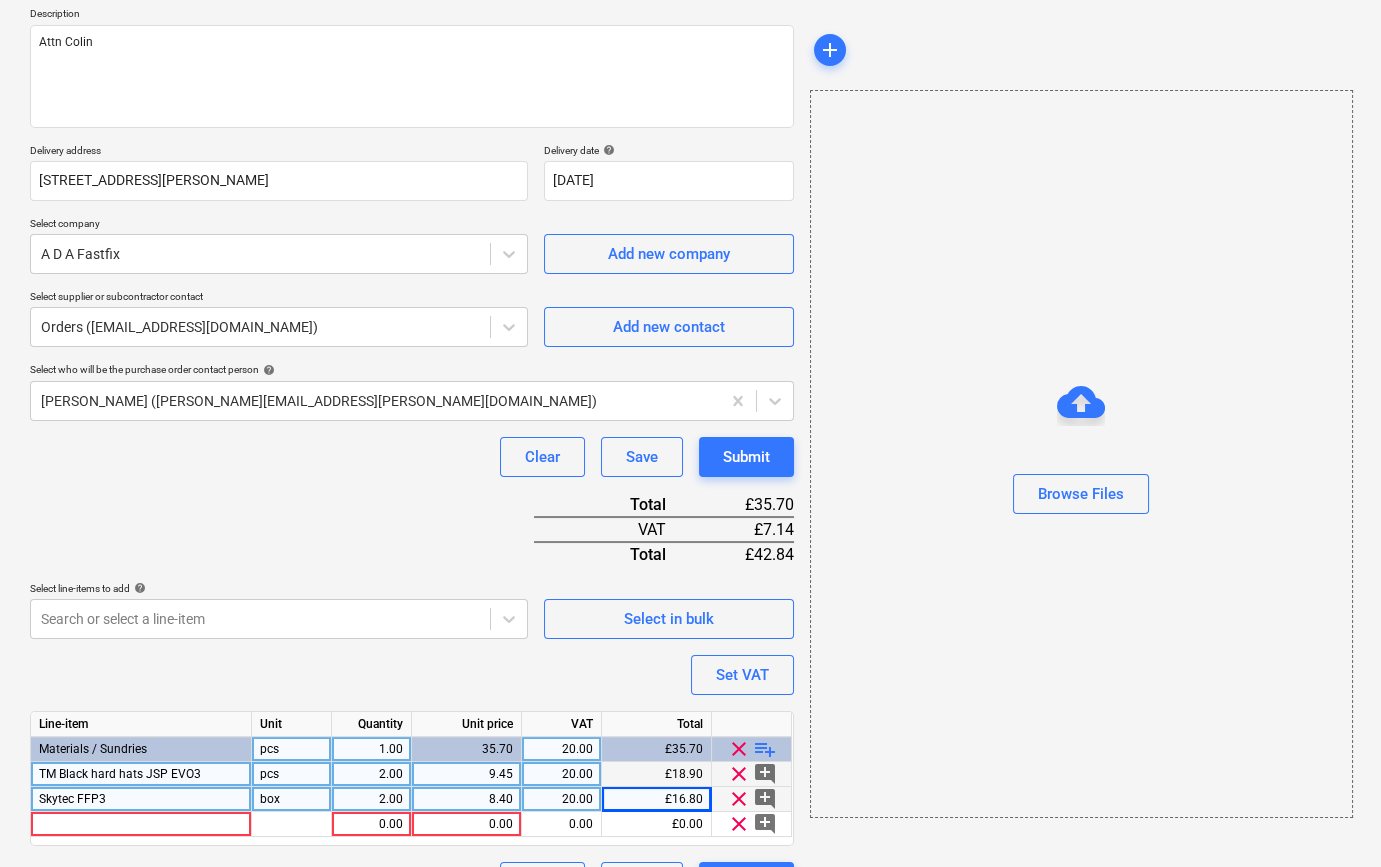 type on "x" 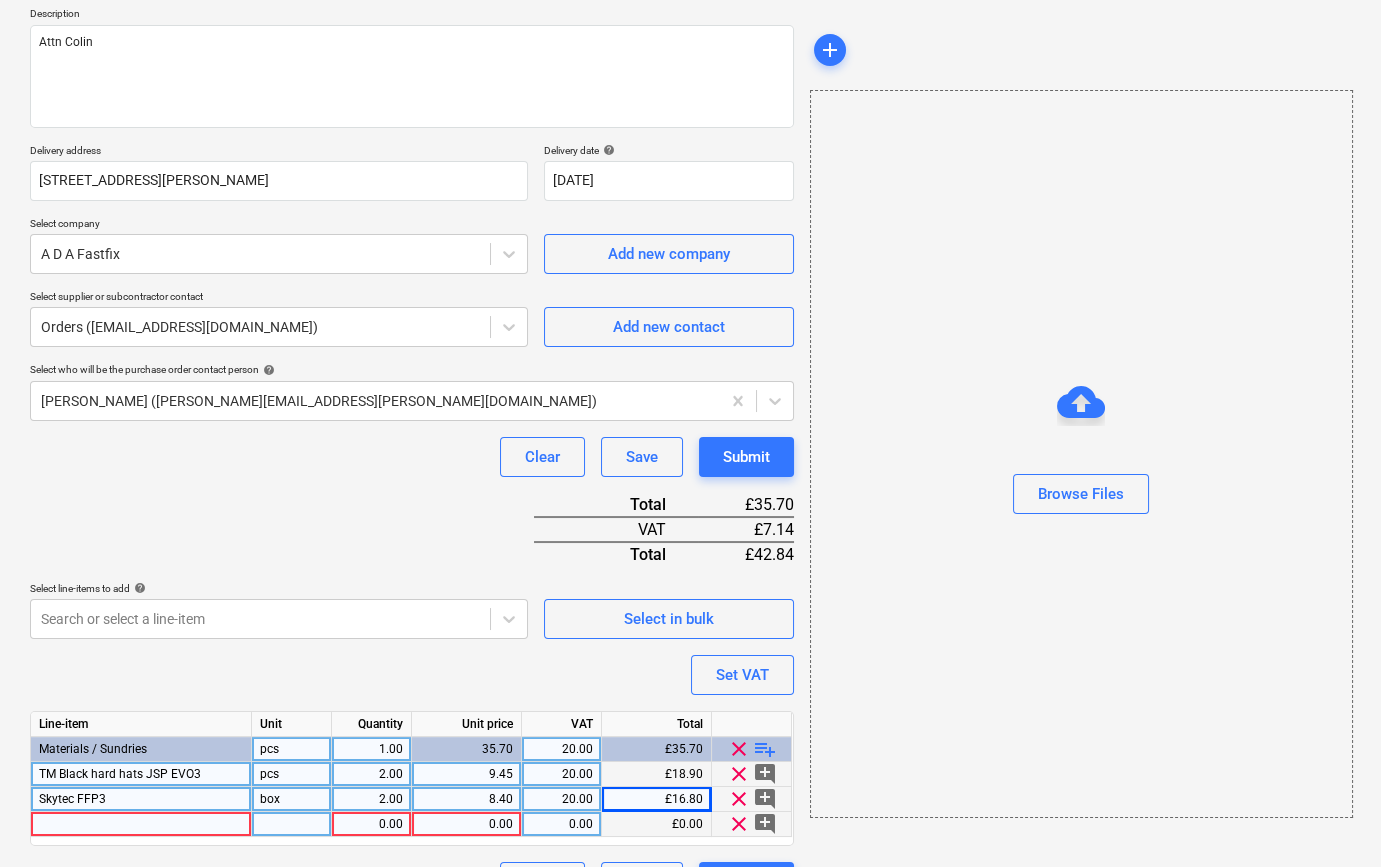 click at bounding box center [141, 824] 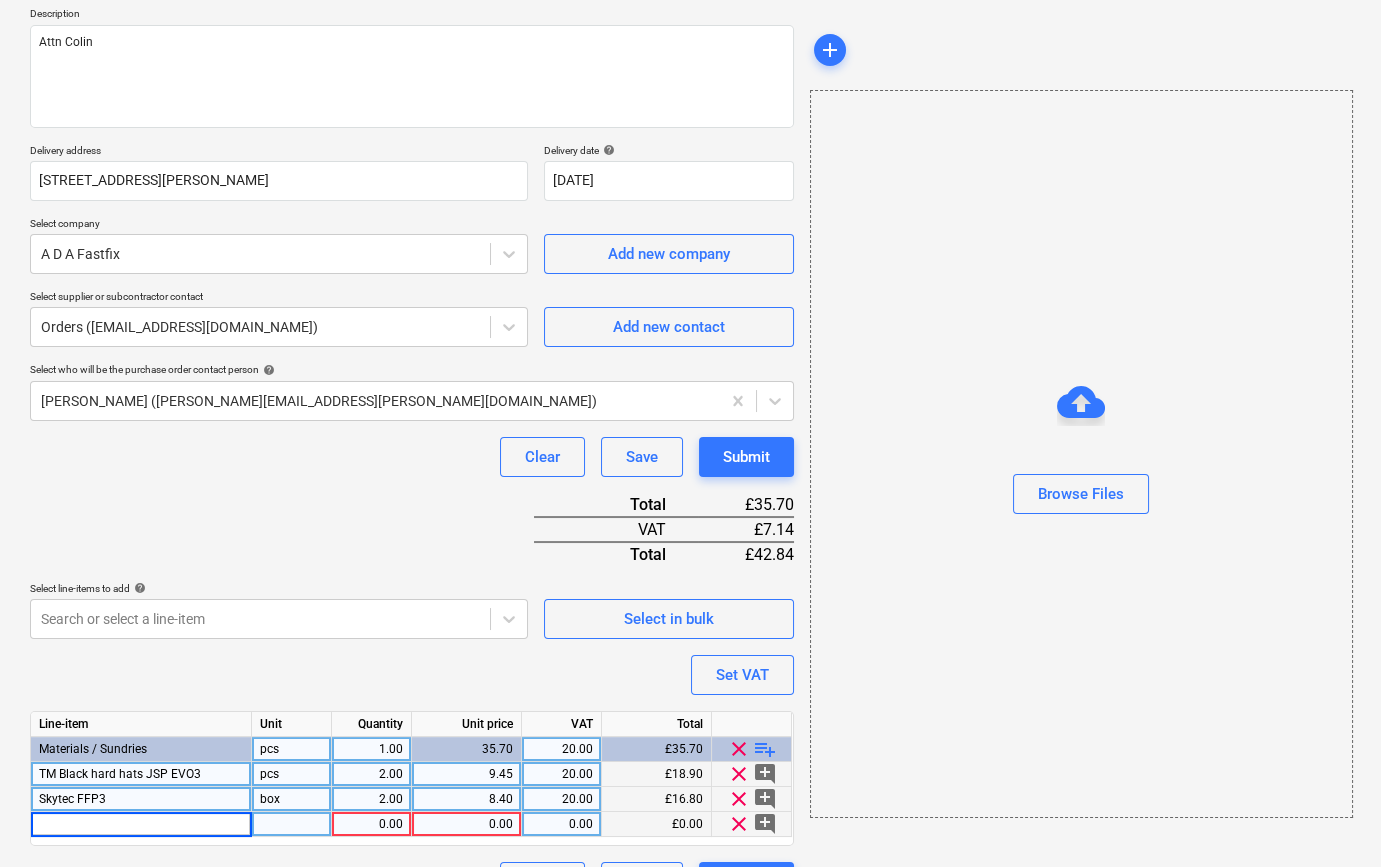type on "Skytec Tons TP-5 P/U Palm     Coated Glove Cut Level Sz9" 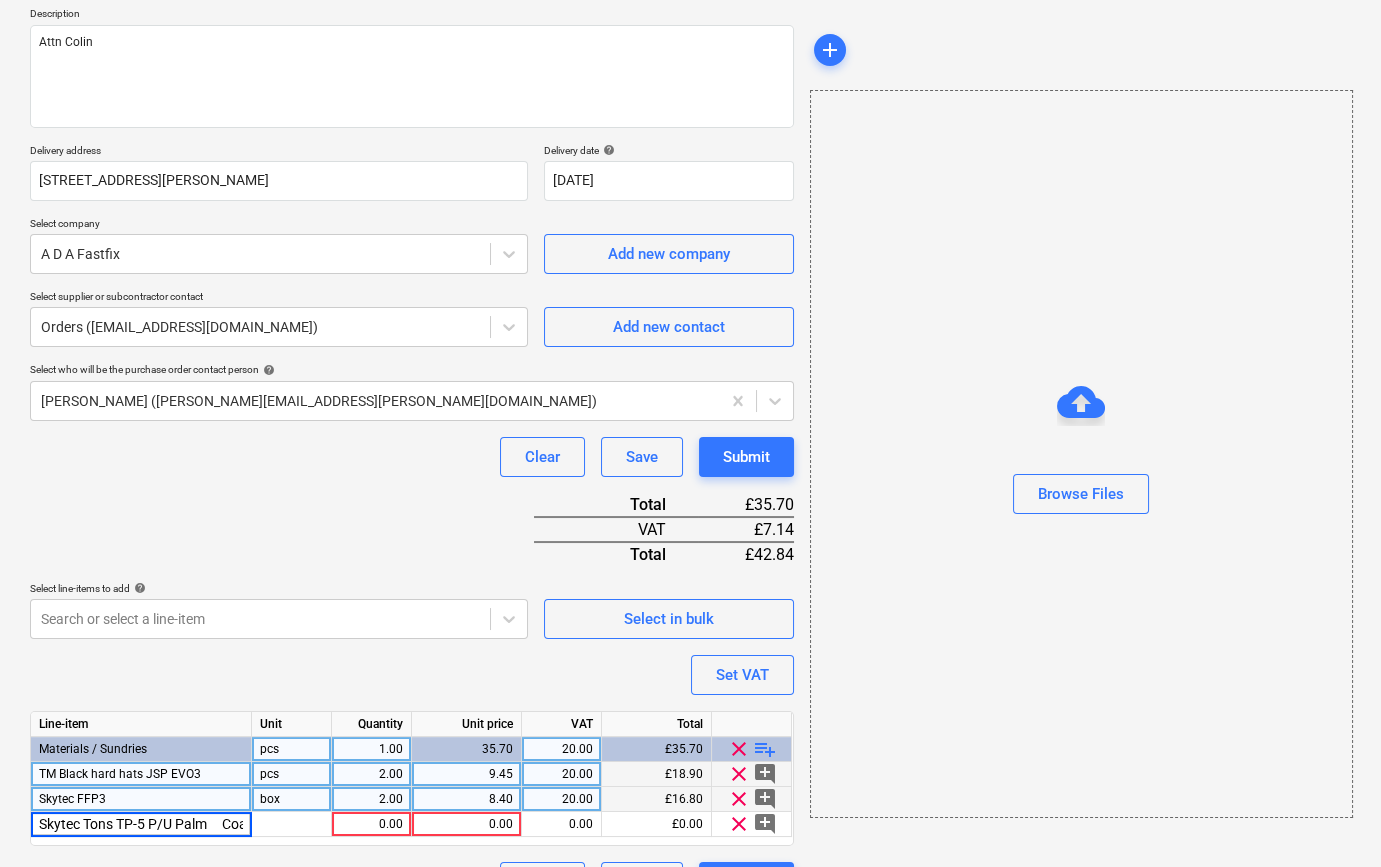 scroll, scrollTop: 0, scrollLeft: 156, axis: horizontal 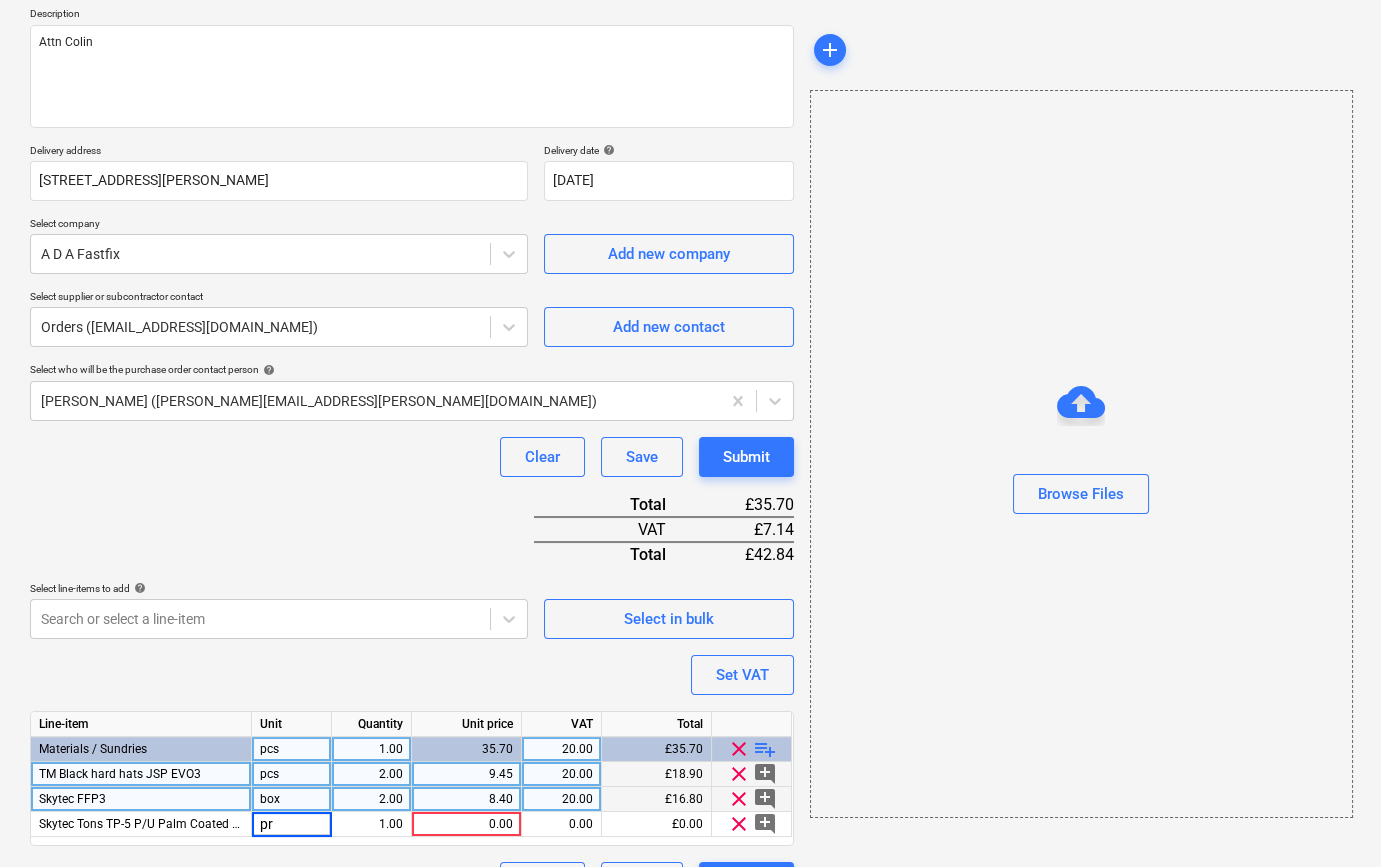 type on "x" 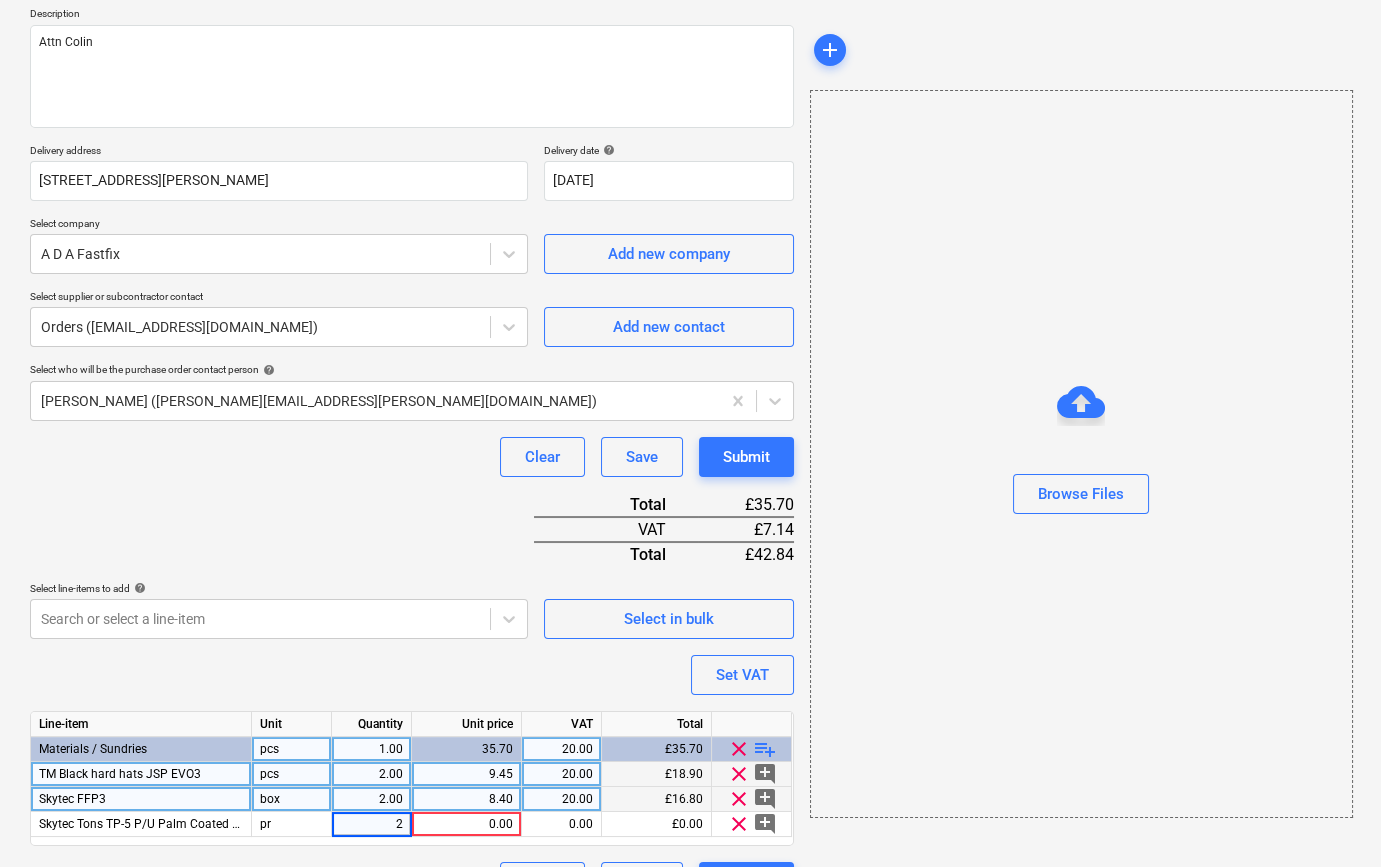 type on "20" 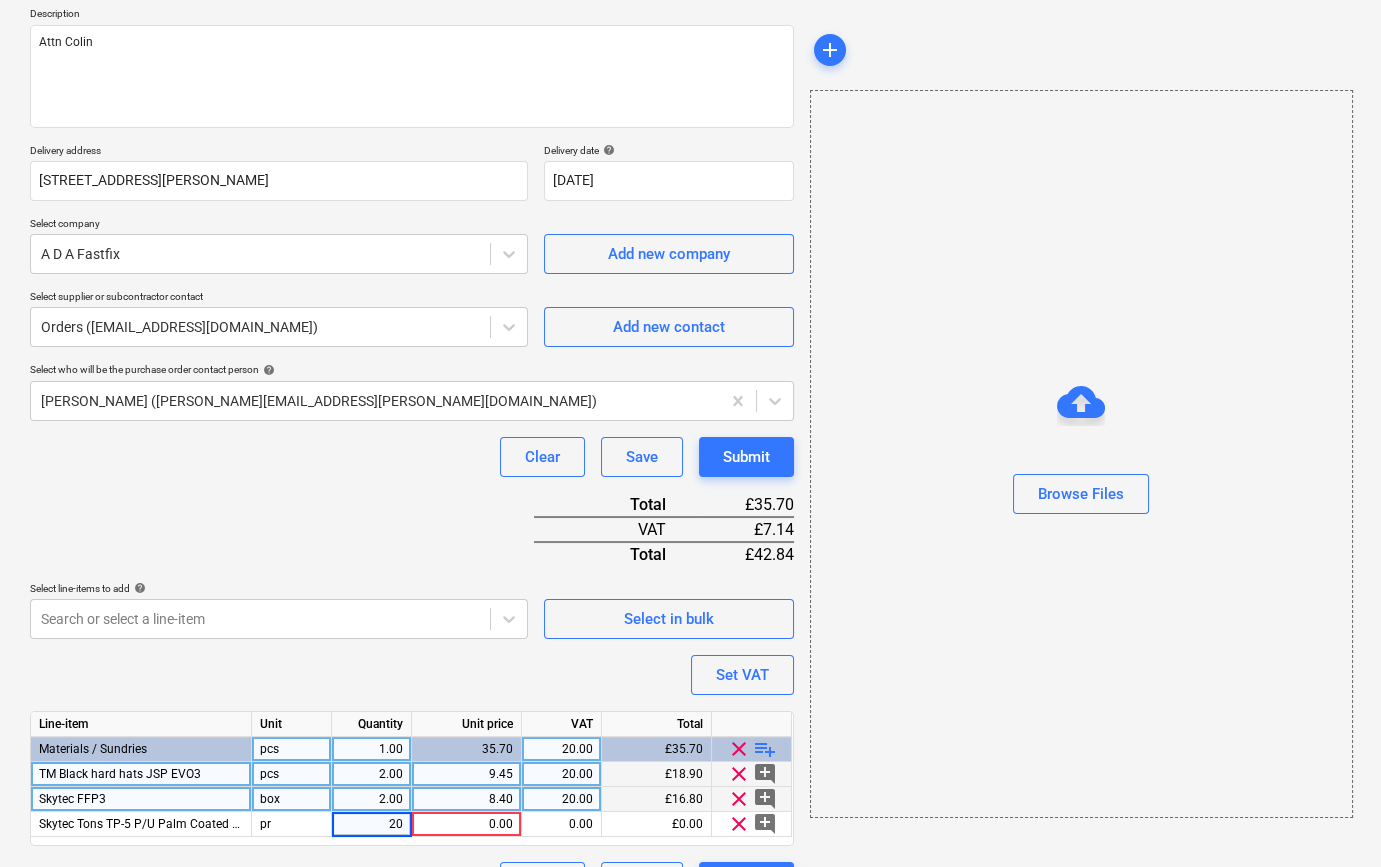 type on "x" 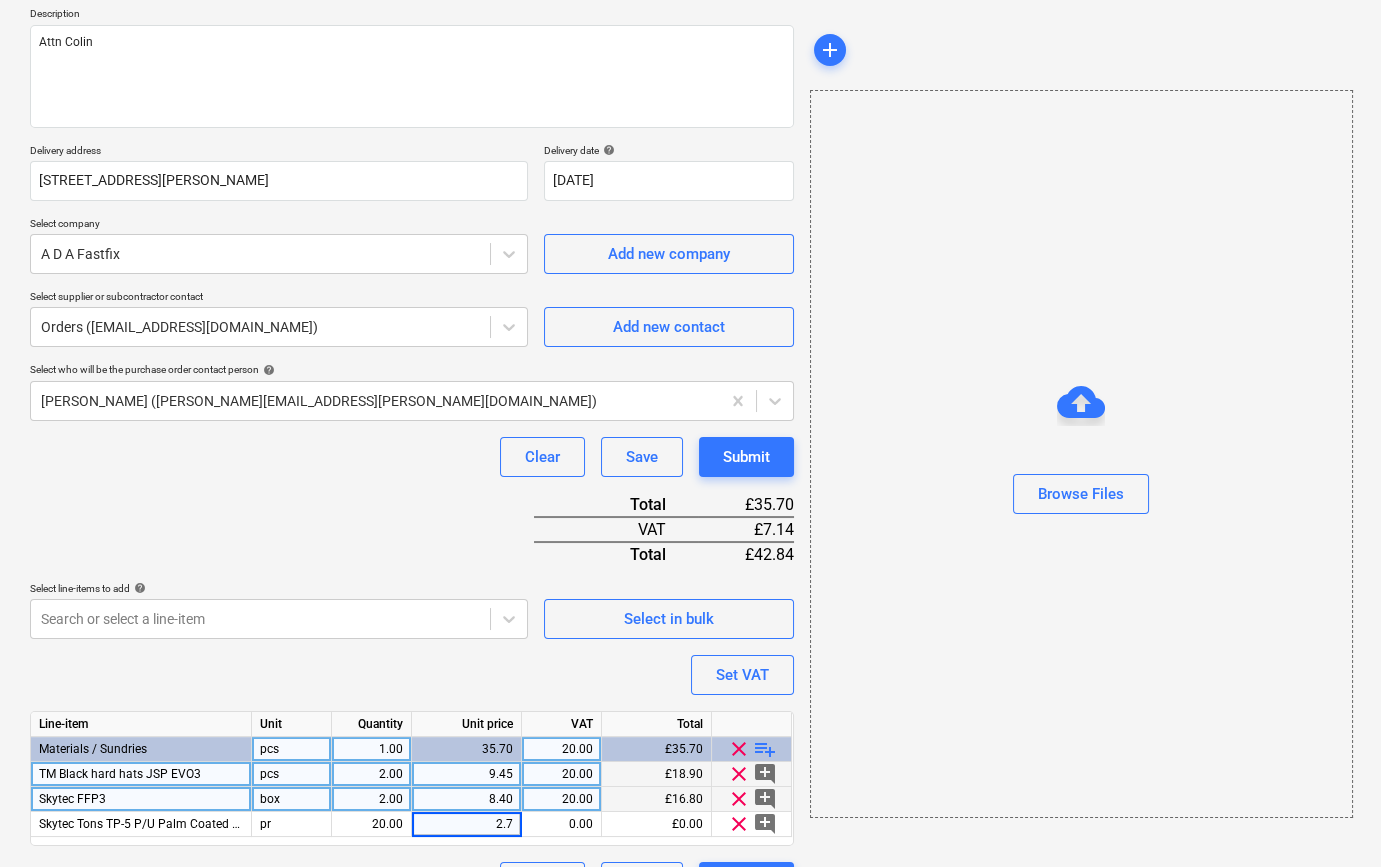 type on "2.78" 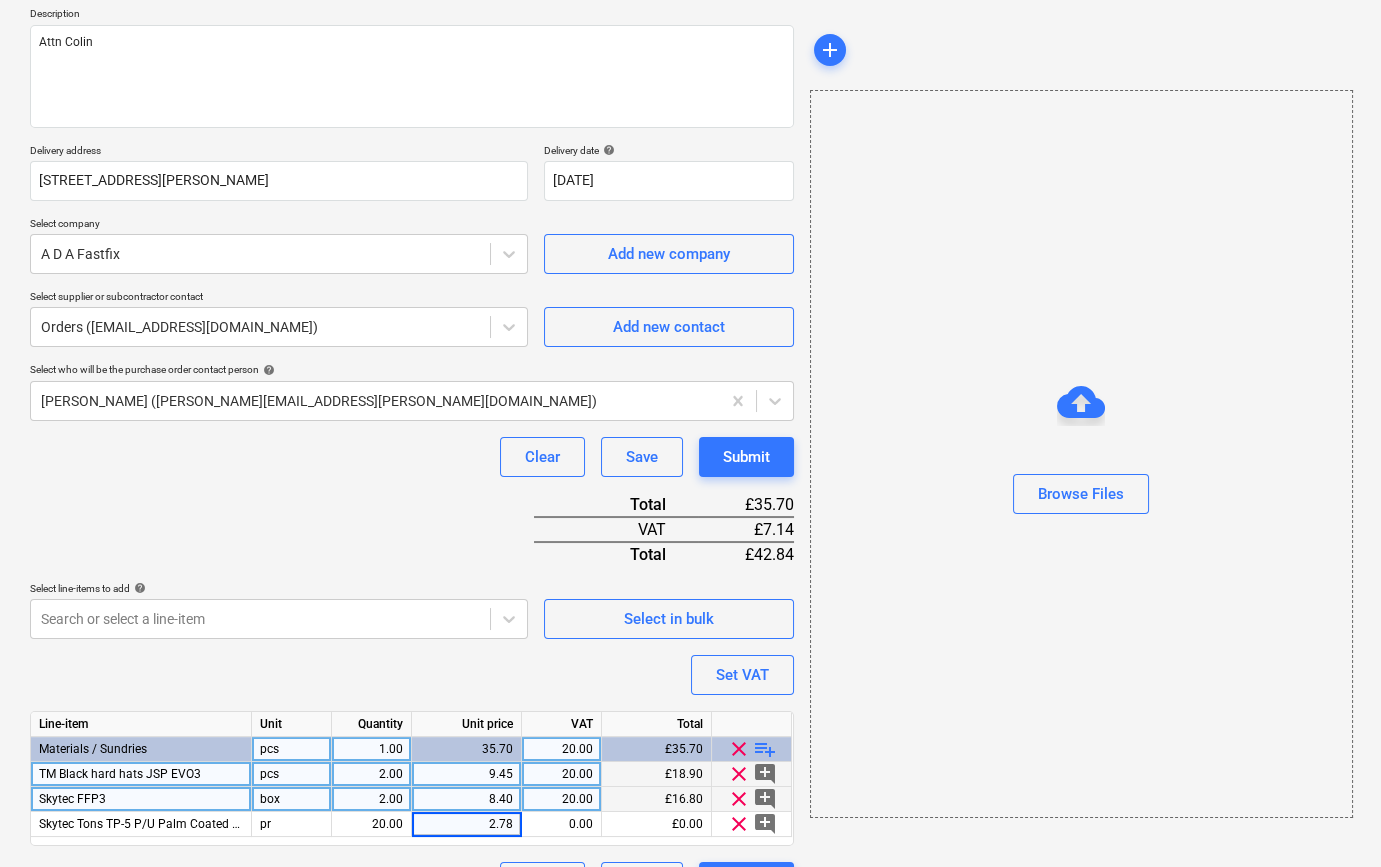 type 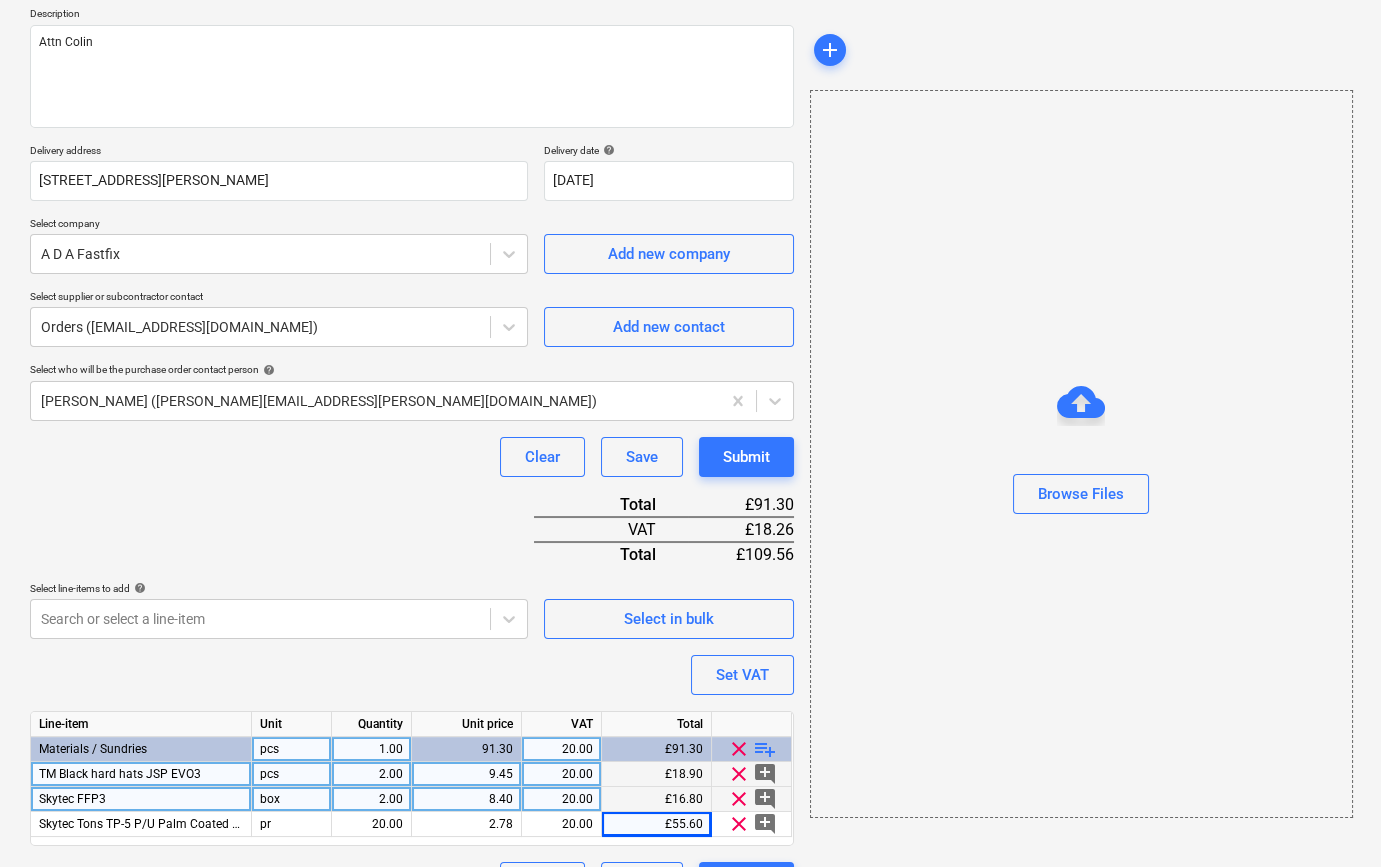 click on "playlist_add" at bounding box center (765, 749) 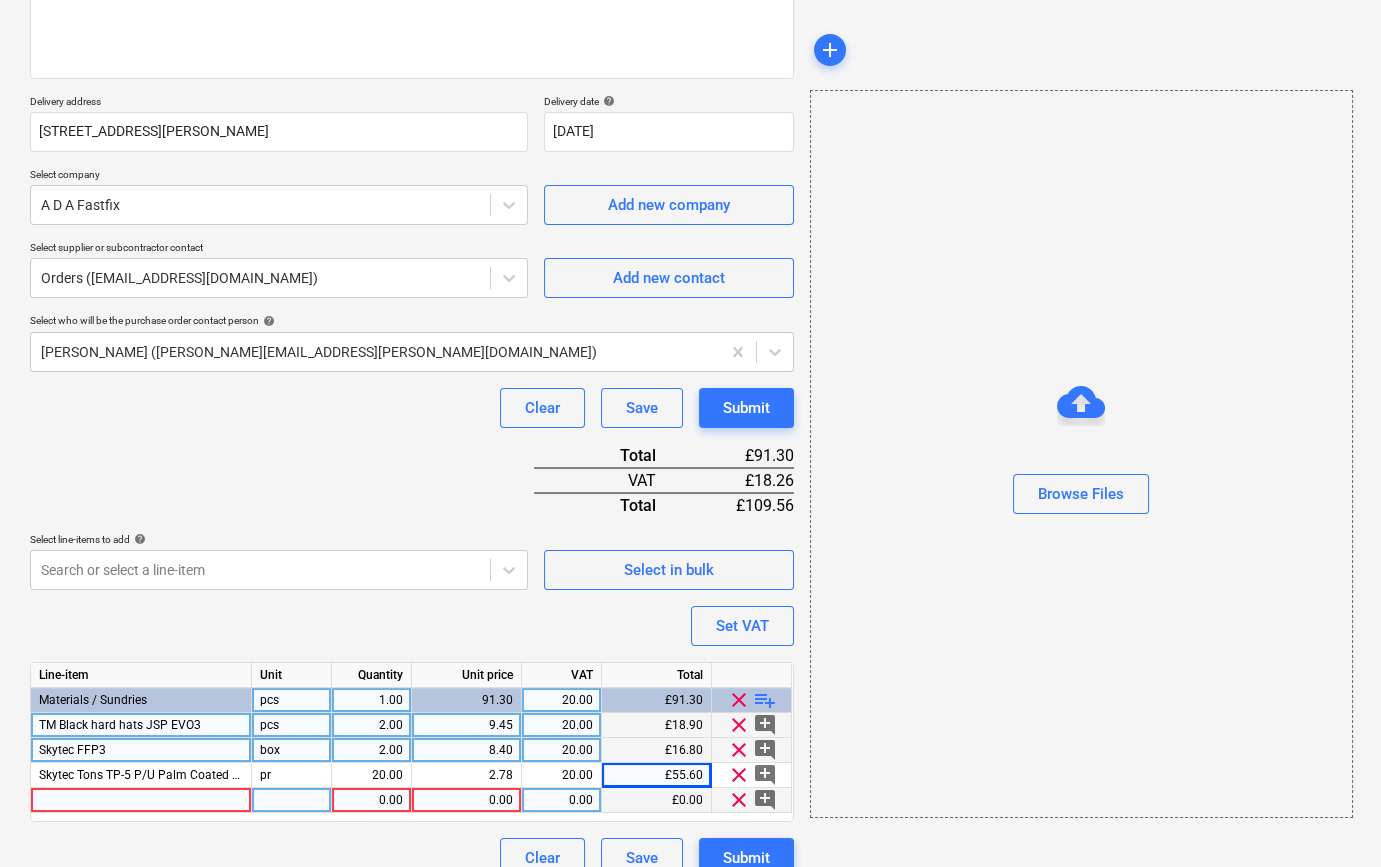 scroll, scrollTop: 305, scrollLeft: 0, axis: vertical 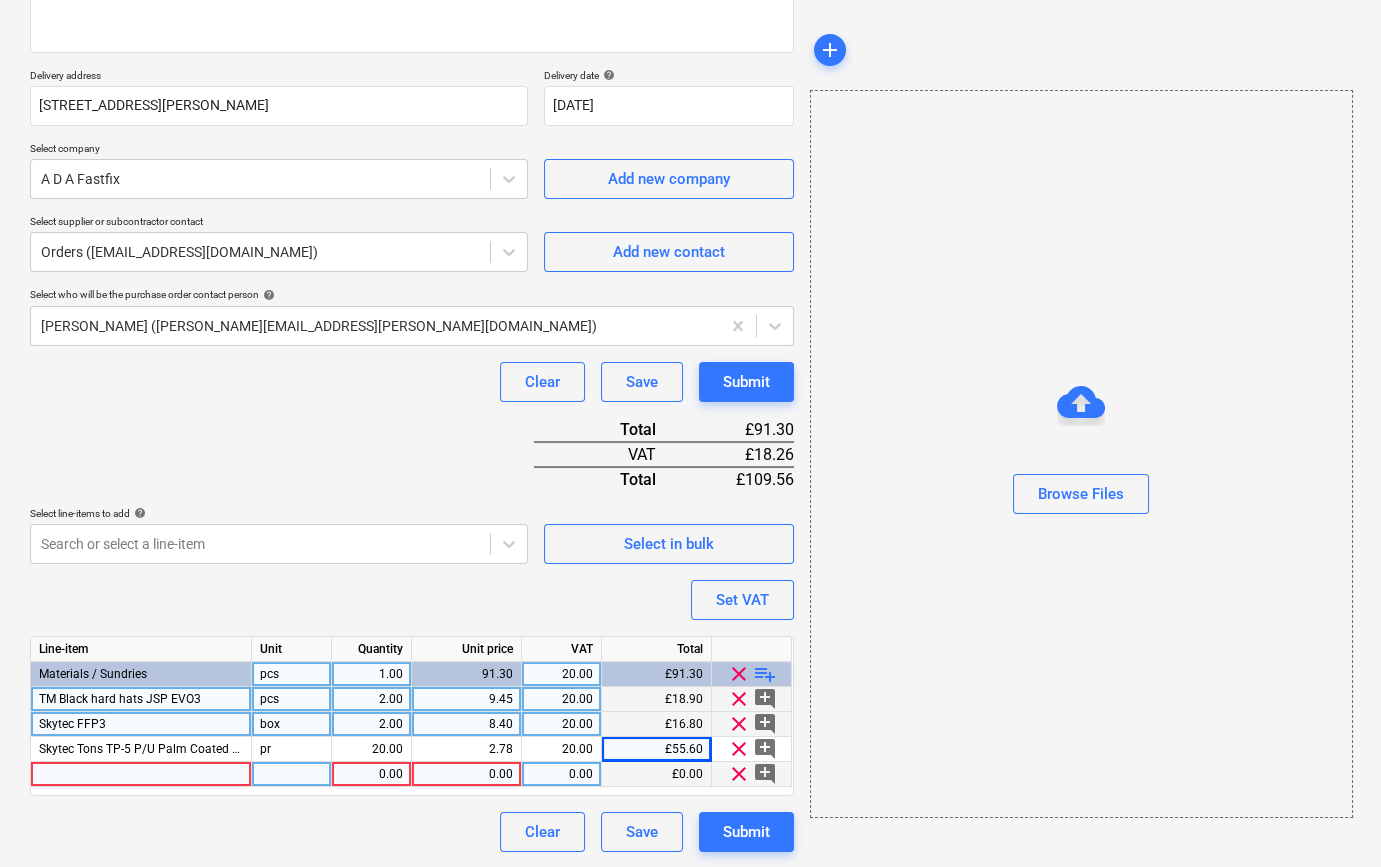 click at bounding box center (141, 774) 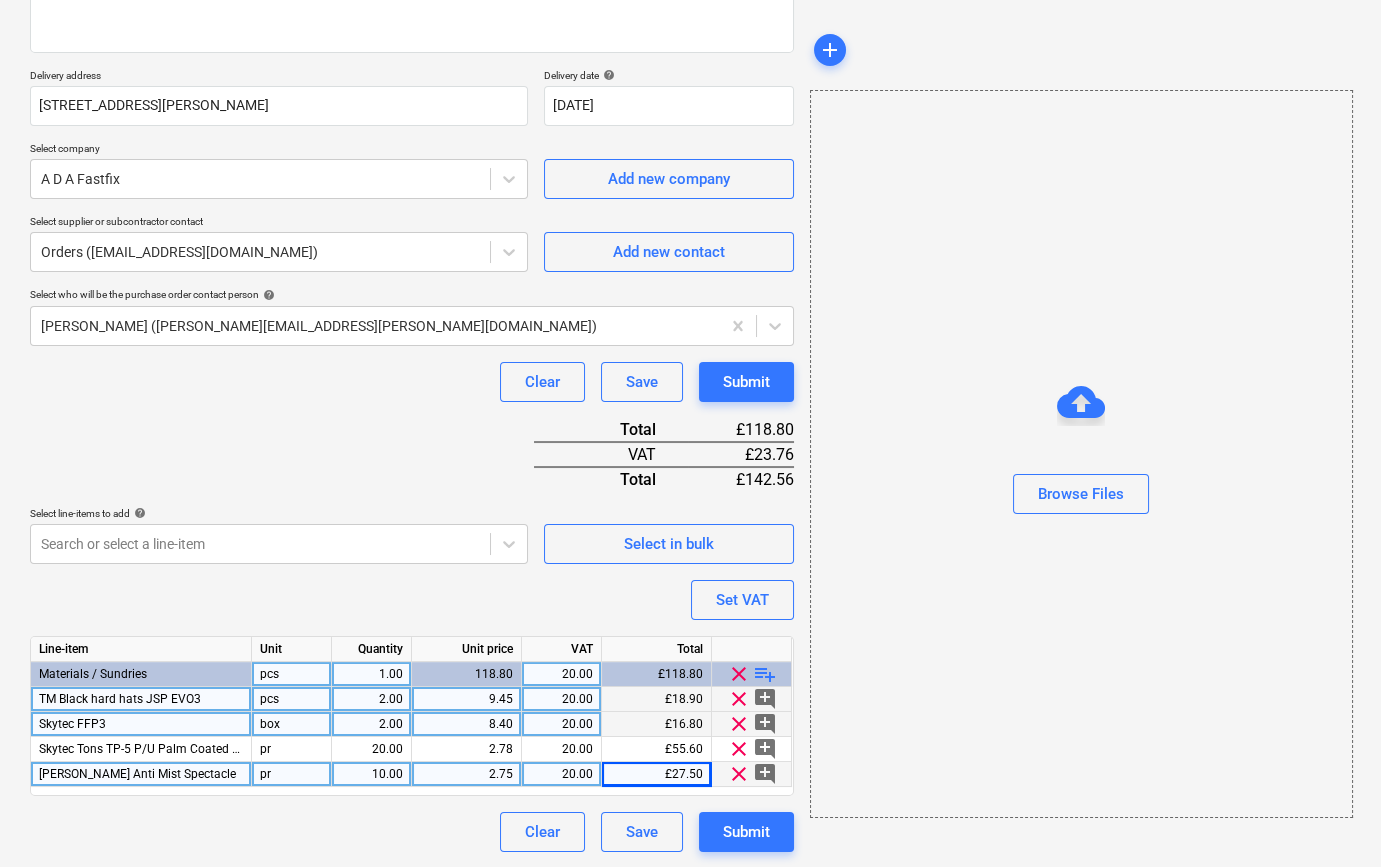 click on "playlist_add" at bounding box center [765, 674] 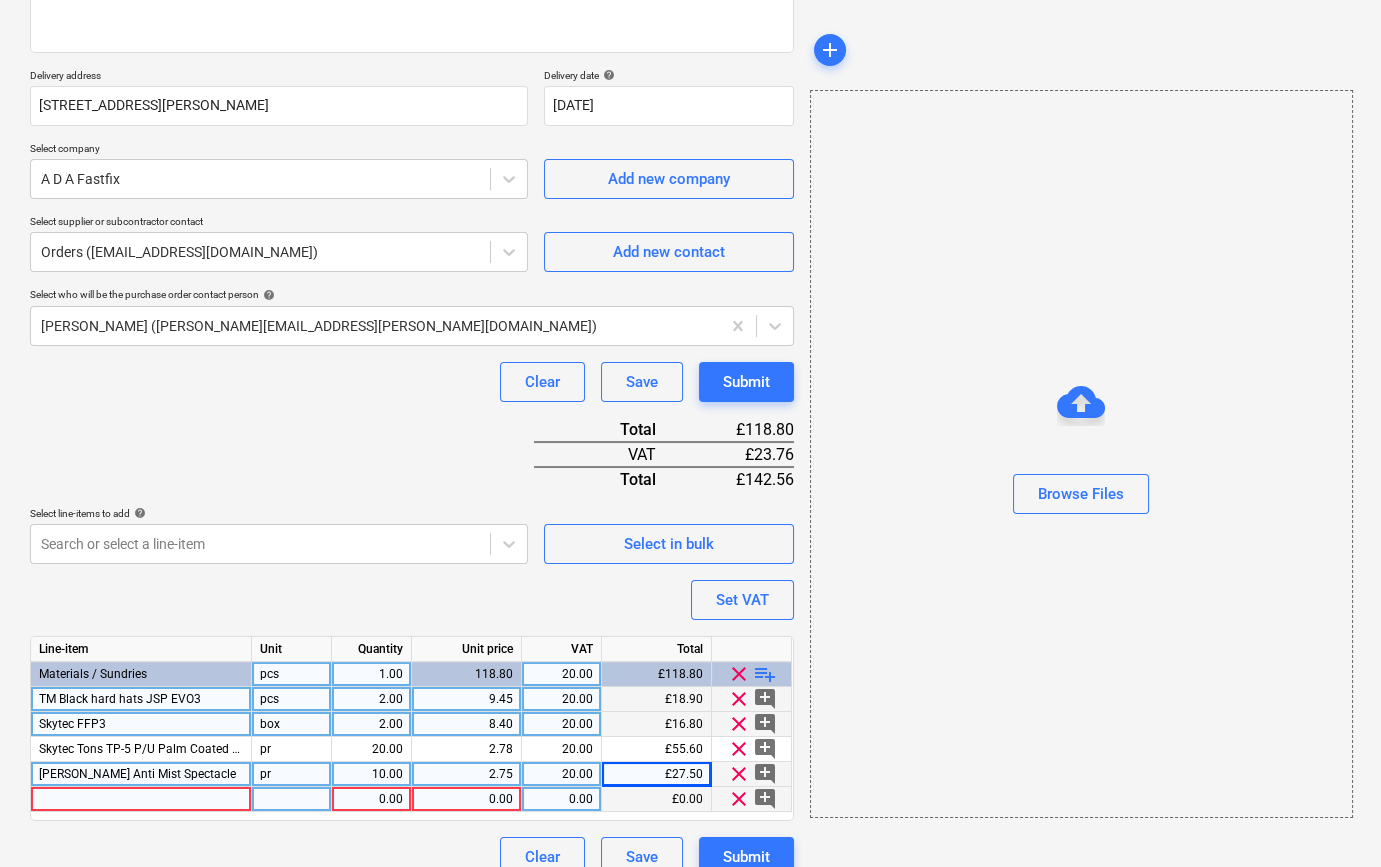 click at bounding box center [141, 799] 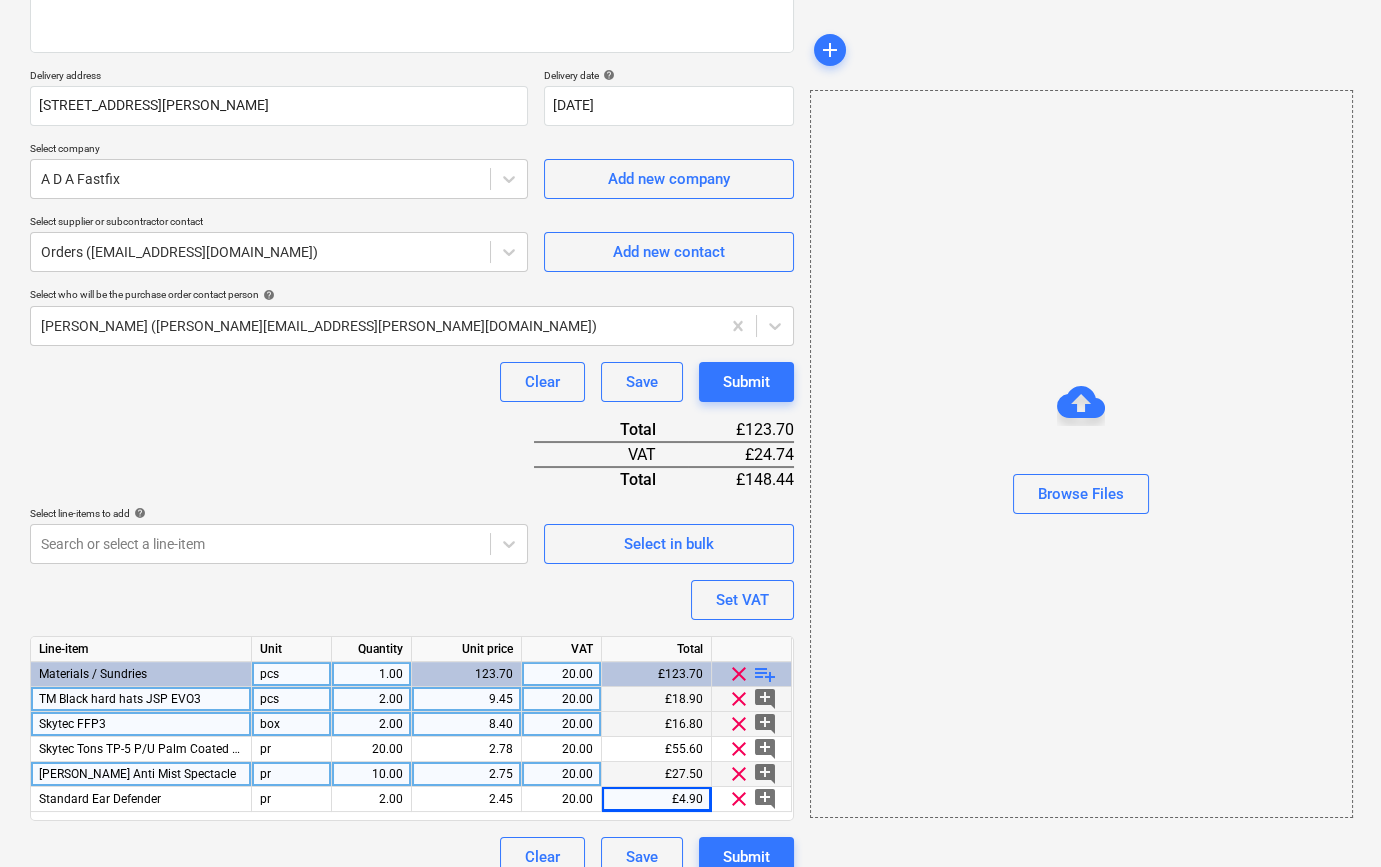 click on "playlist_add" at bounding box center (765, 674) 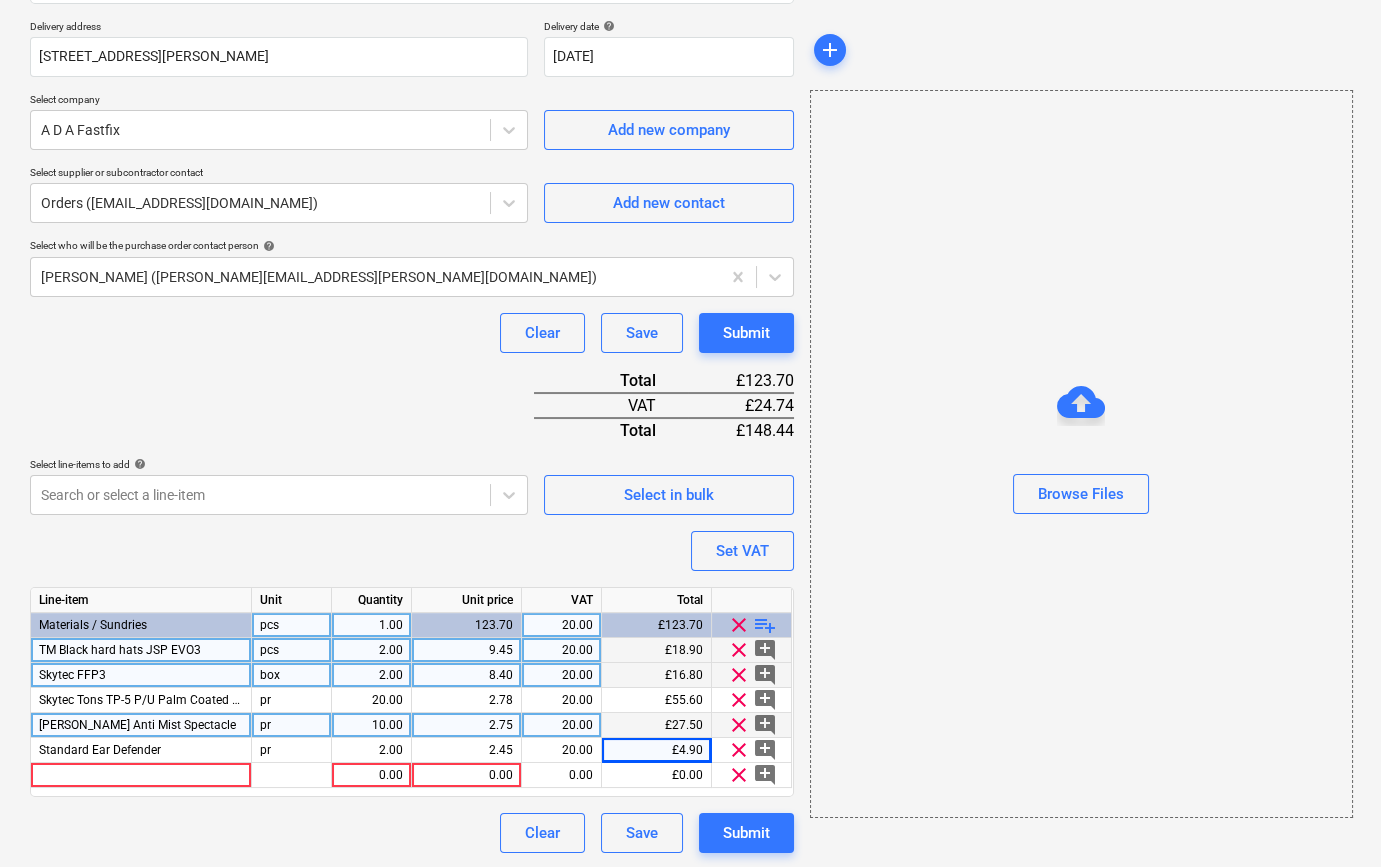 scroll, scrollTop: 355, scrollLeft: 0, axis: vertical 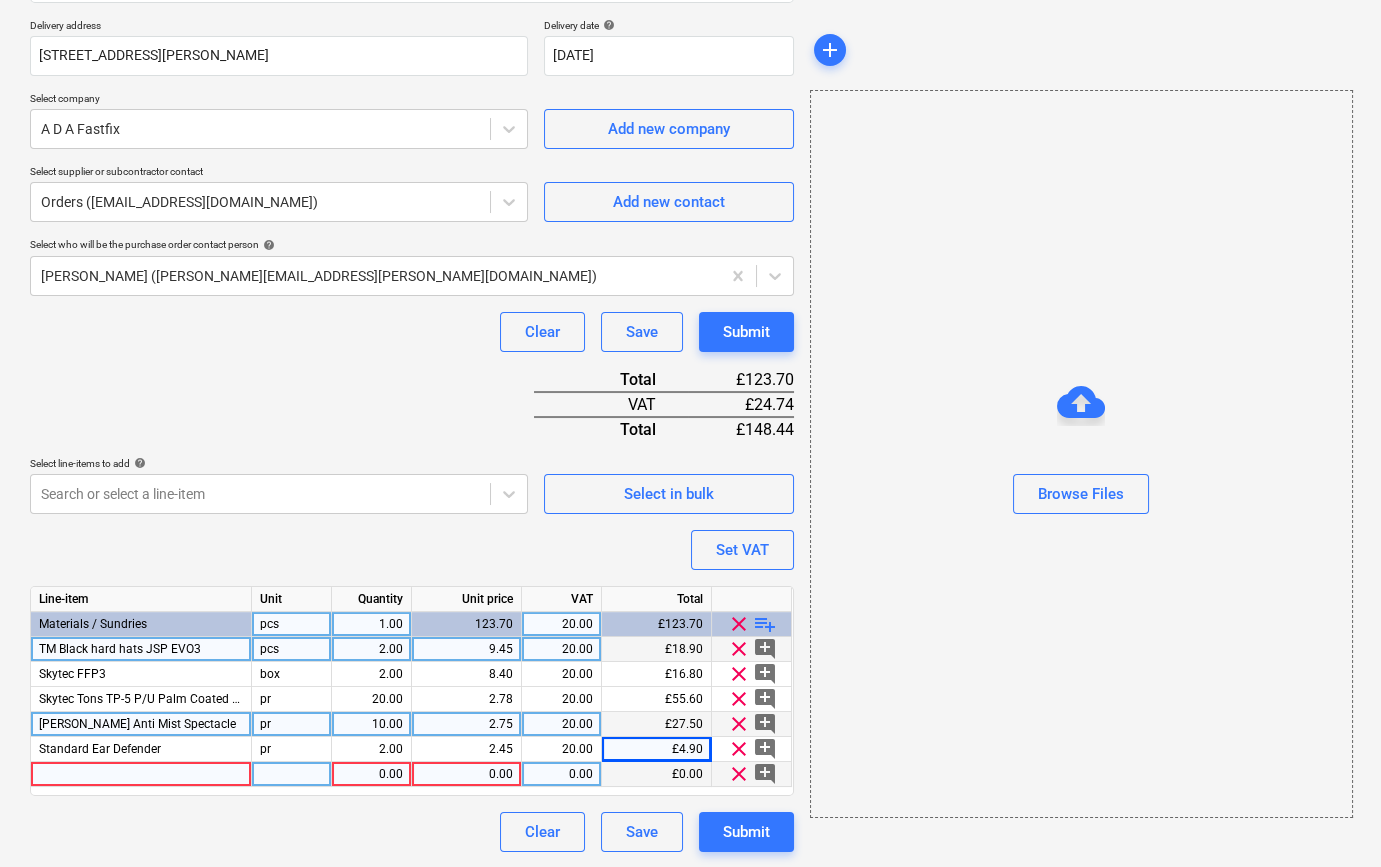 click at bounding box center [141, 774] 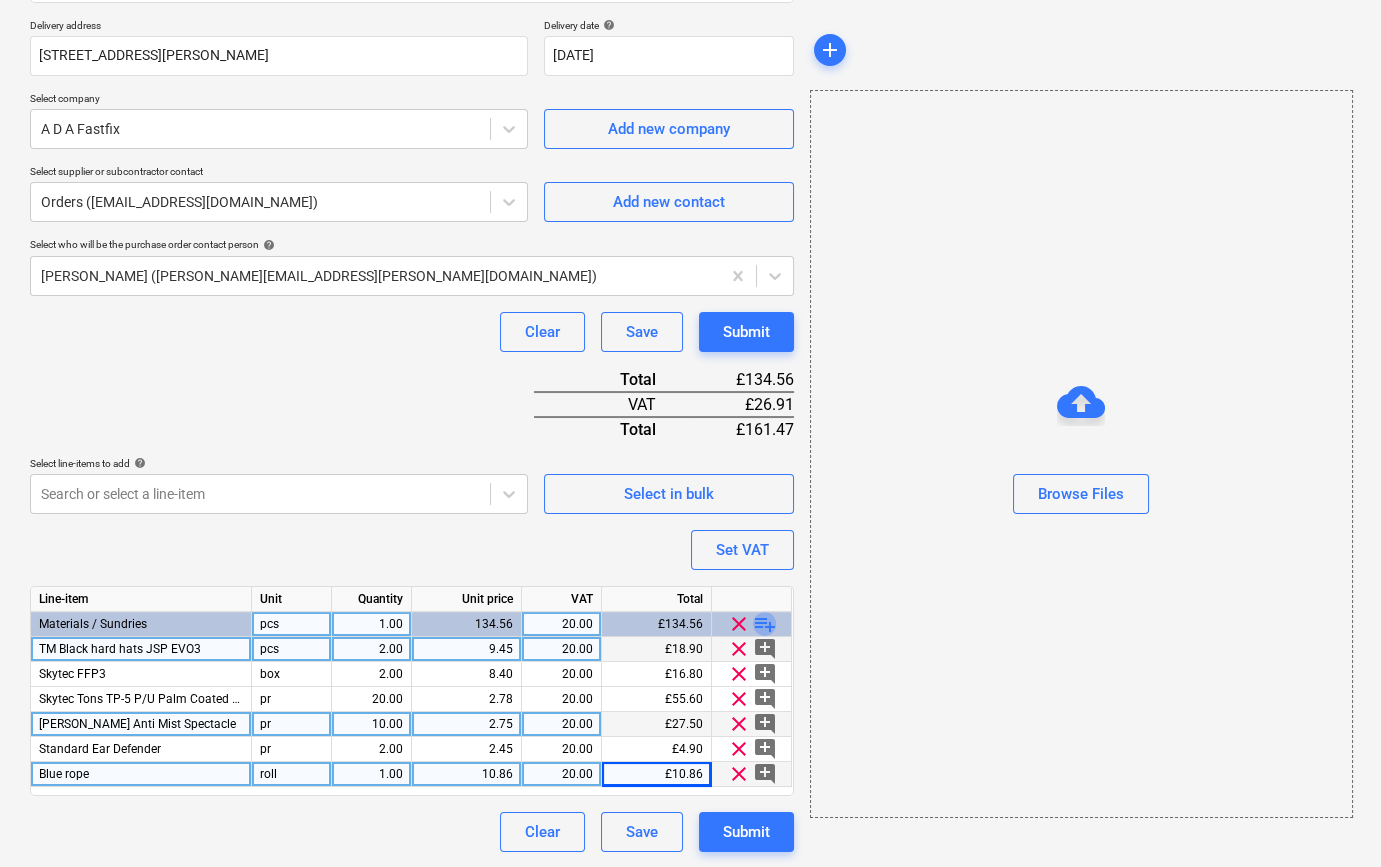 click on "playlist_add" at bounding box center (765, 624) 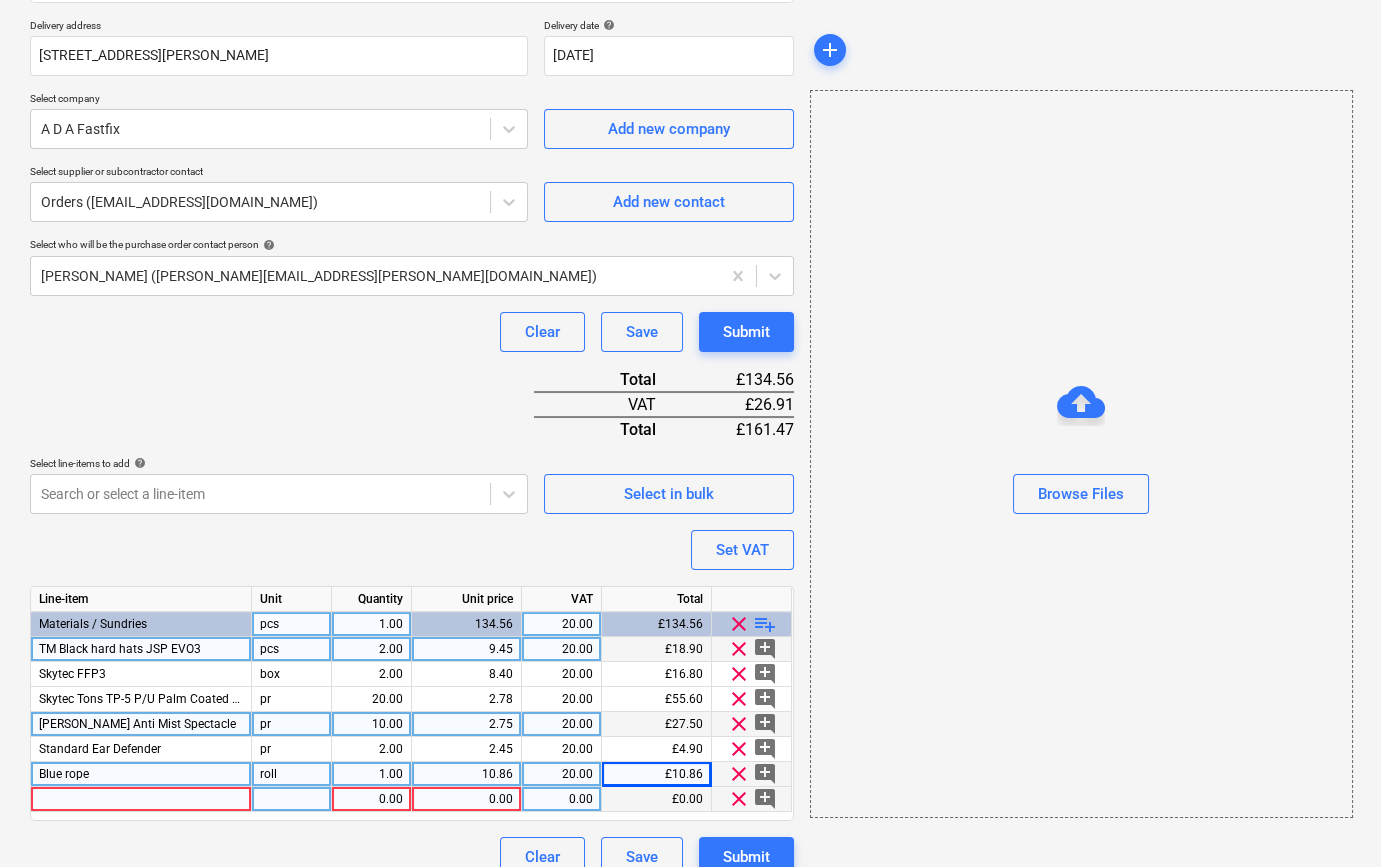 click at bounding box center (141, 799) 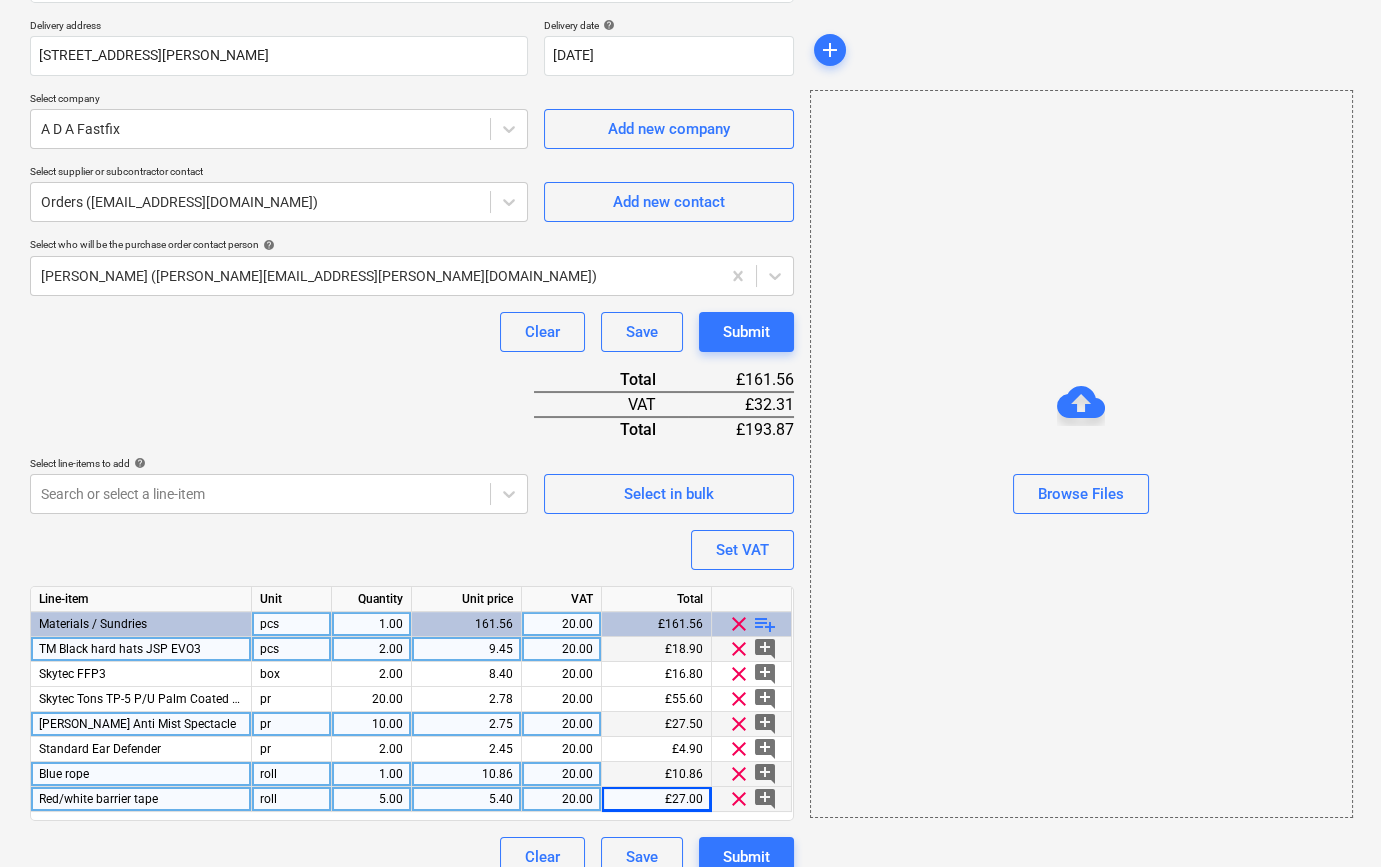 click on "playlist_add" at bounding box center [765, 624] 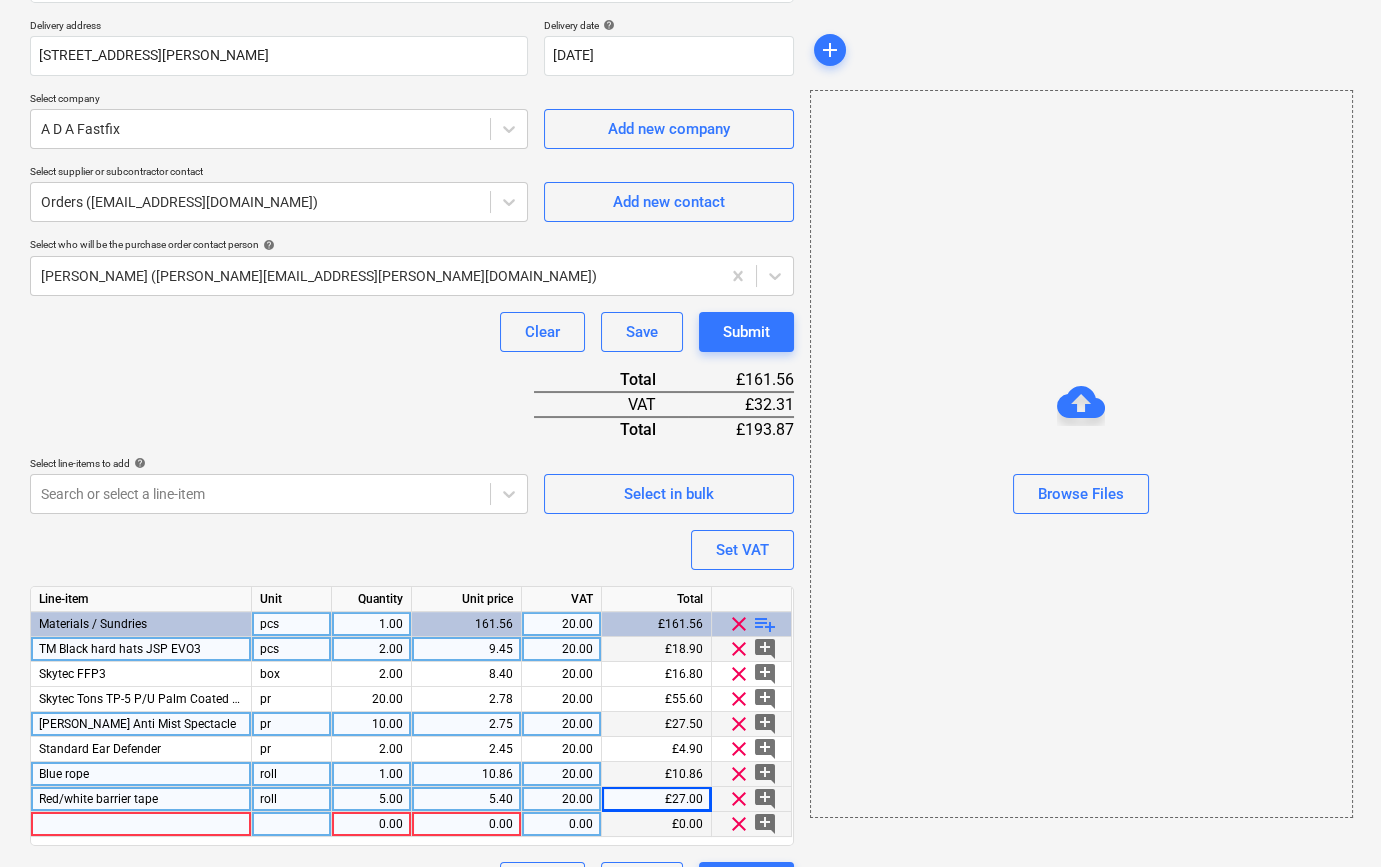 click at bounding box center [141, 824] 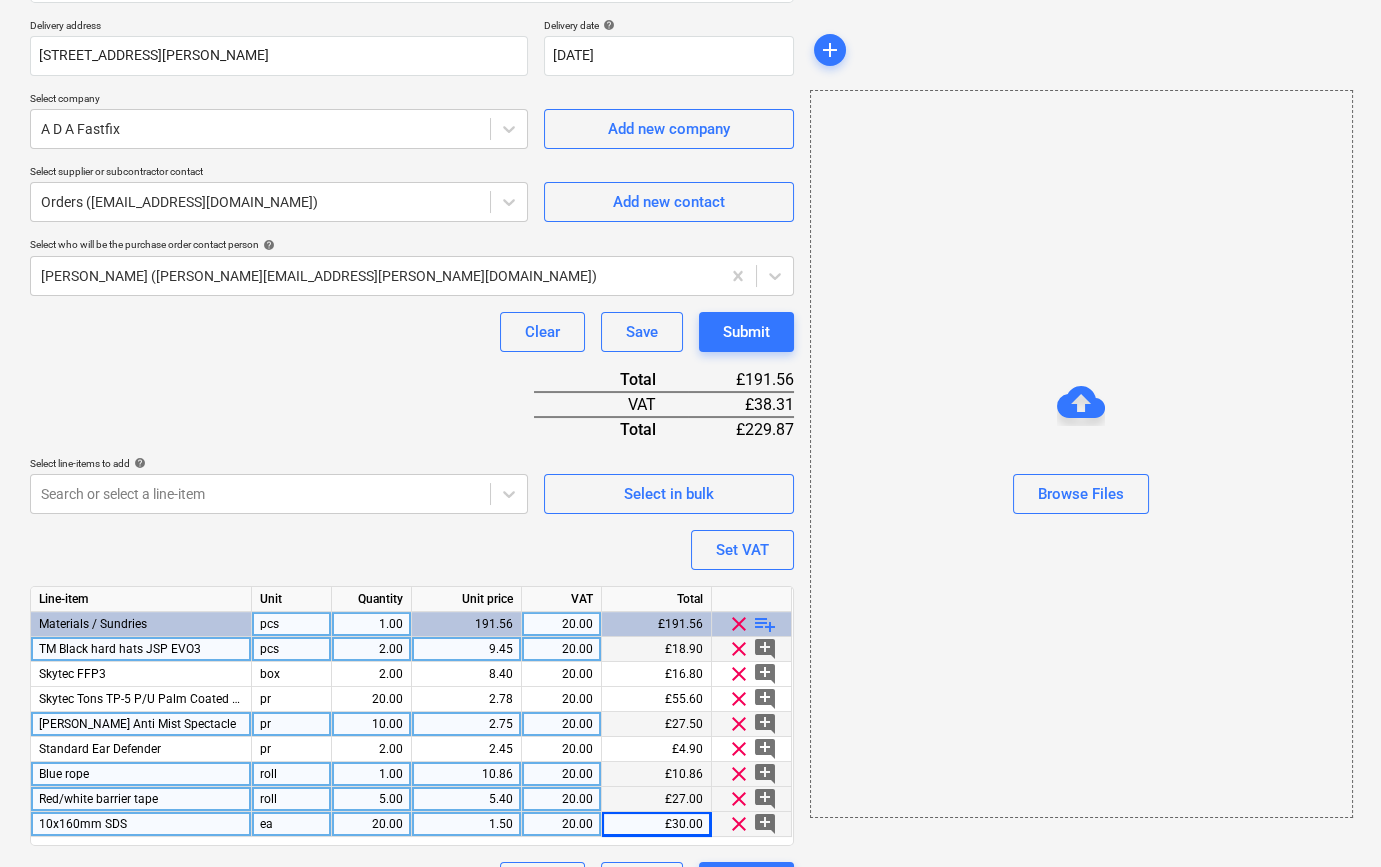 click on "playlist_add" at bounding box center [765, 624] 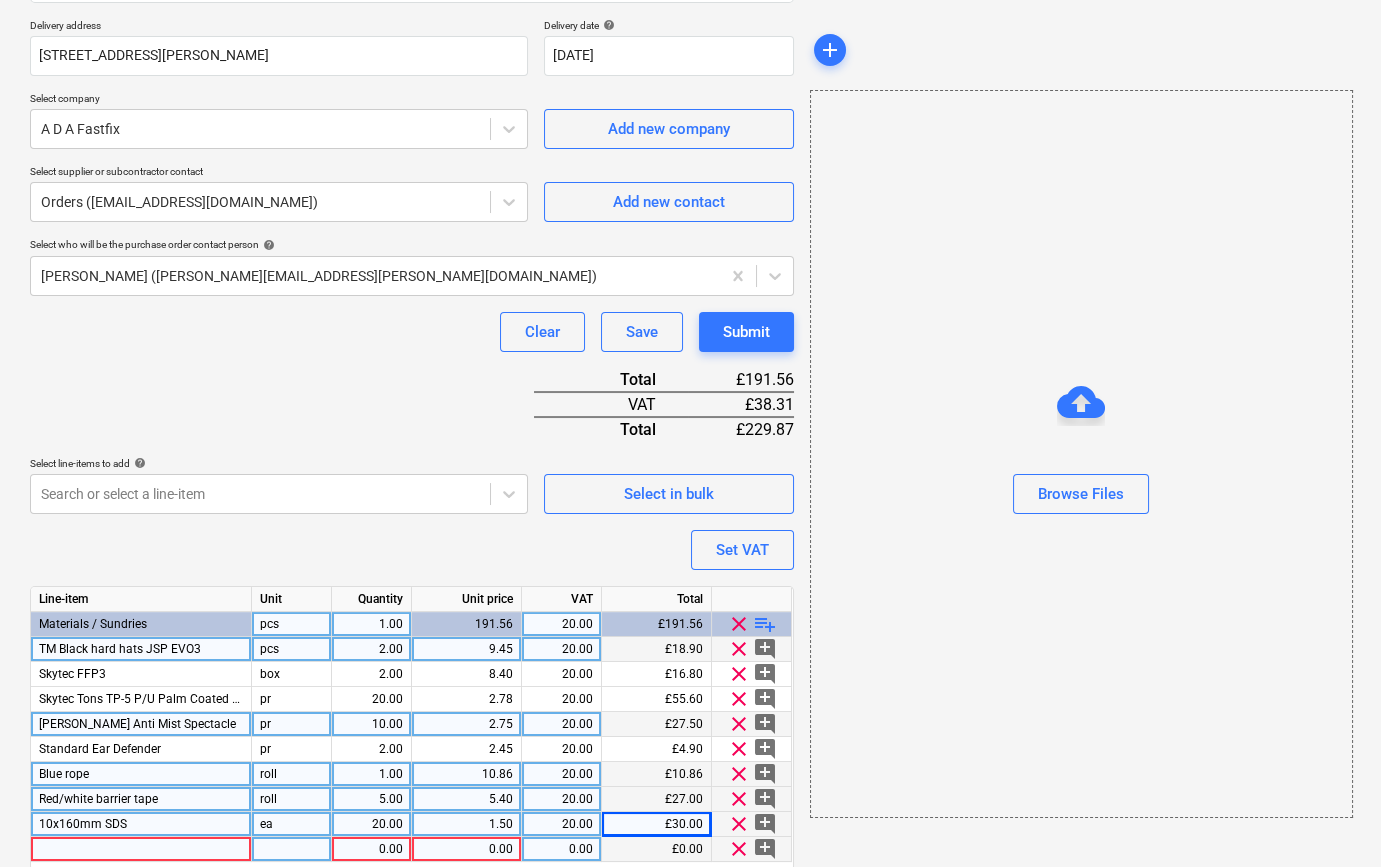 click at bounding box center (141, 849) 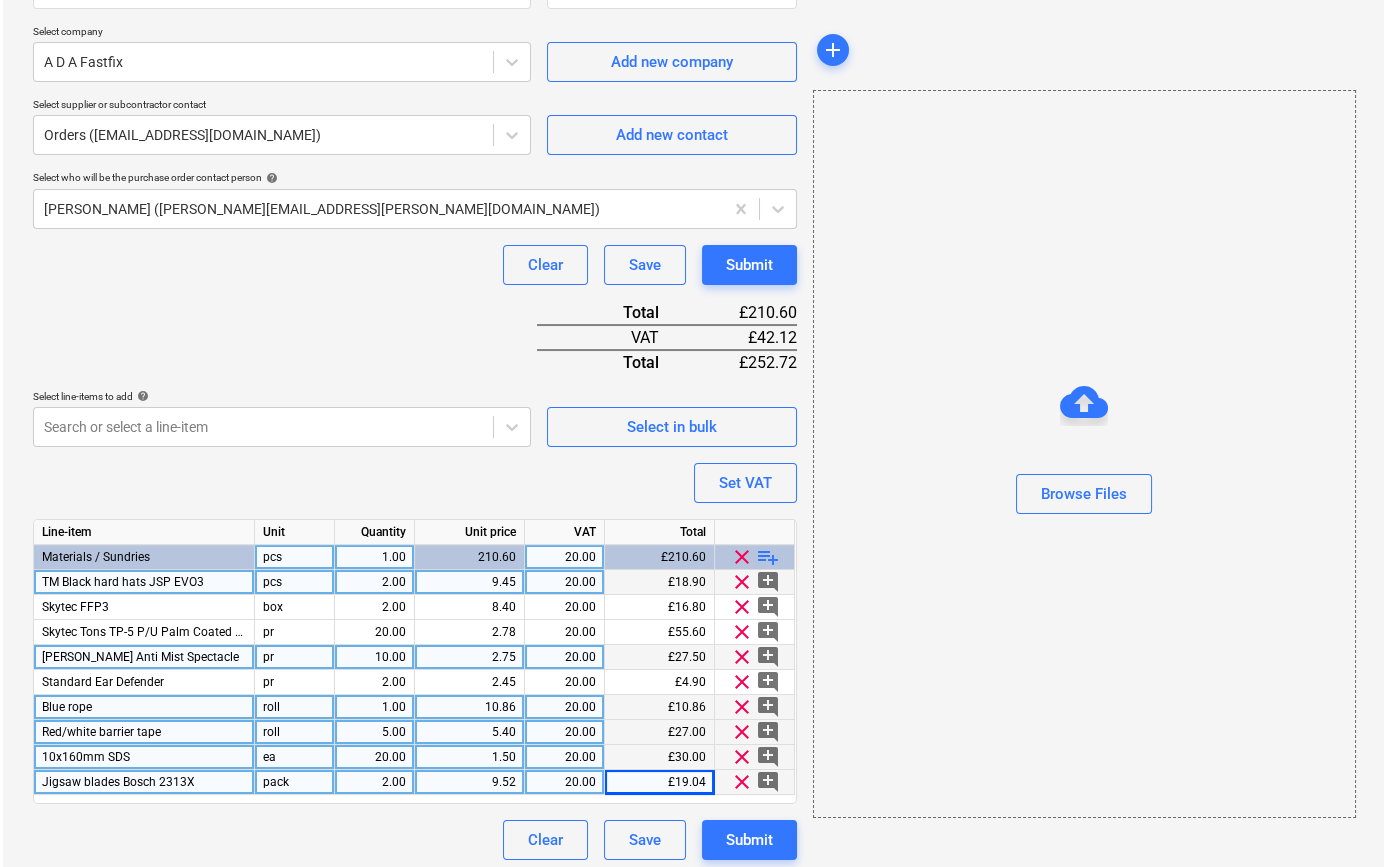 scroll, scrollTop: 430, scrollLeft: 0, axis: vertical 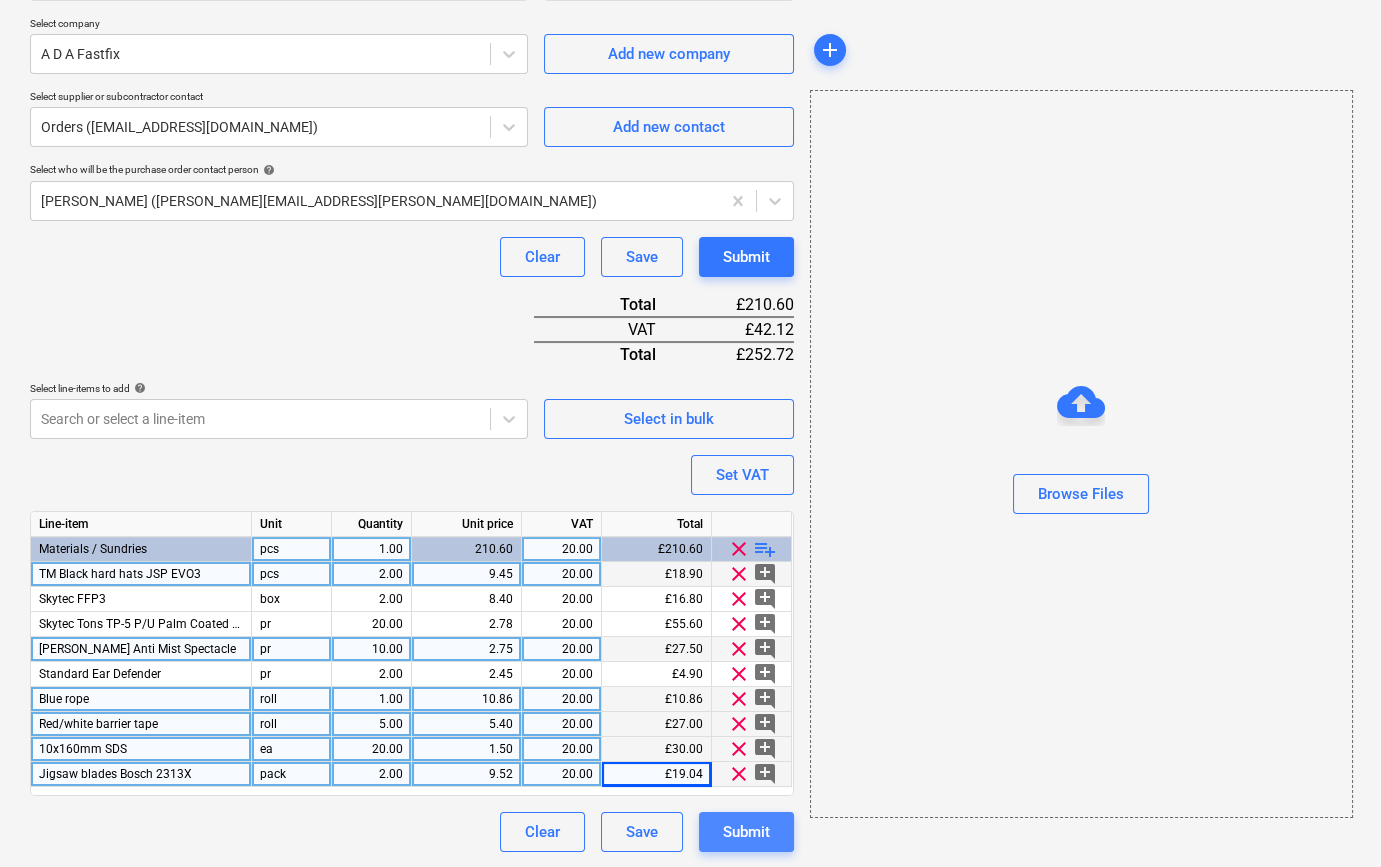 click on "Submit" at bounding box center (746, 832) 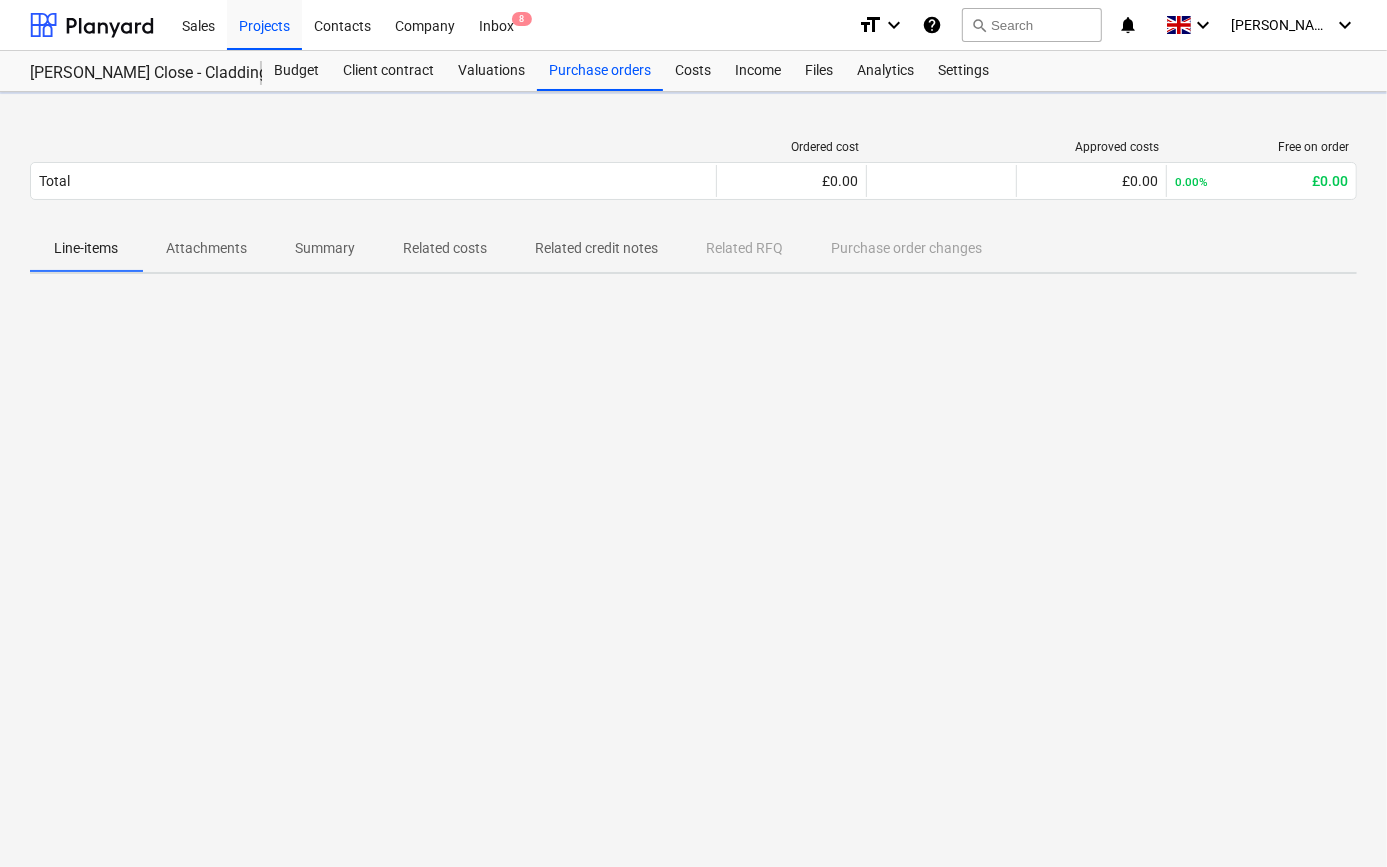 scroll, scrollTop: 0, scrollLeft: 0, axis: both 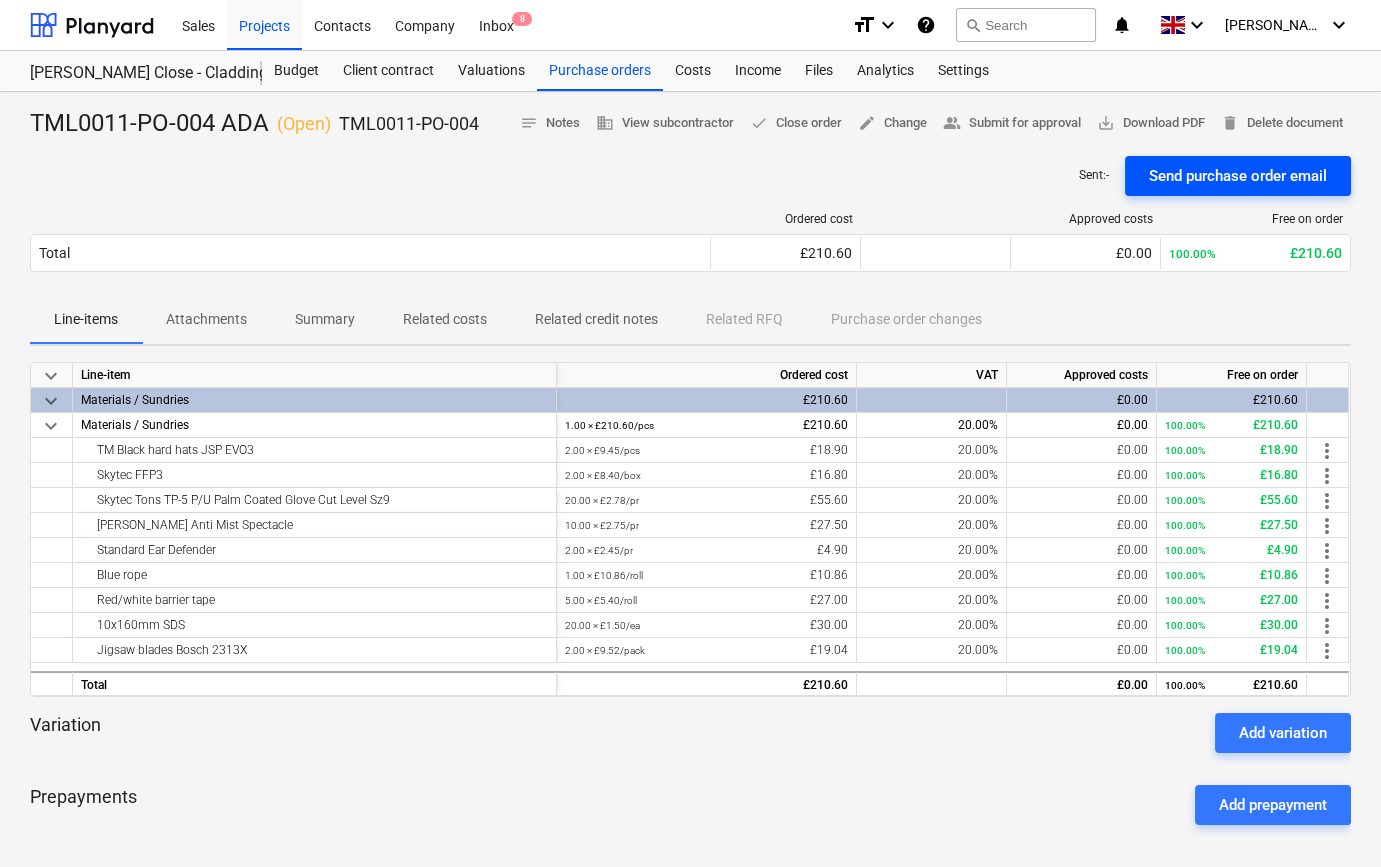 click on "Send purchase order email" at bounding box center (1238, 176) 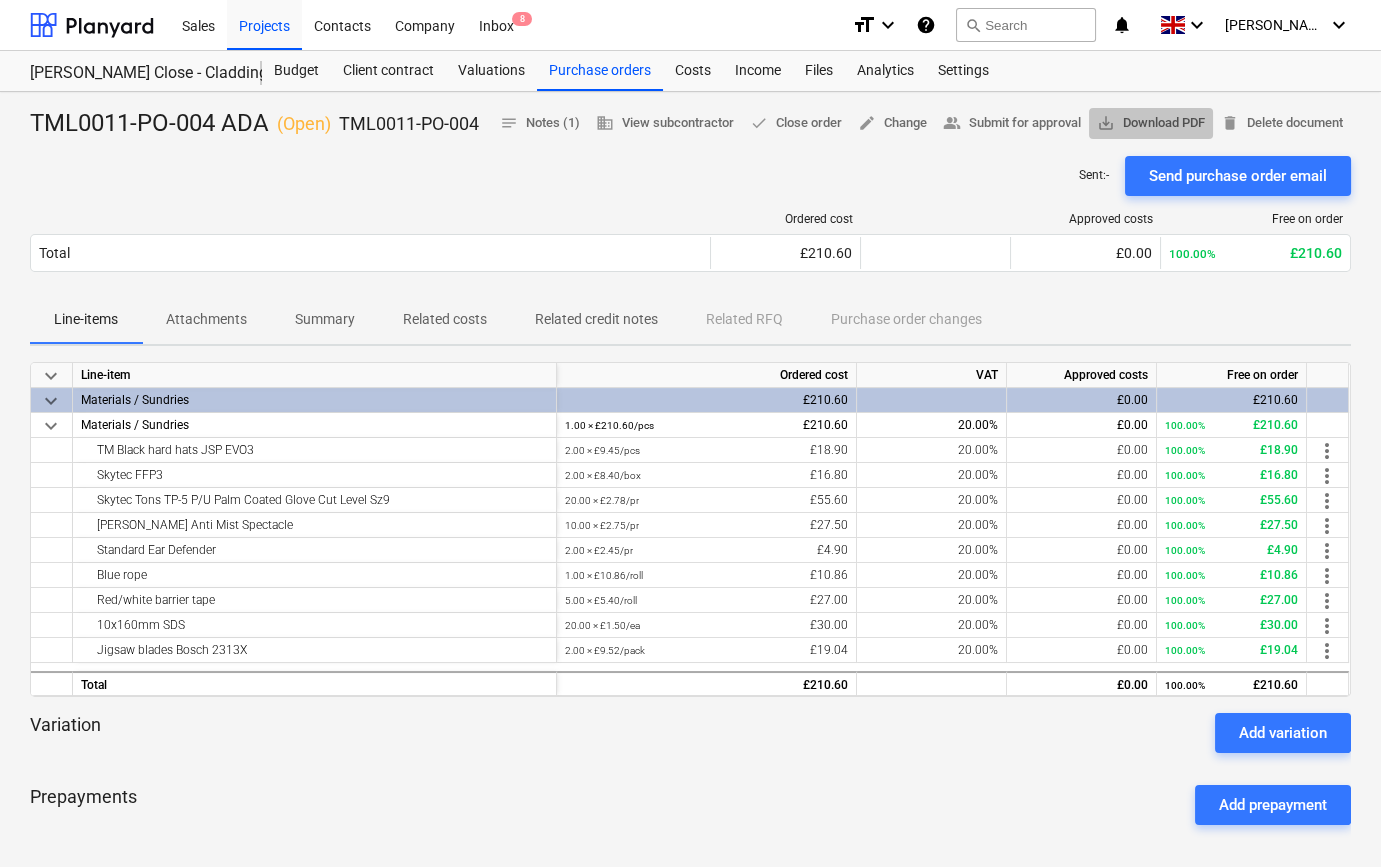 click on "save_alt Download PDF" at bounding box center [1151, 123] 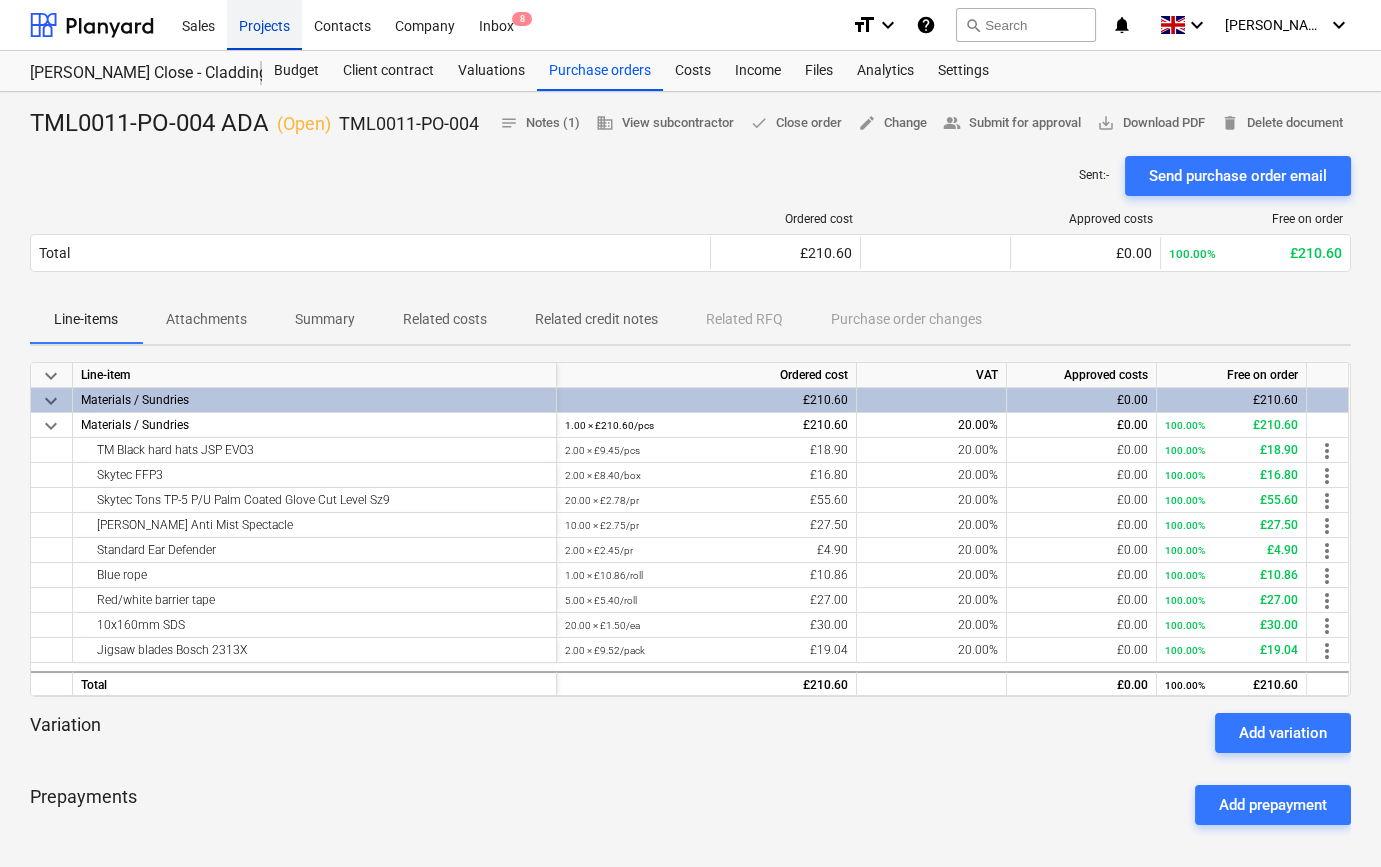 click on "Projects" at bounding box center (264, 24) 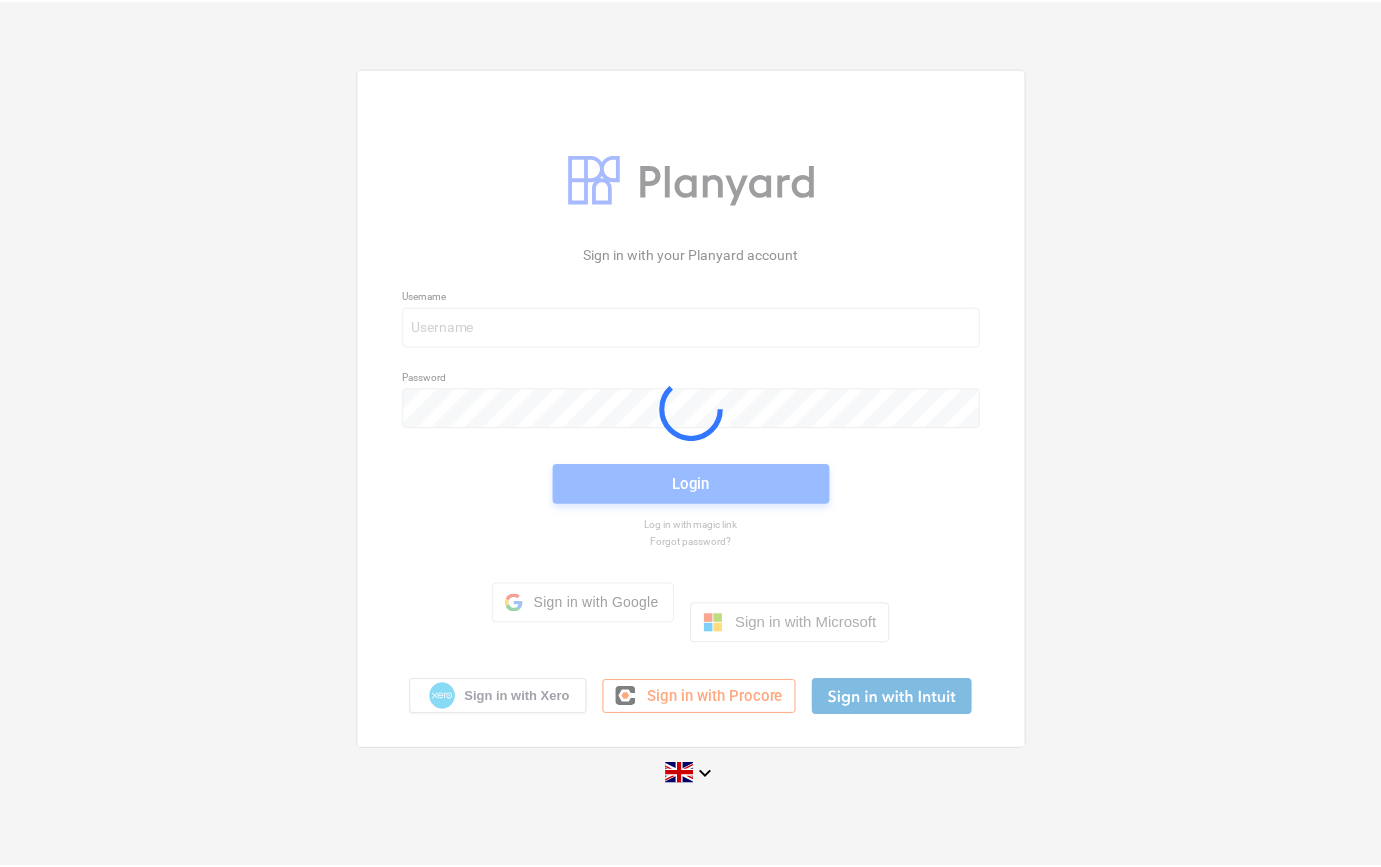scroll, scrollTop: 0, scrollLeft: 0, axis: both 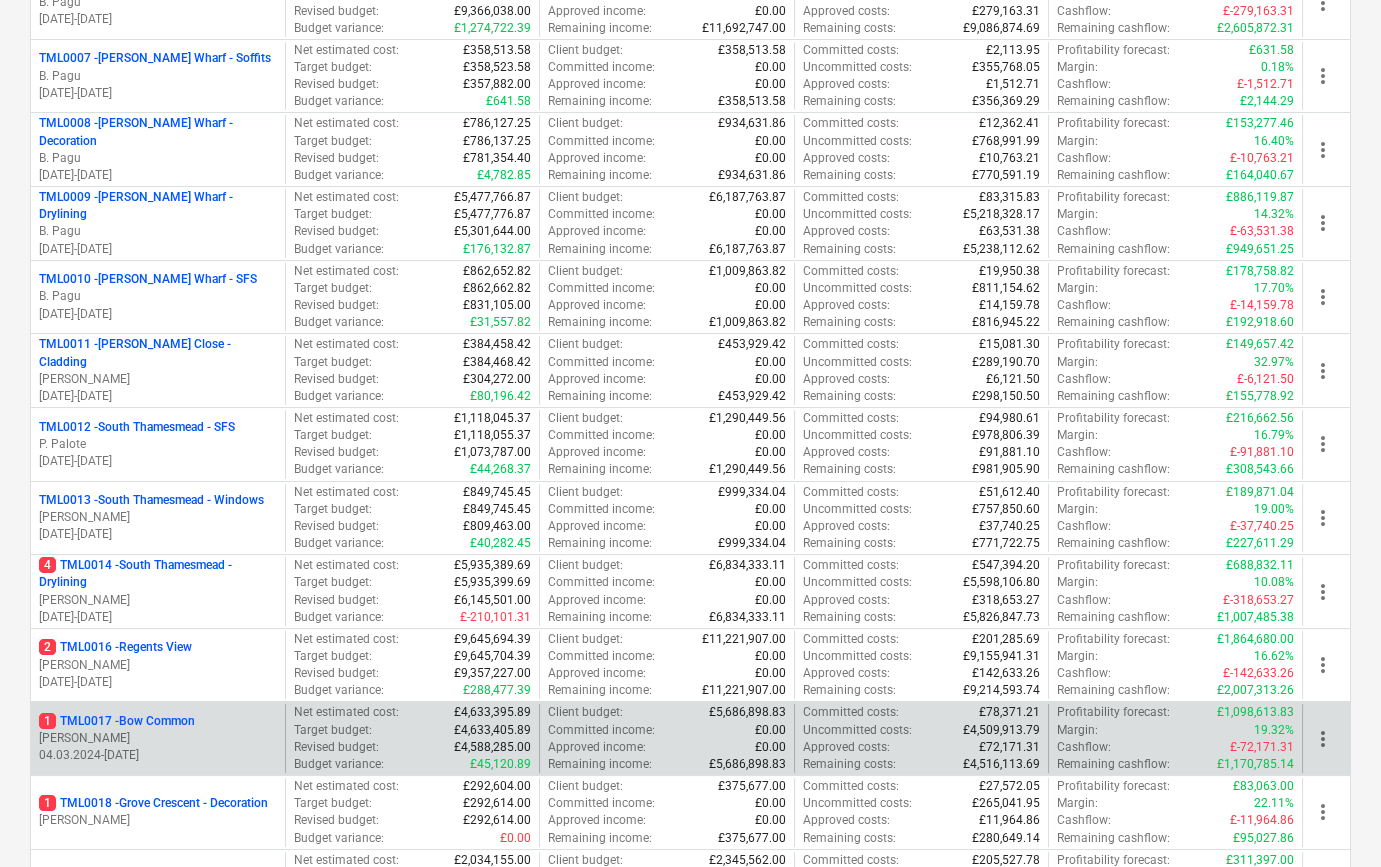 click on "[PERSON_NAME]" at bounding box center [158, 738] 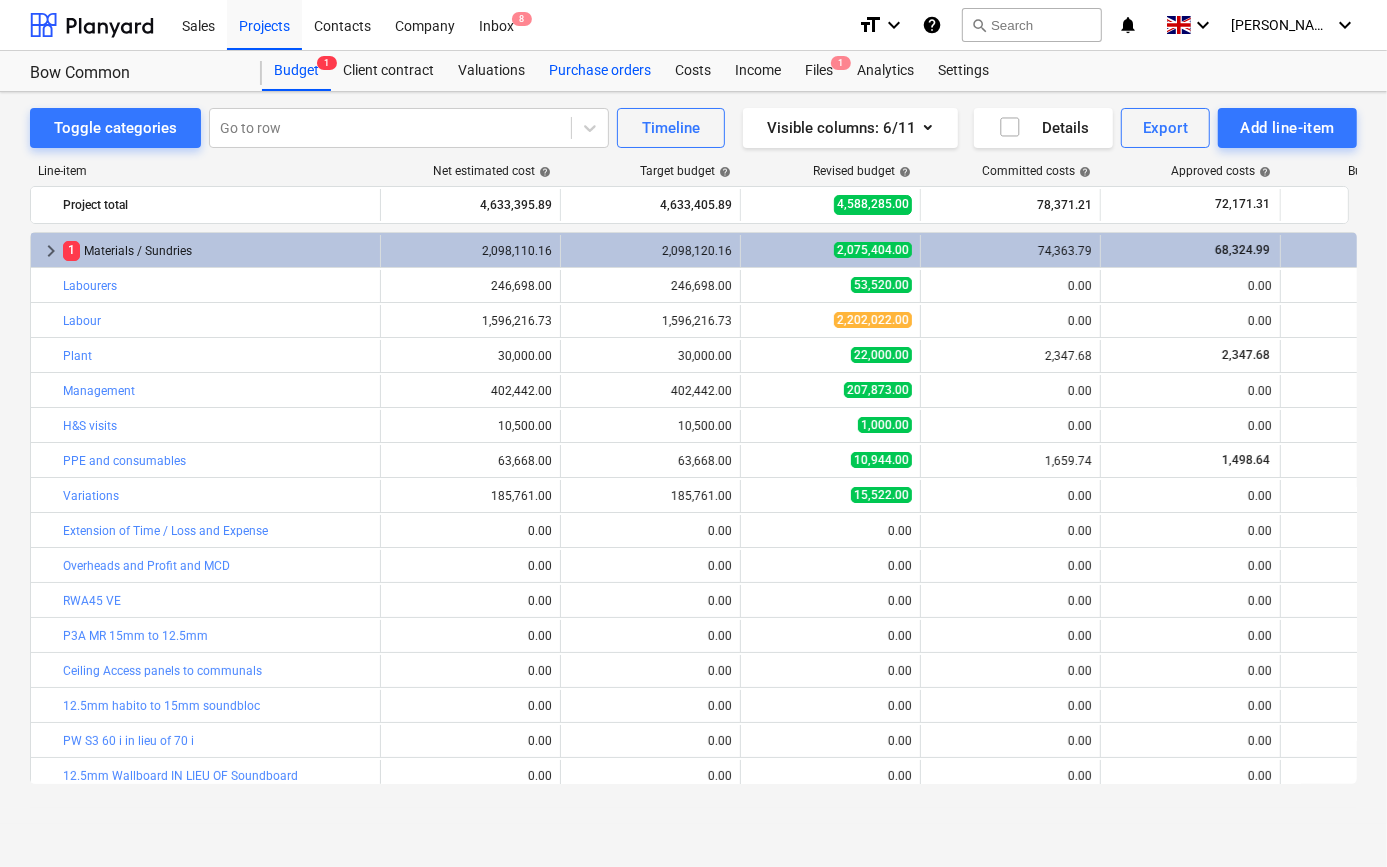 click on "Purchase orders" at bounding box center (600, 71) 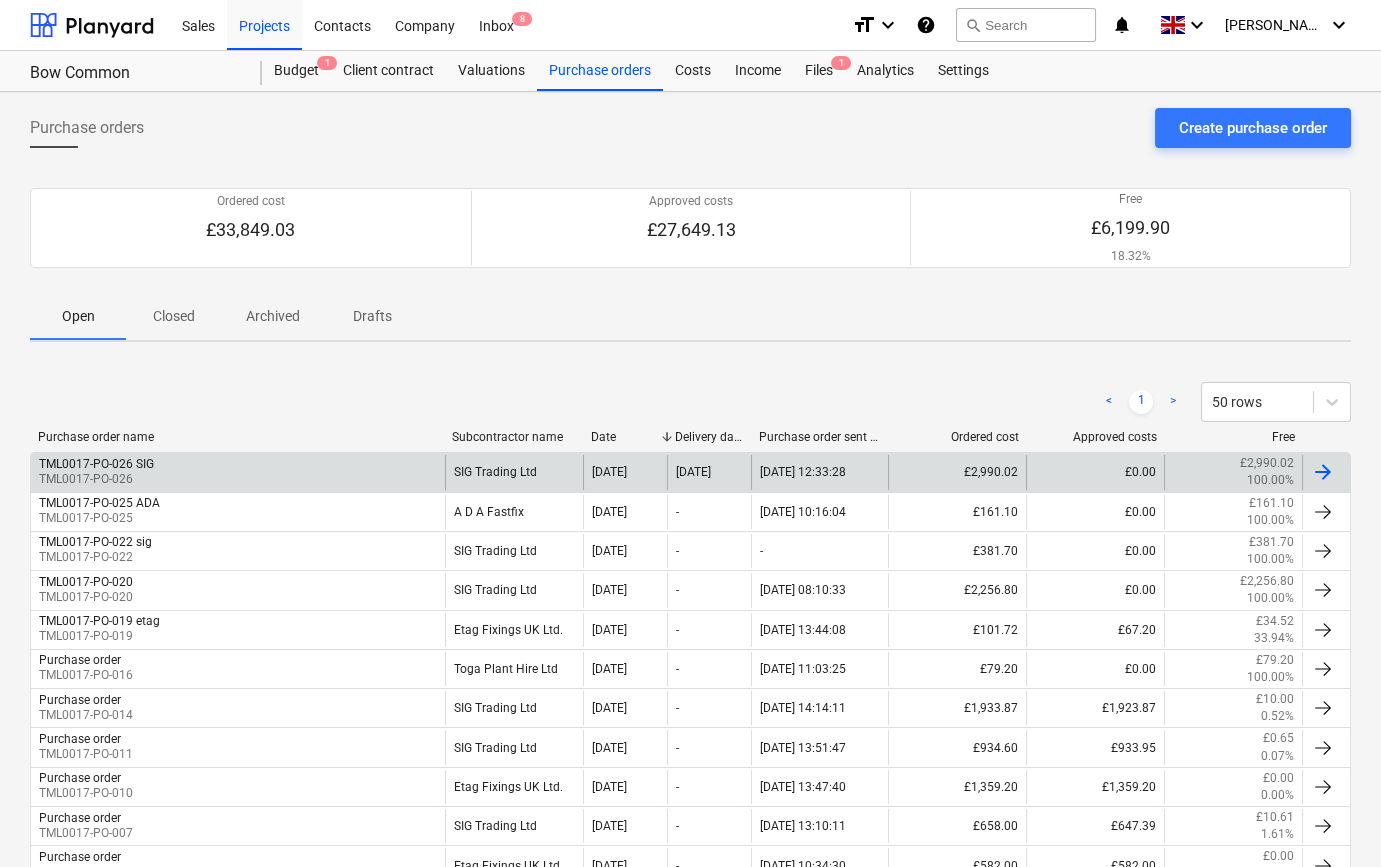click at bounding box center (1323, 472) 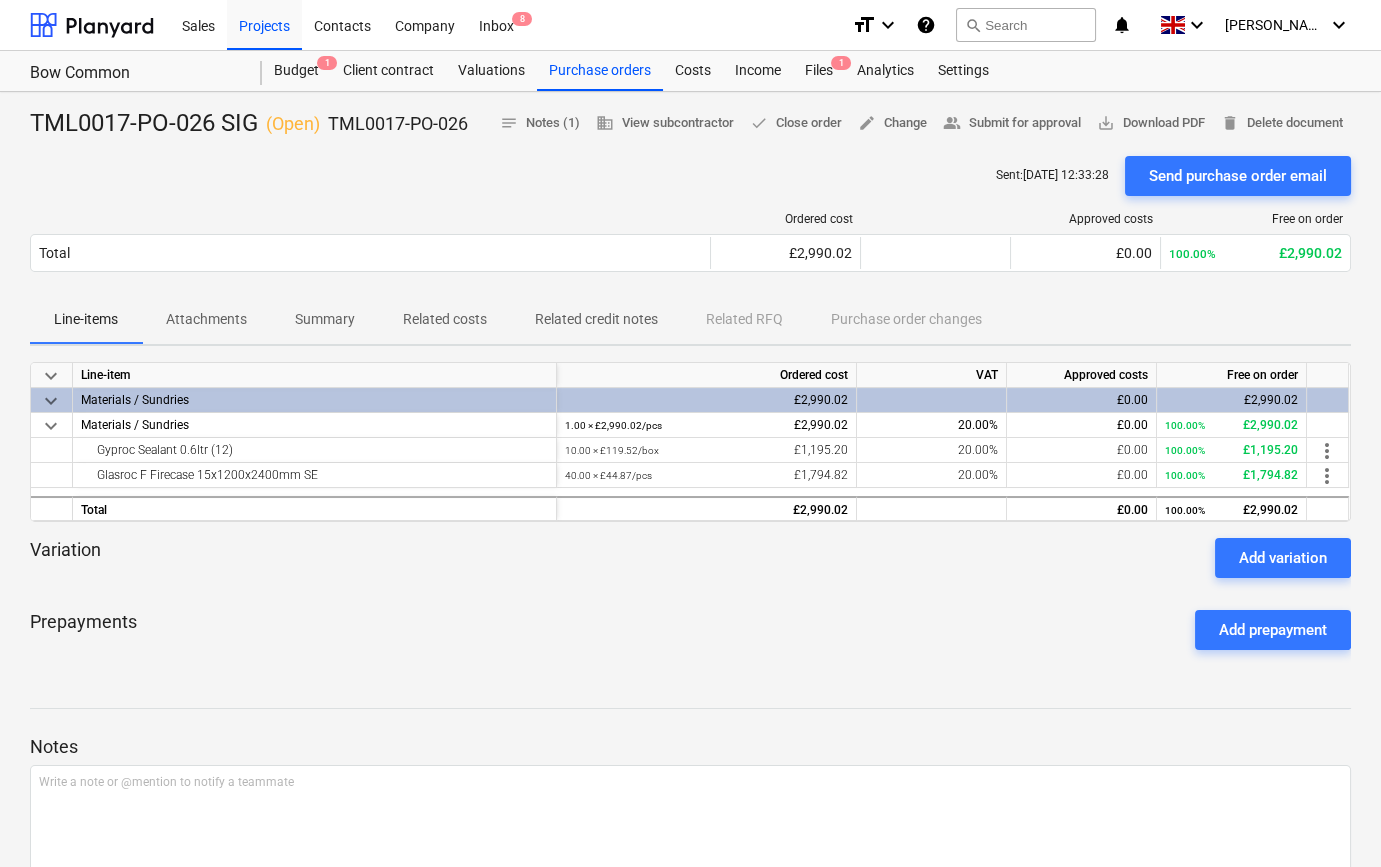 click on "Summary" at bounding box center (325, 319) 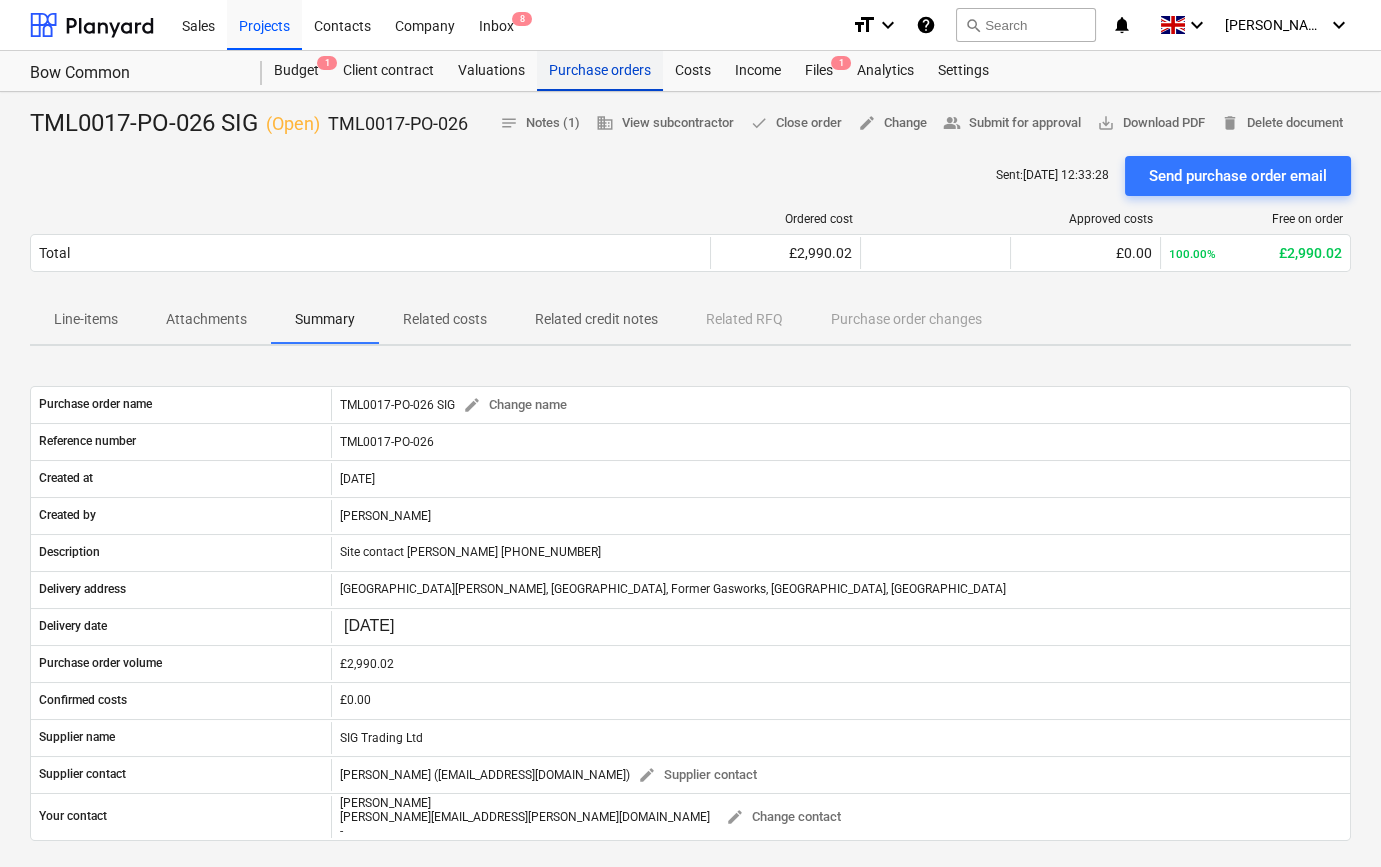 click on "Purchase orders" at bounding box center (600, 71) 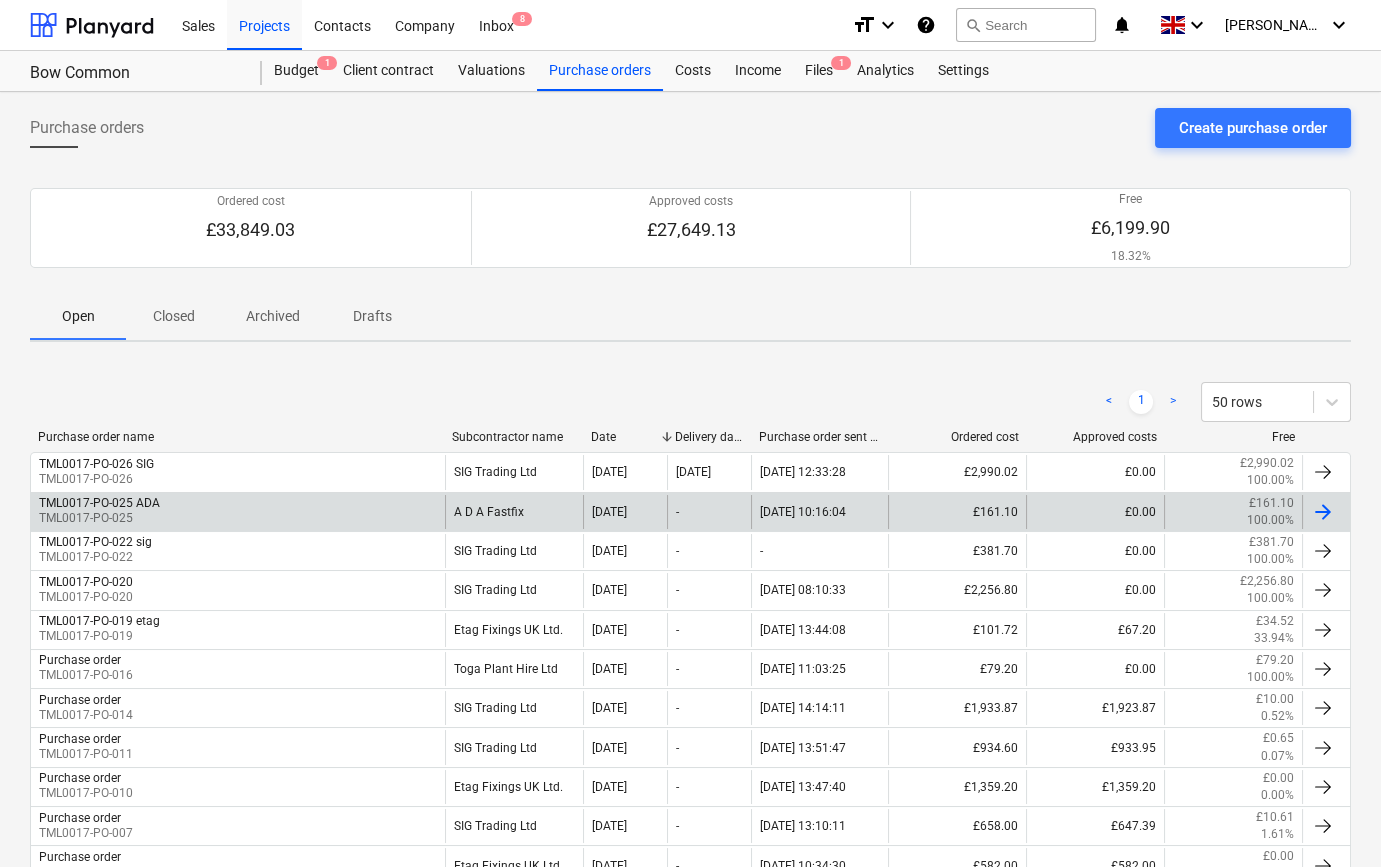 click on "TML0017-PO-025 ADA" at bounding box center (99, 503) 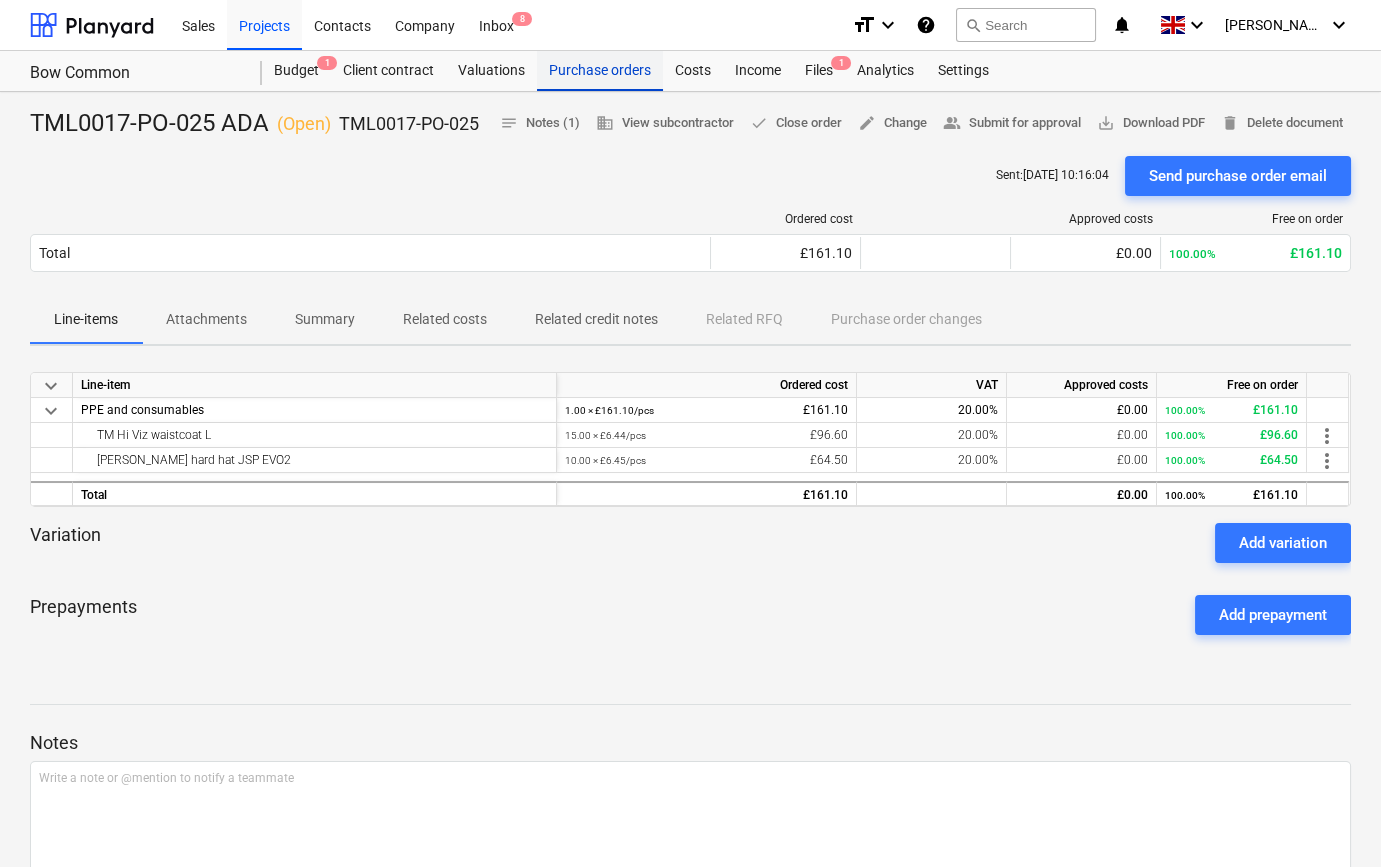 click on "Purchase orders" at bounding box center (600, 71) 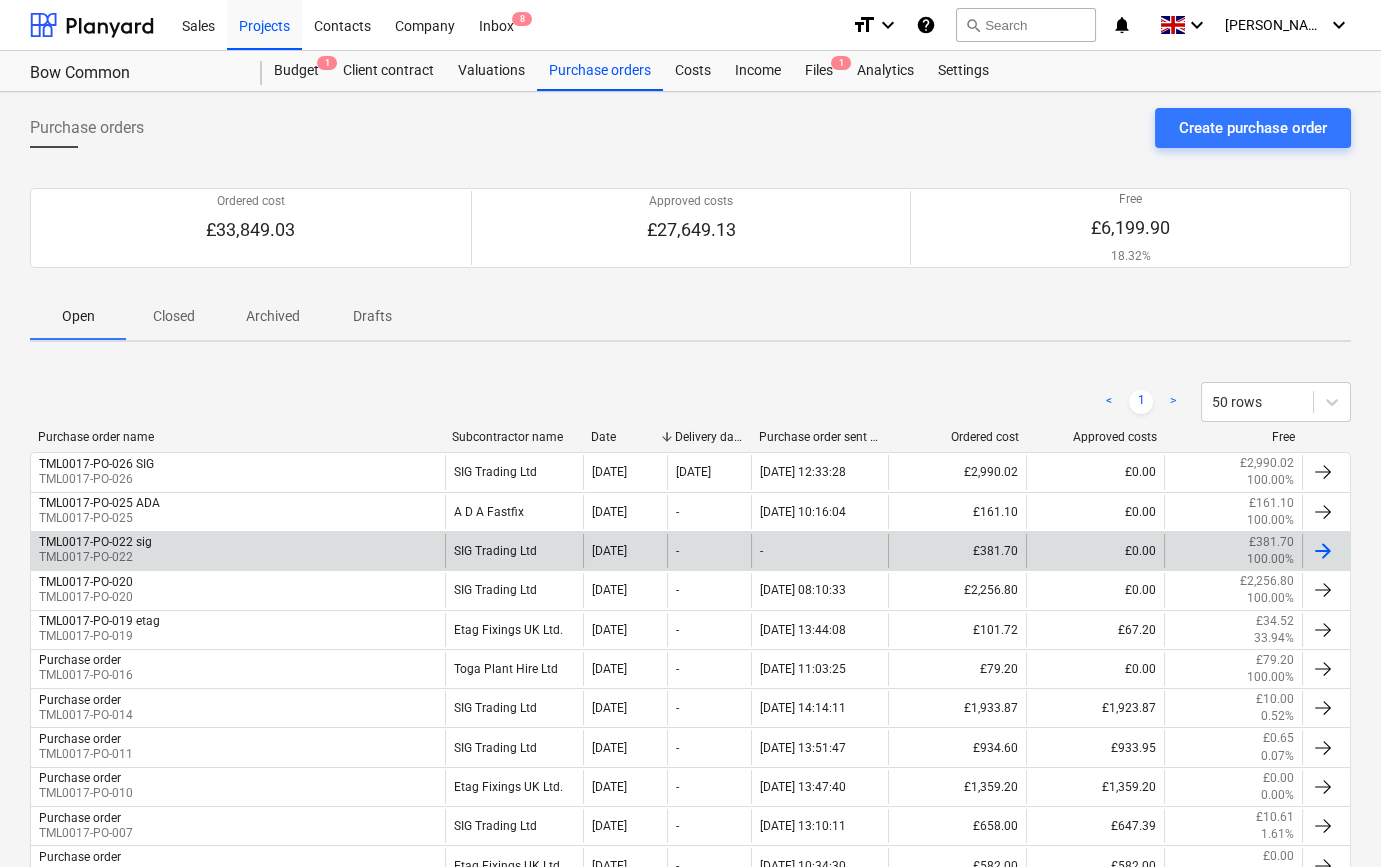 click at bounding box center [1323, 551] 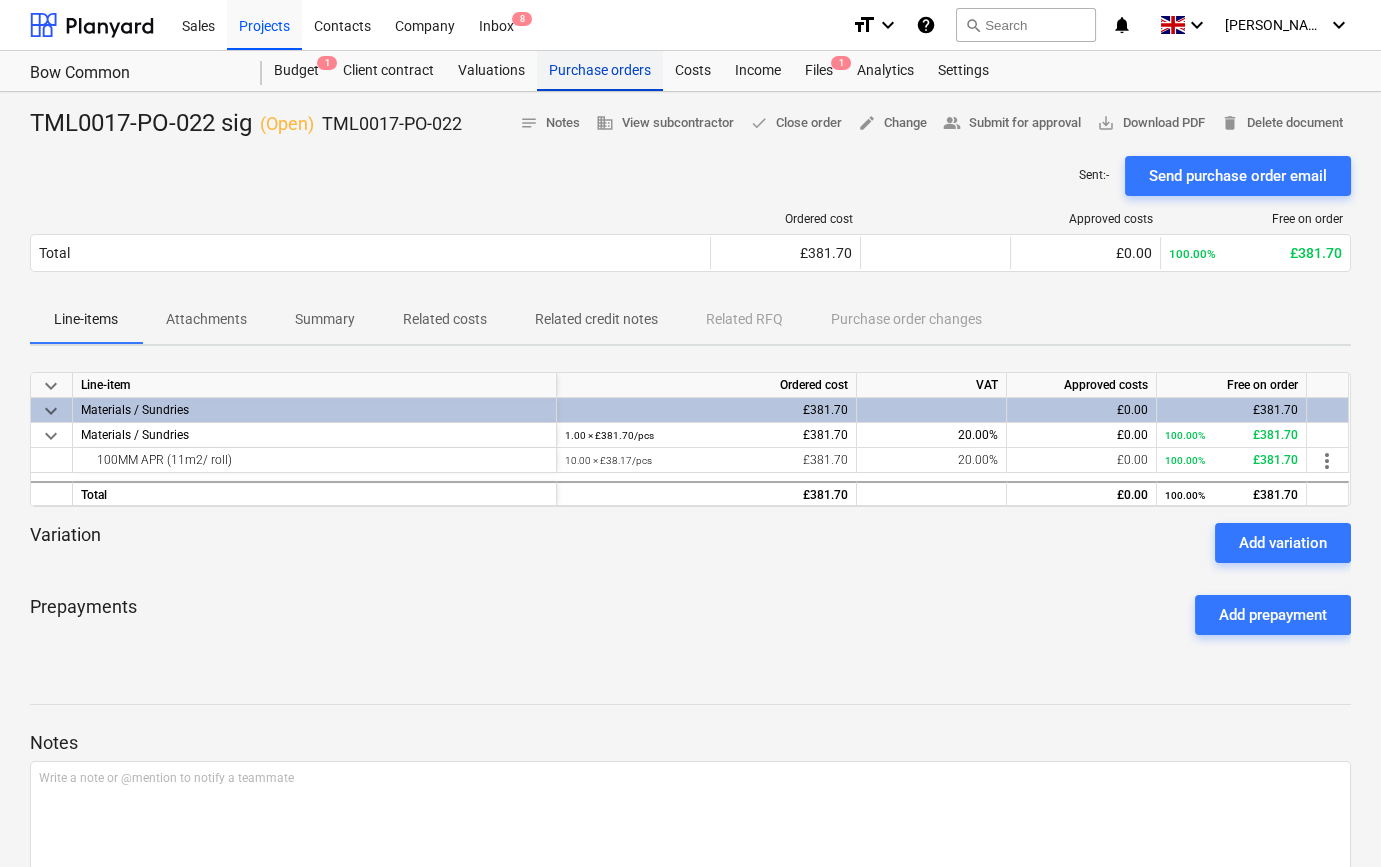 click on "Purchase orders" at bounding box center [600, 71] 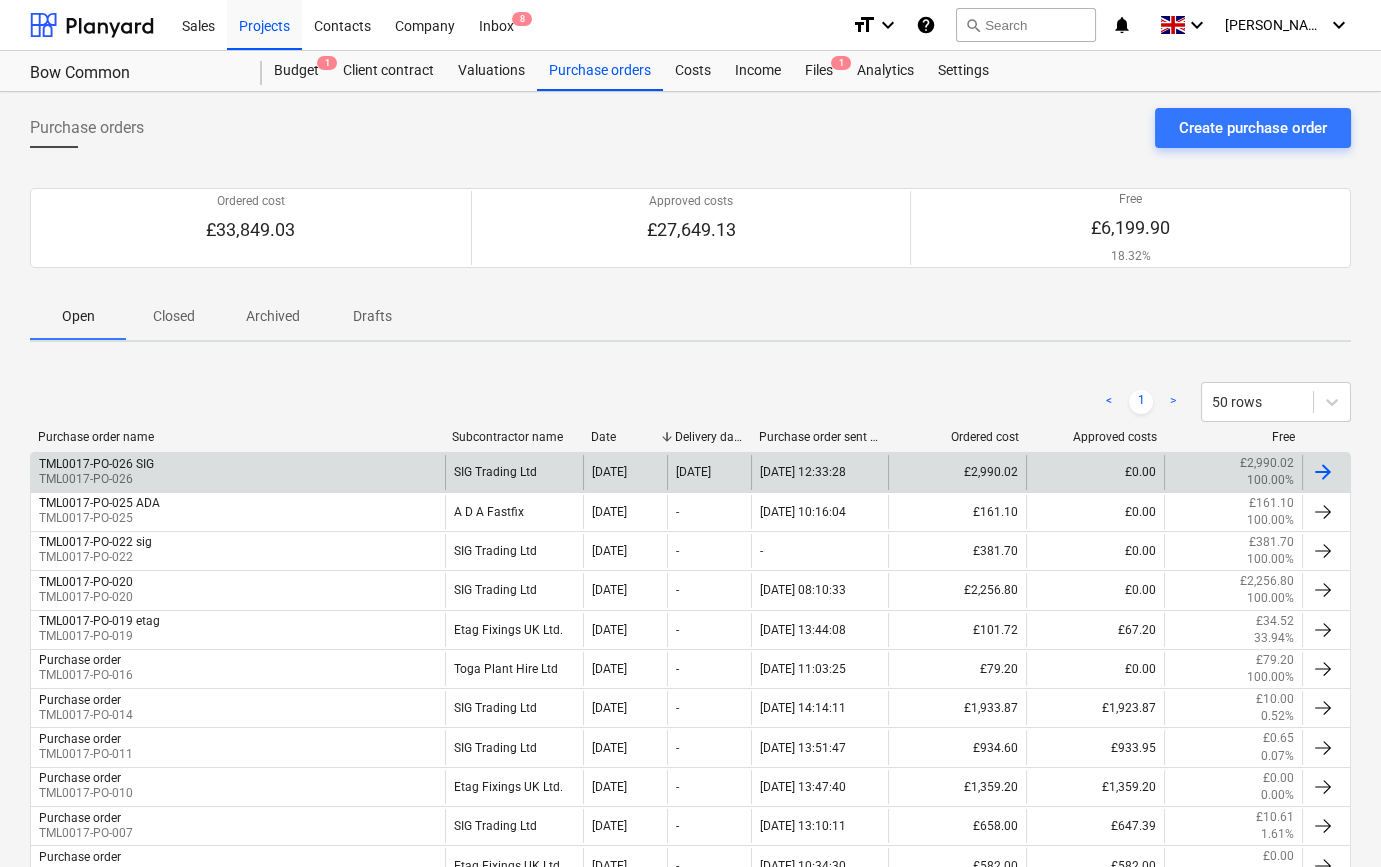 click on "TML0017-PO-026 SIG TML0017-PO-026" at bounding box center (238, 472) 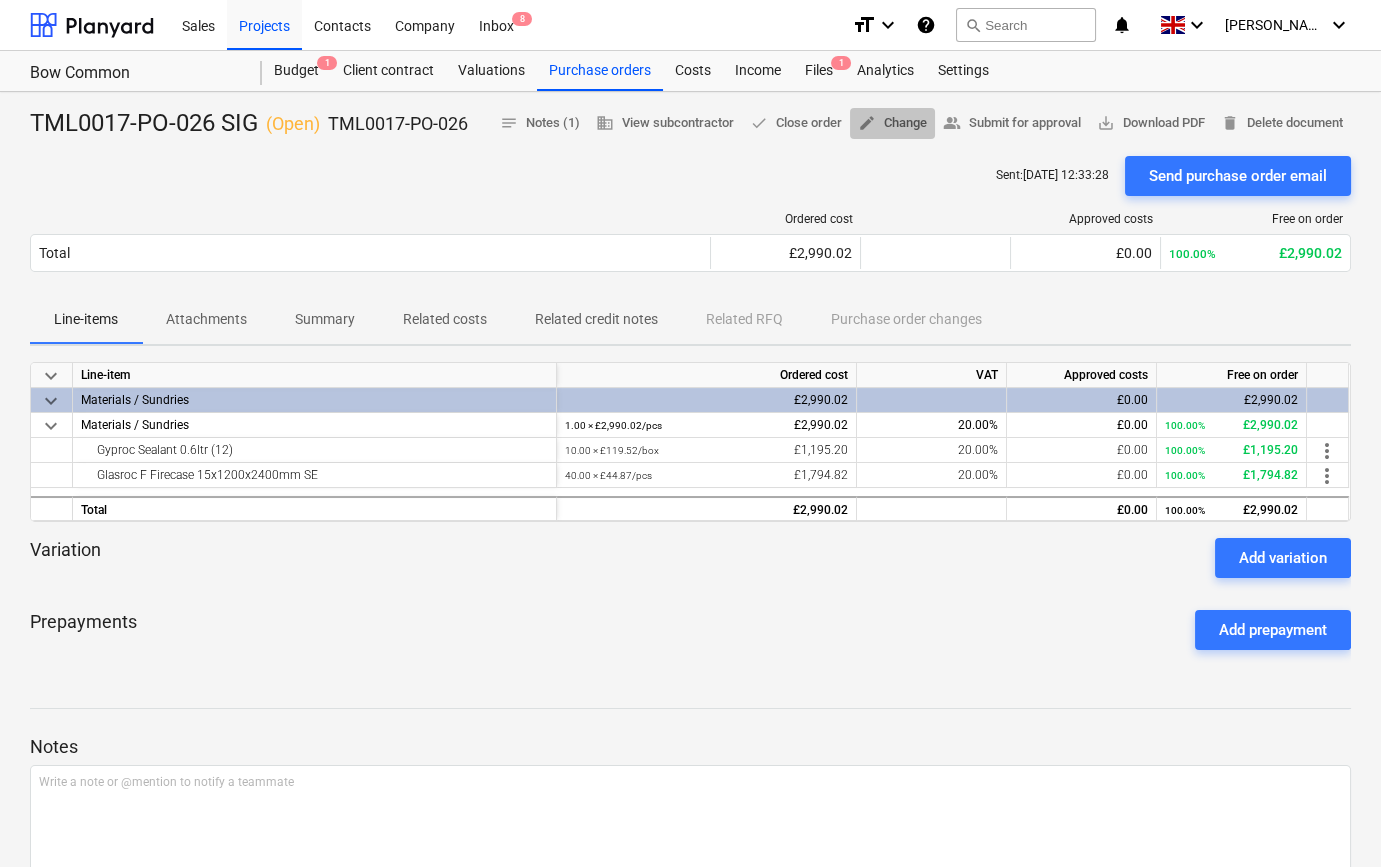 click on "edit Change" at bounding box center (892, 123) 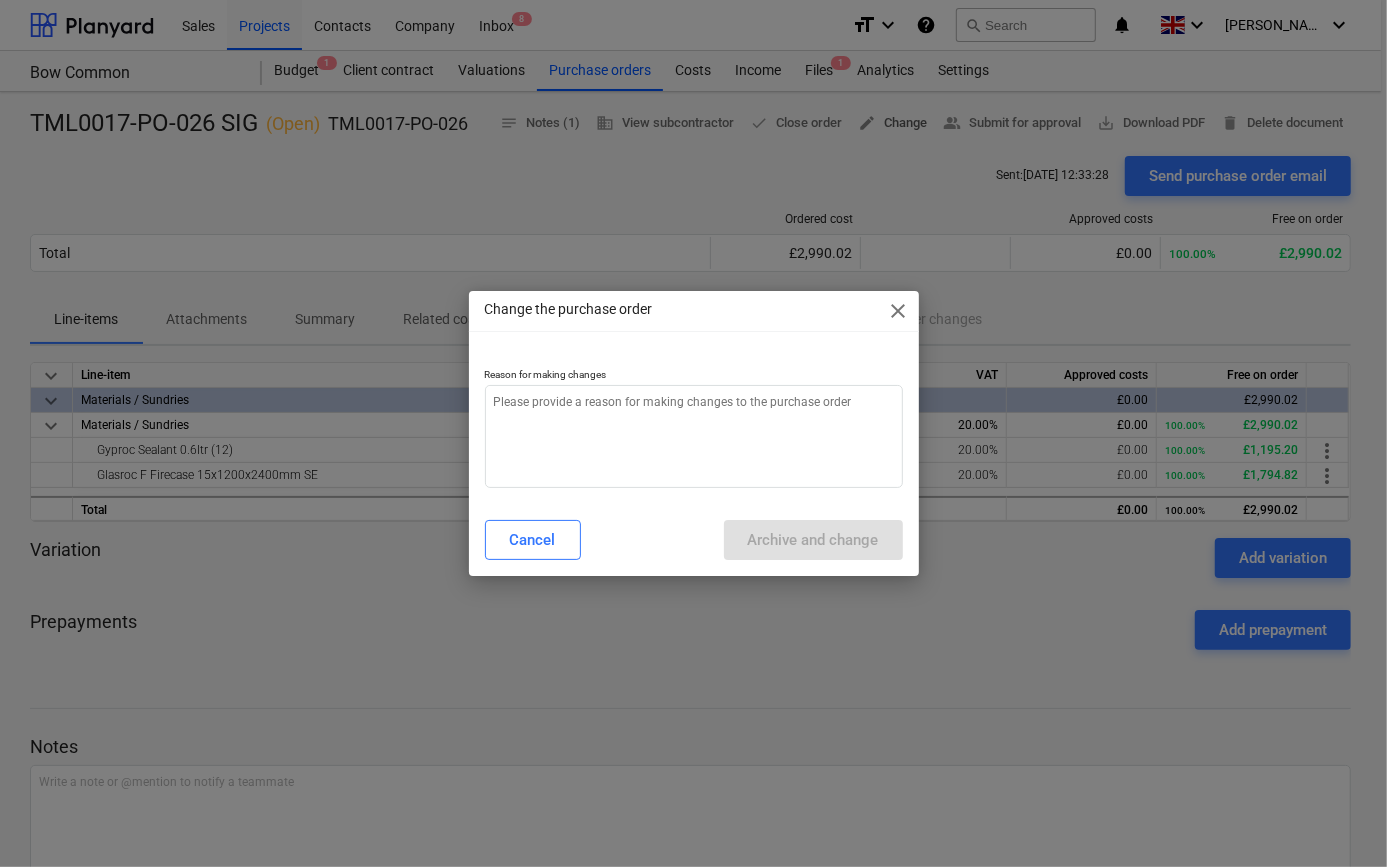 type on "x" 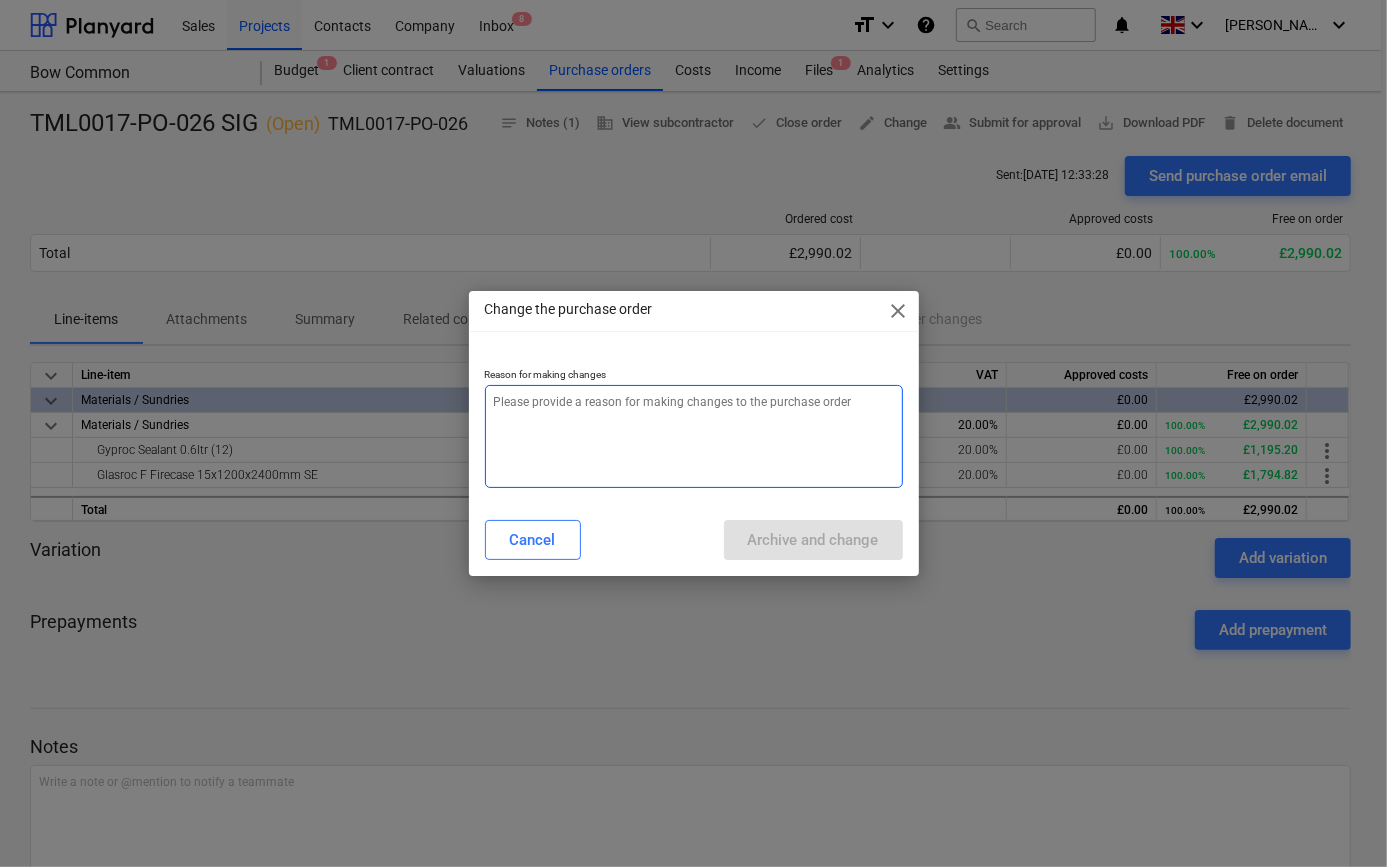 click at bounding box center (694, 436) 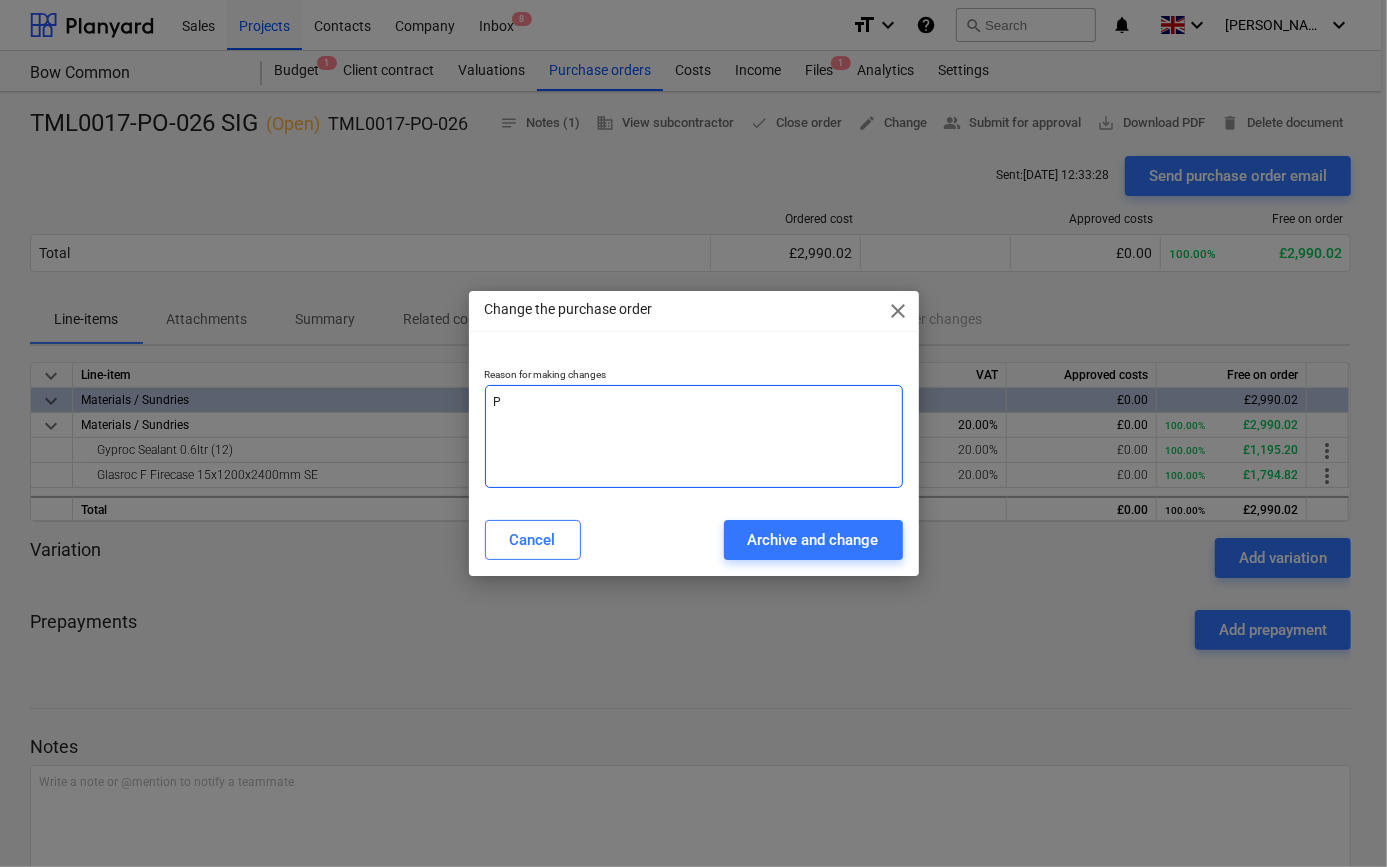type on "Pr" 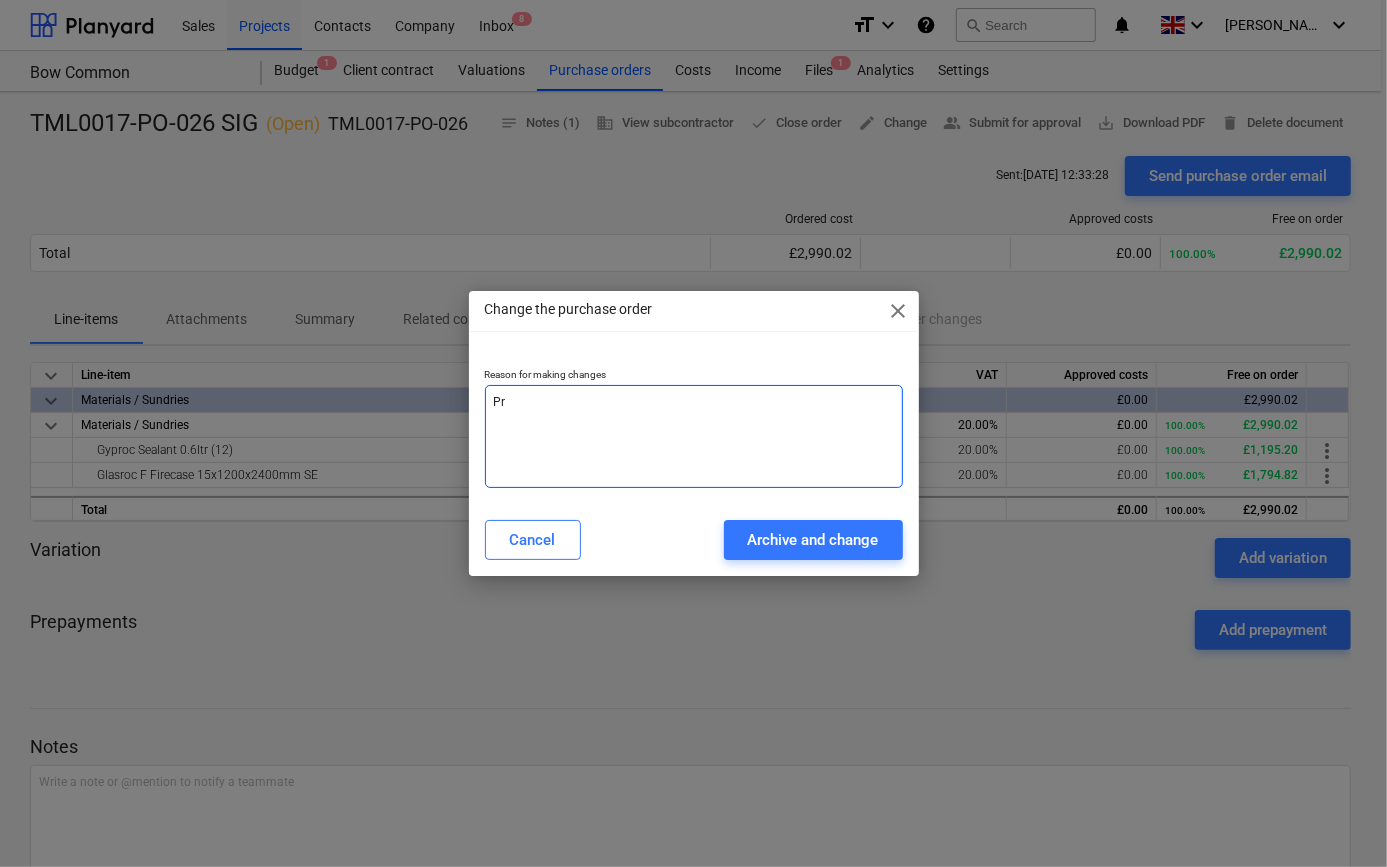 type on "Pri" 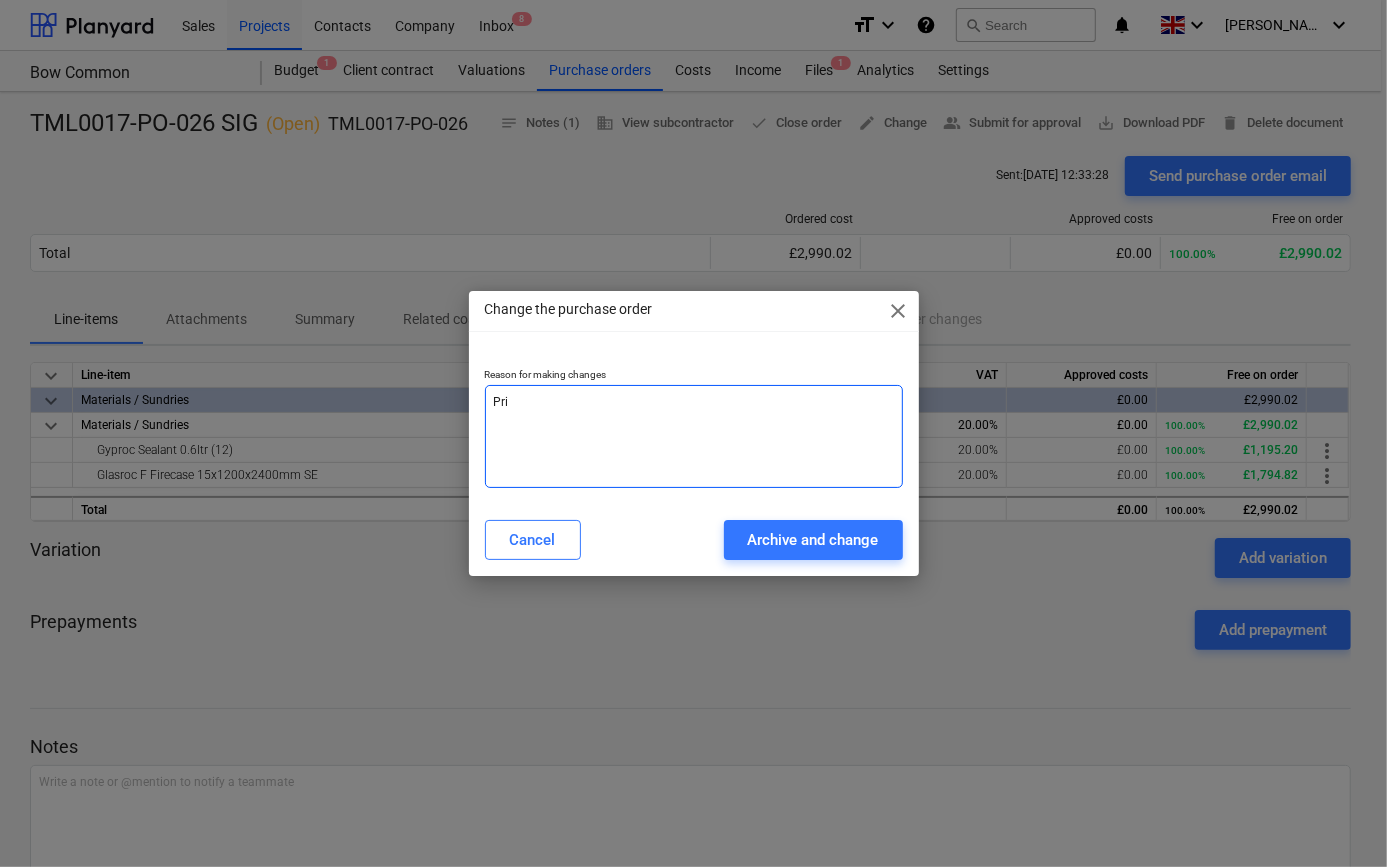 type on "Pric" 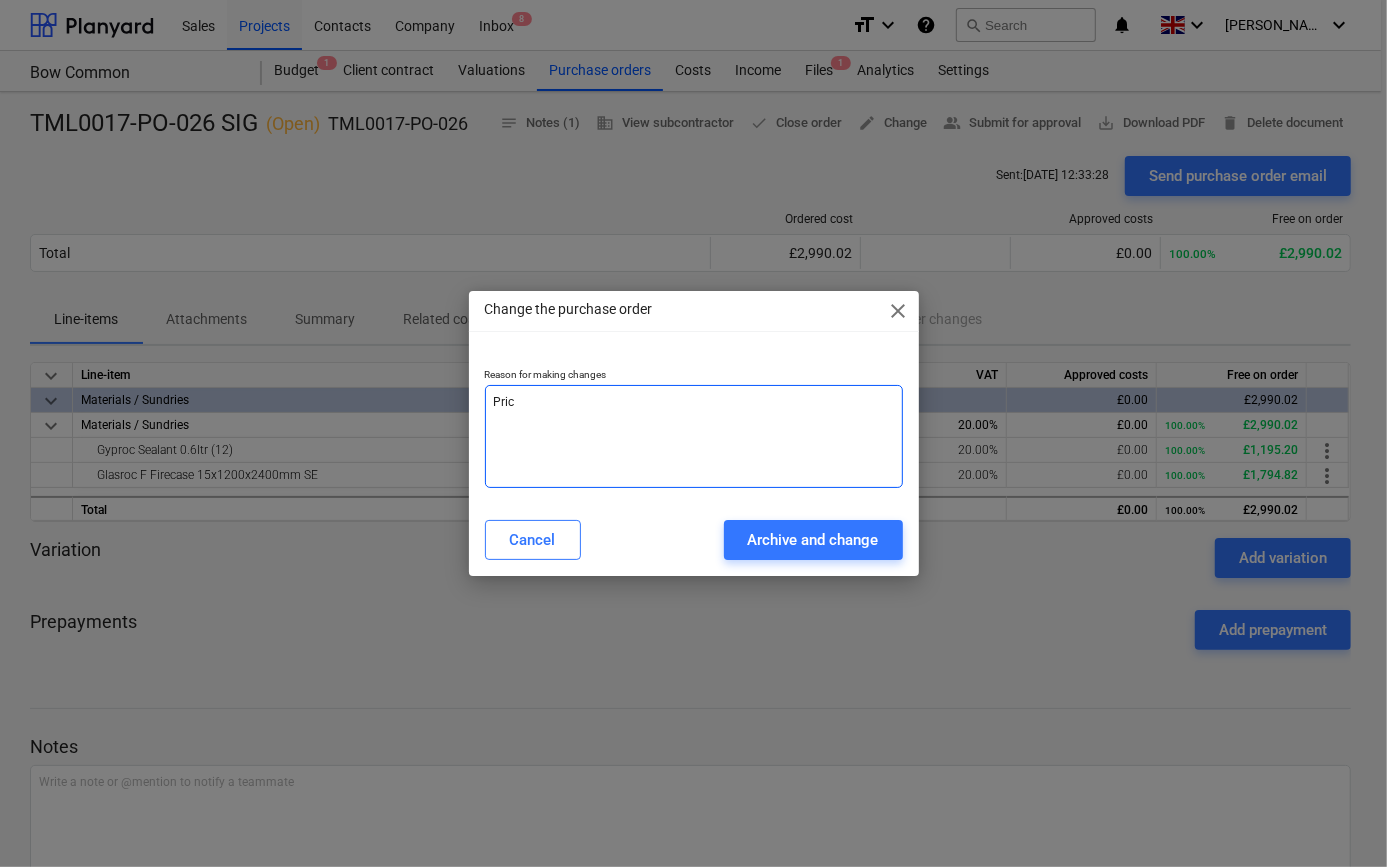 type on "Price" 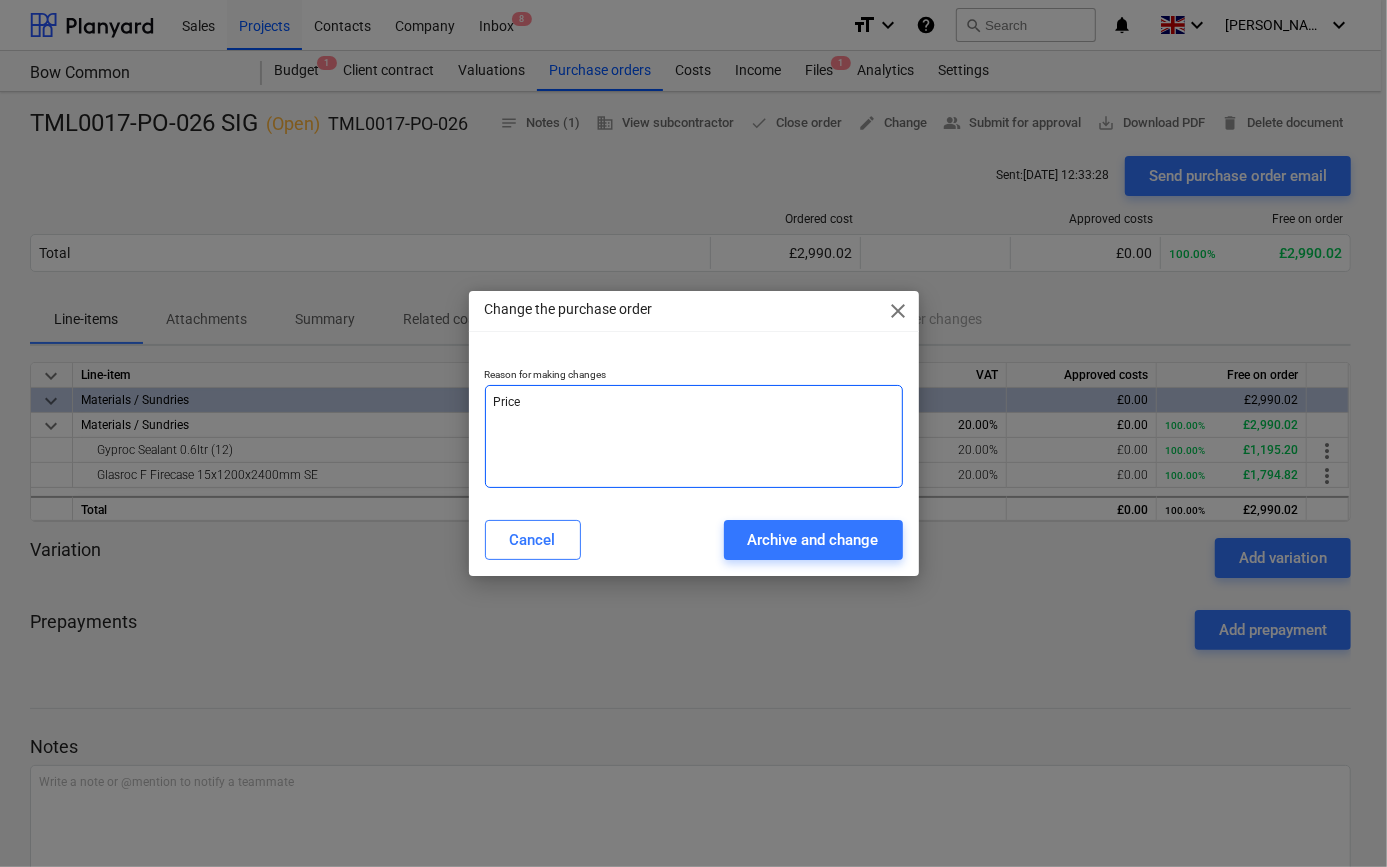 type on "Price" 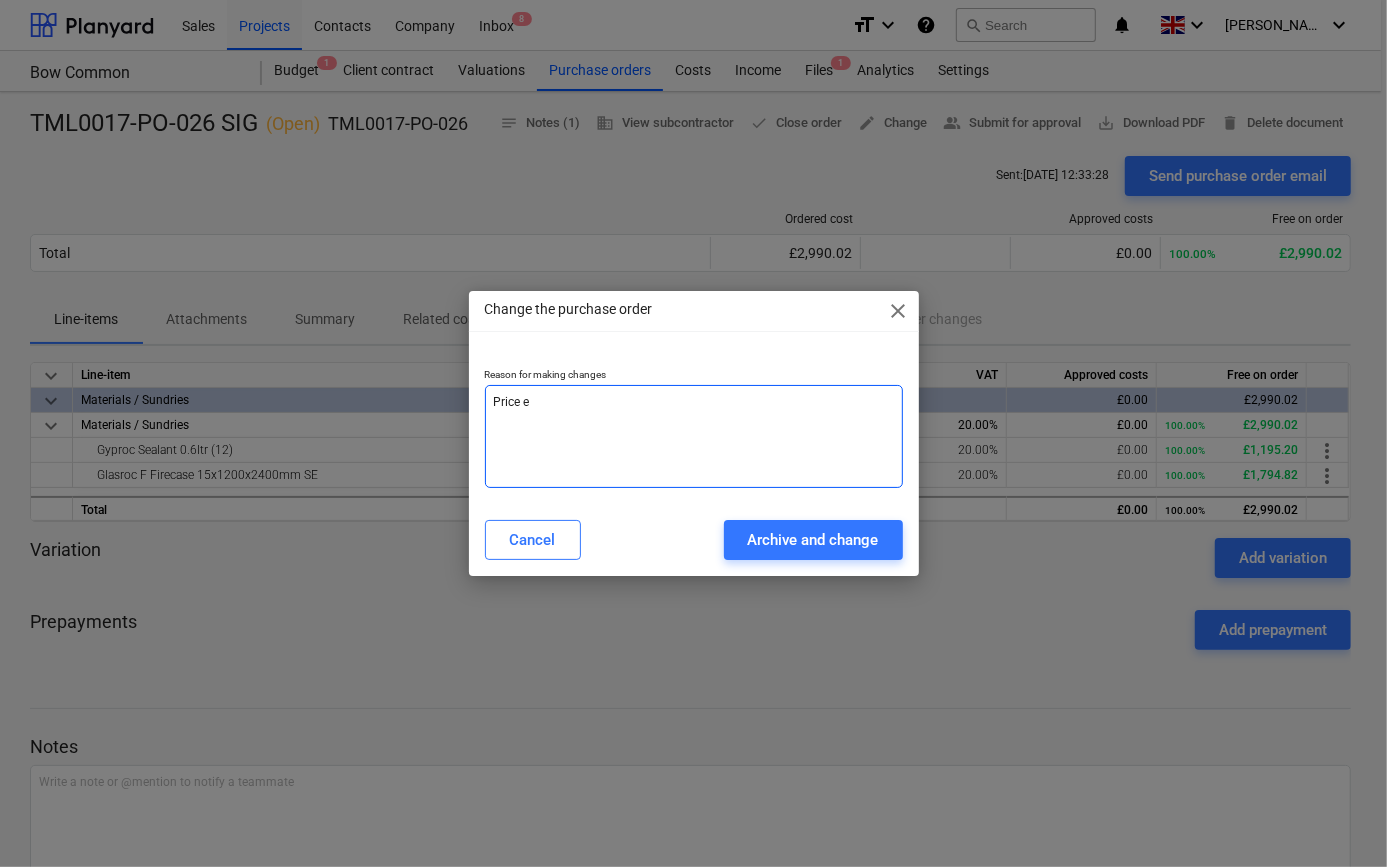 type on "Price er" 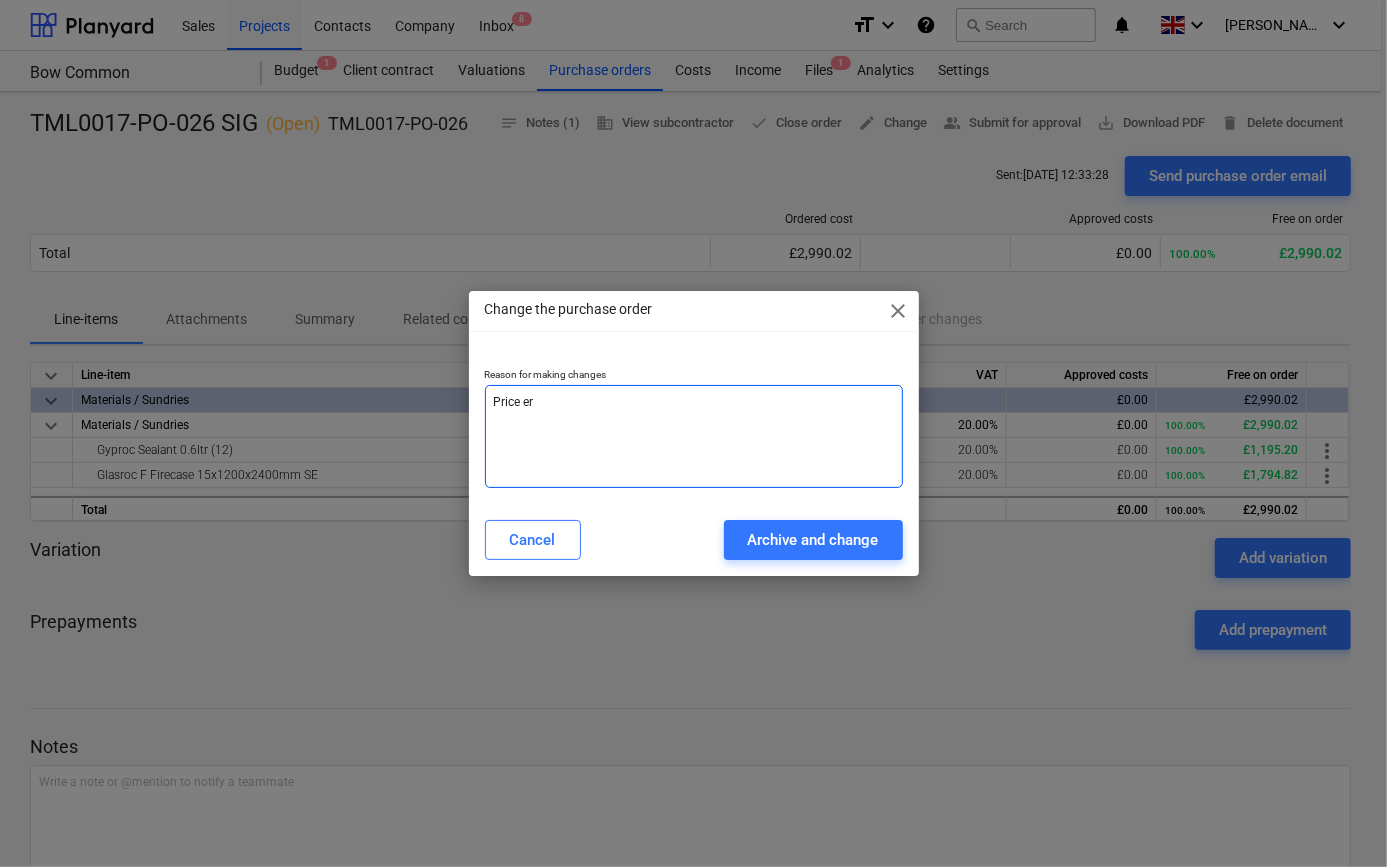 type on "Price err" 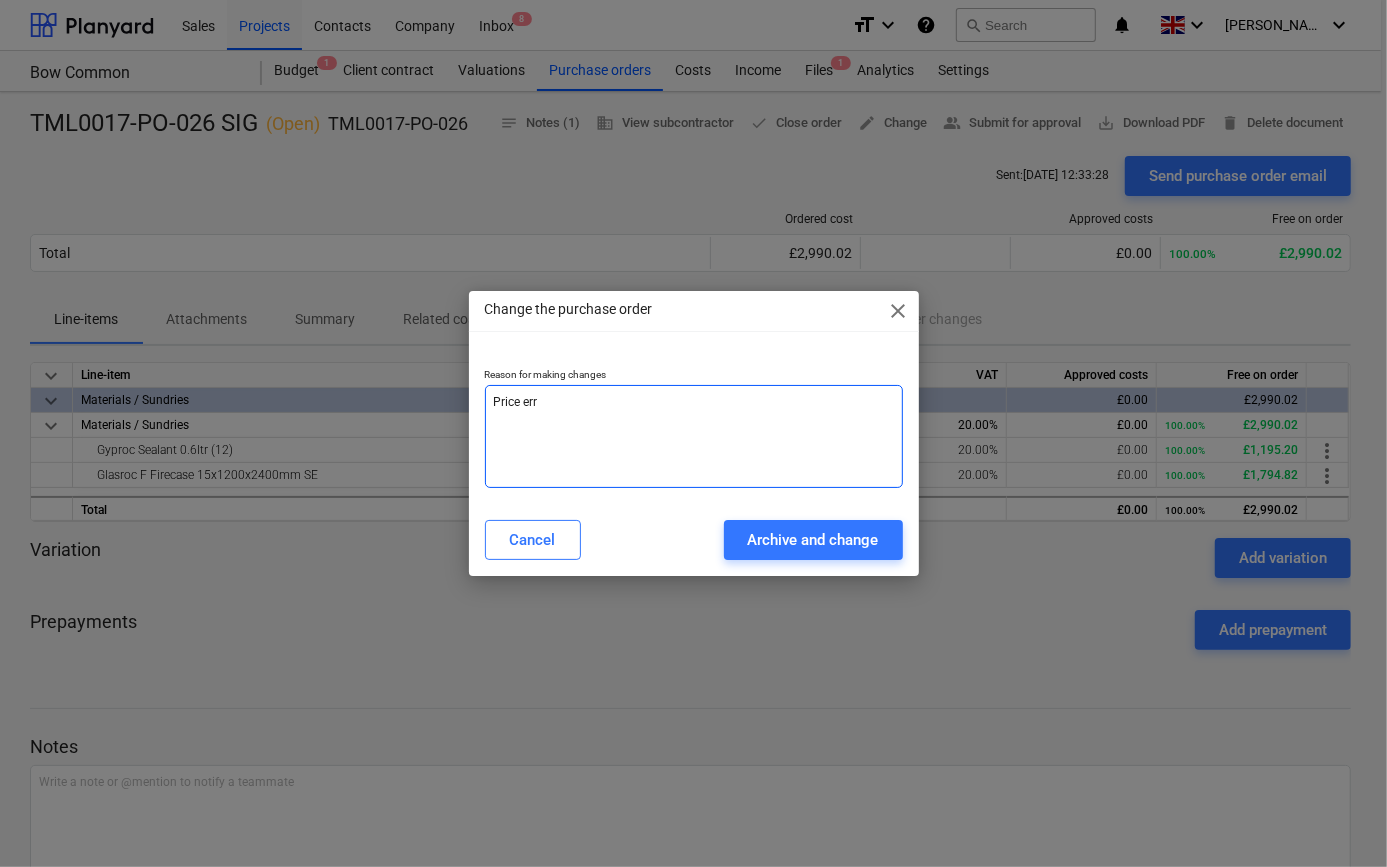 type on "Price erro" 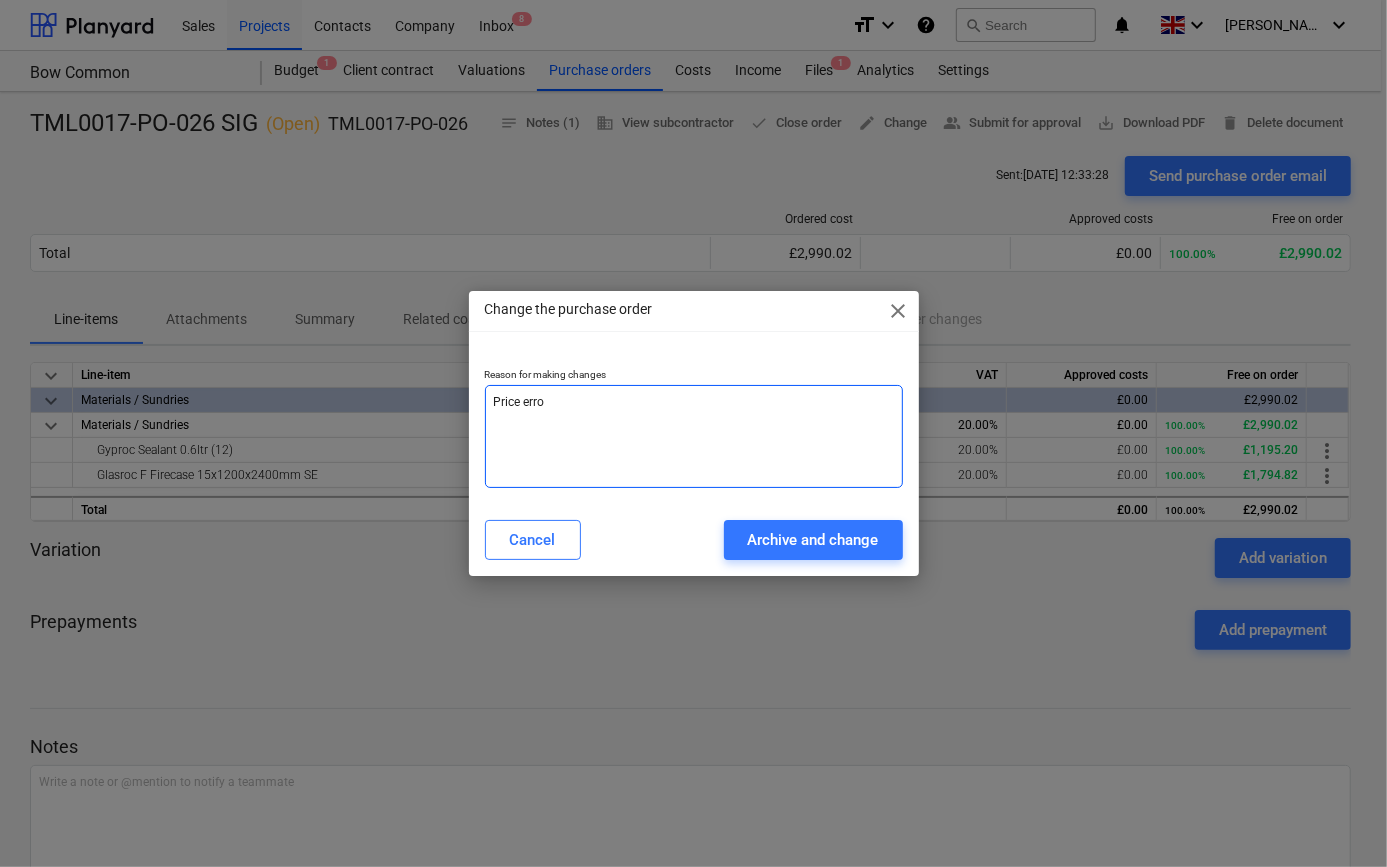 type on "Price error" 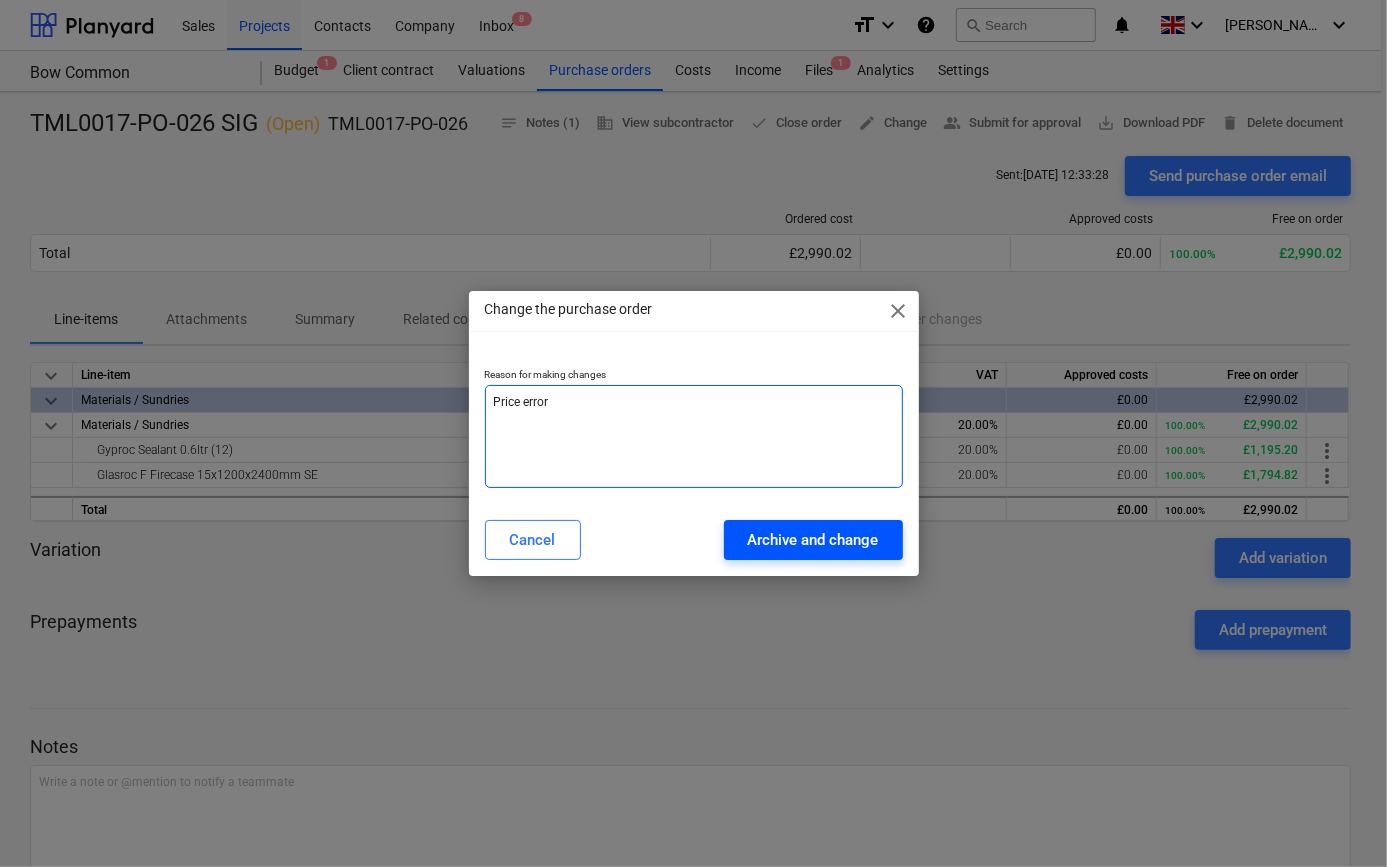 type on "Price error" 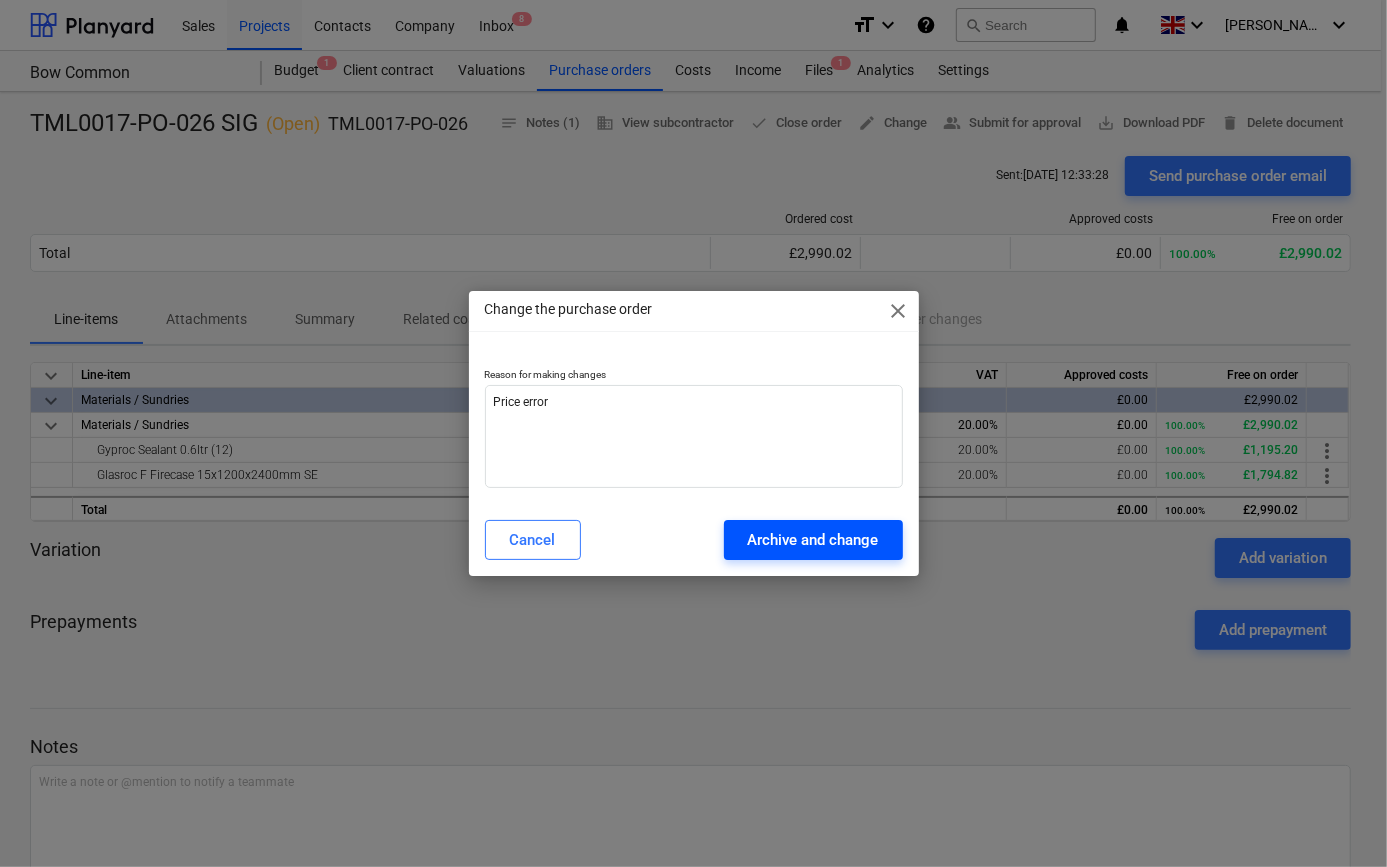 click on "Archive and change" at bounding box center (813, 540) 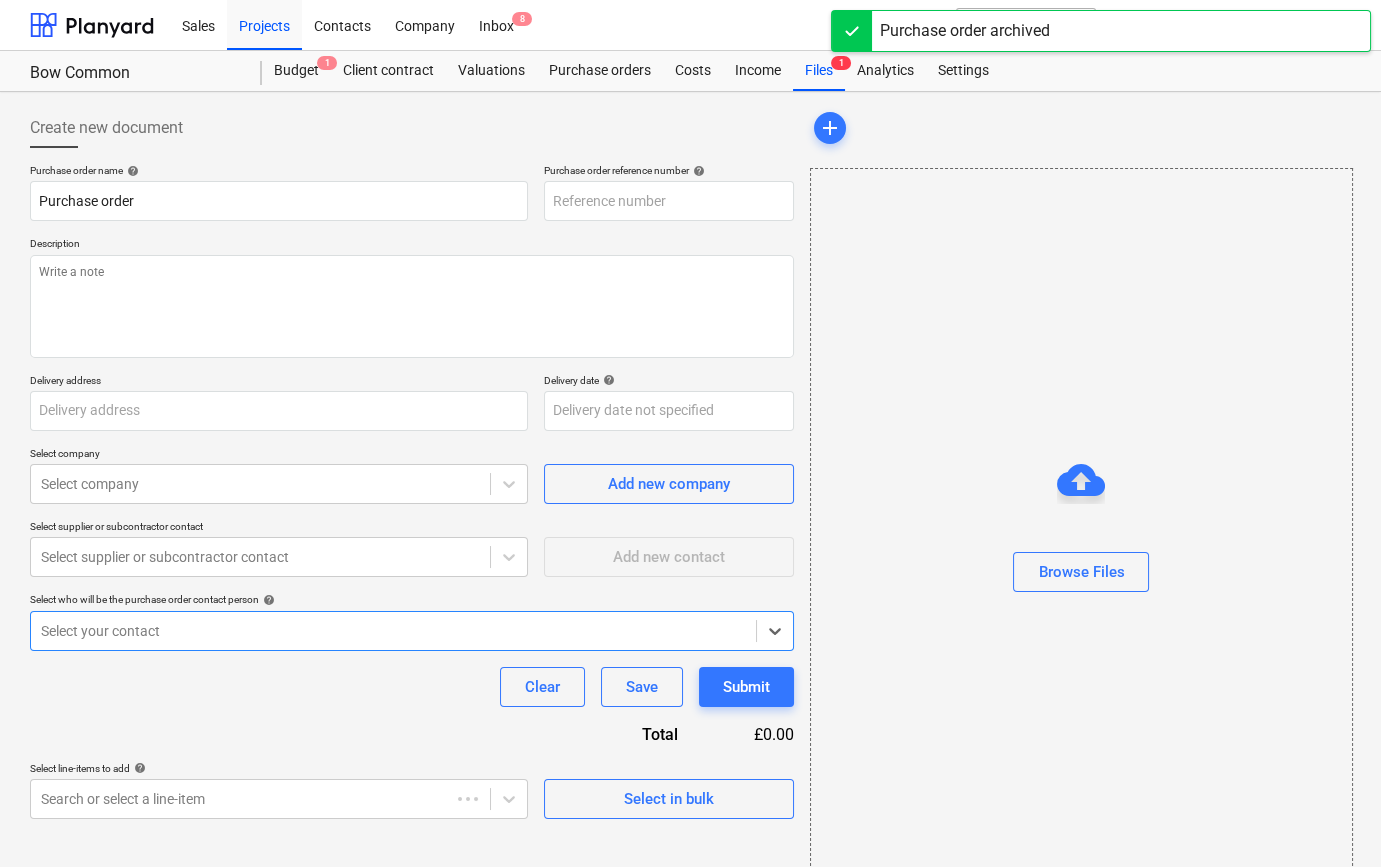 type on "x" 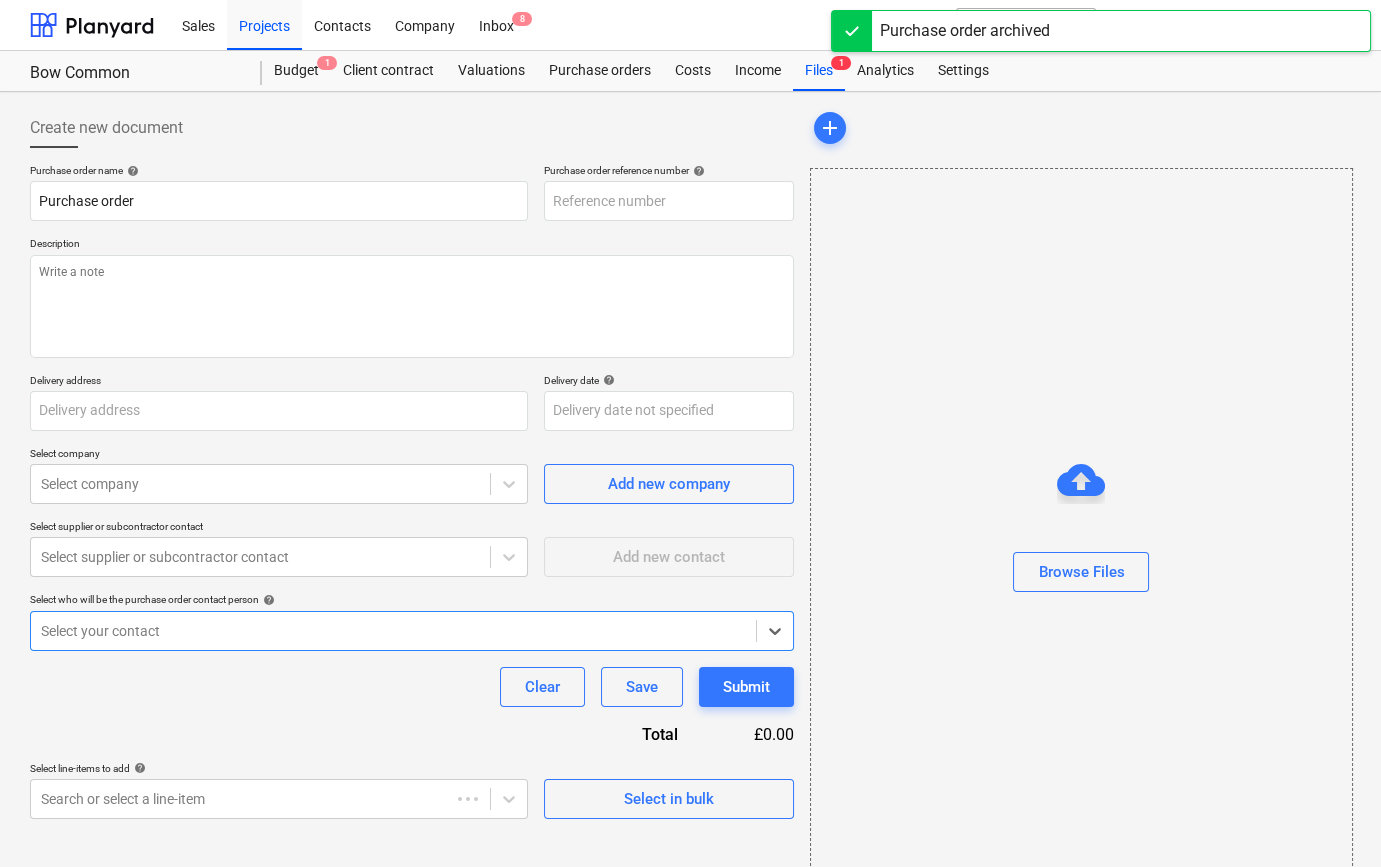 type on "St William, Bow Common, Former Gasworks, Bow Common Lane, London" 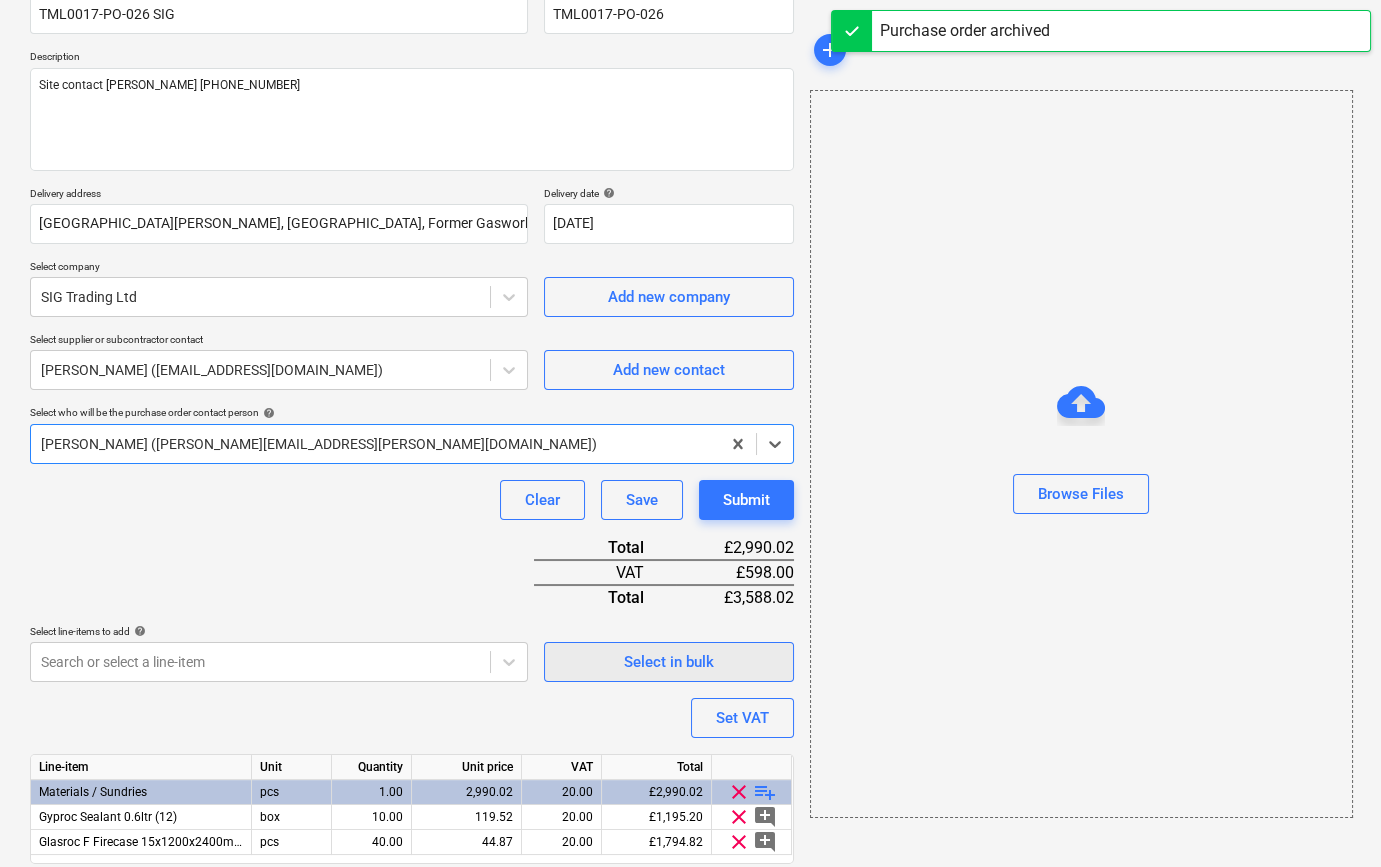 scroll, scrollTop: 255, scrollLeft: 0, axis: vertical 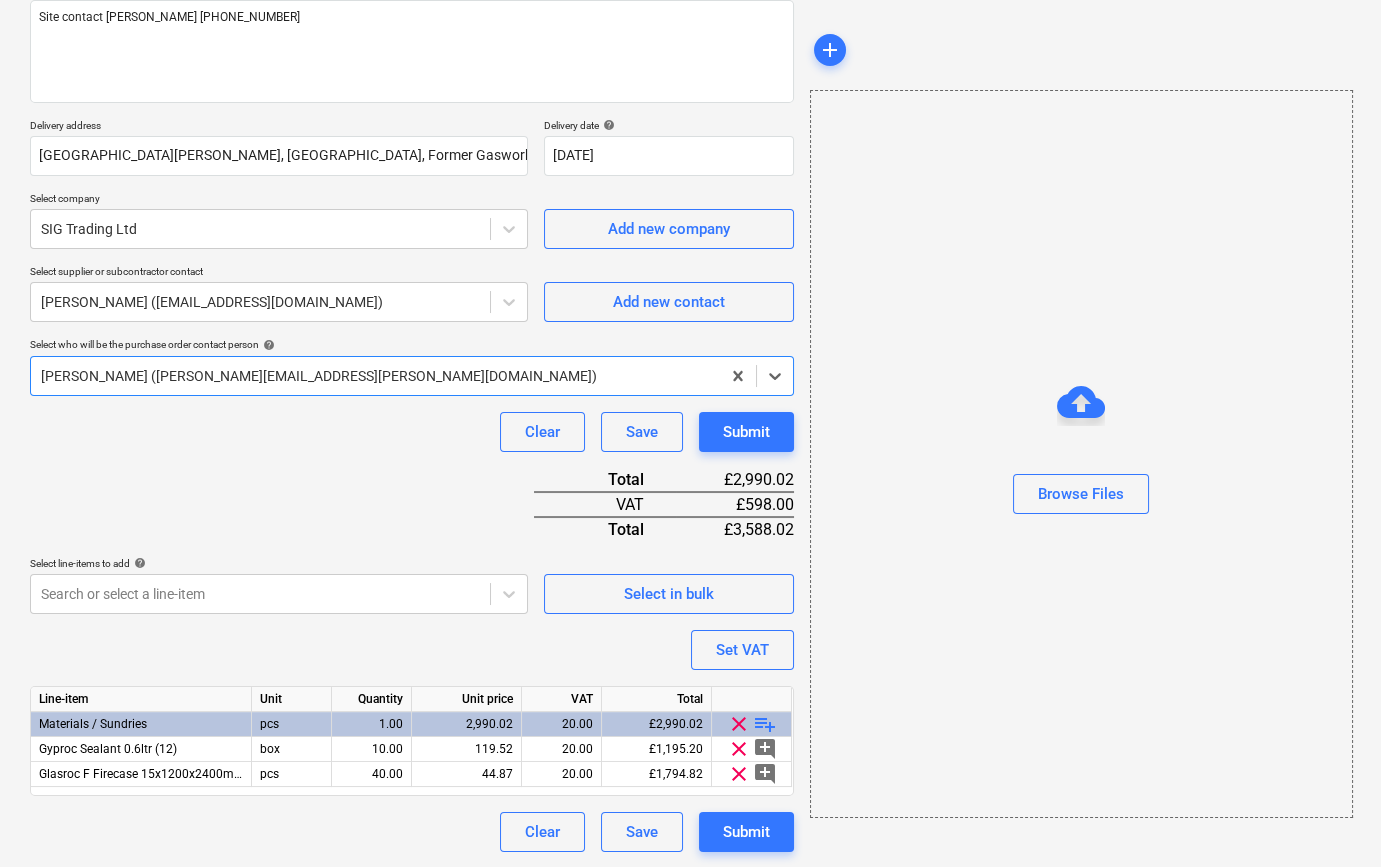 type on "x" 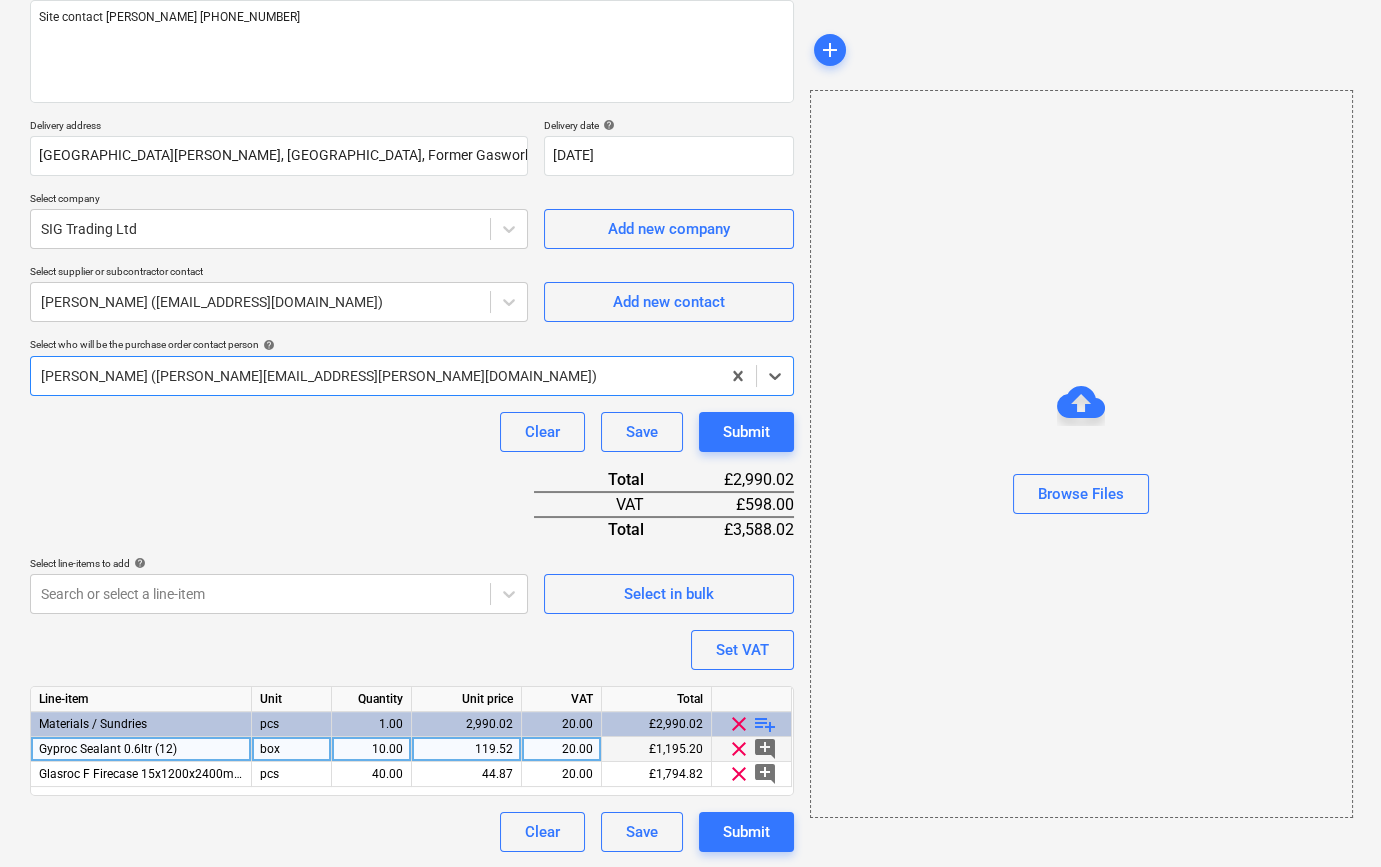 click on "119.52" at bounding box center (466, 749) 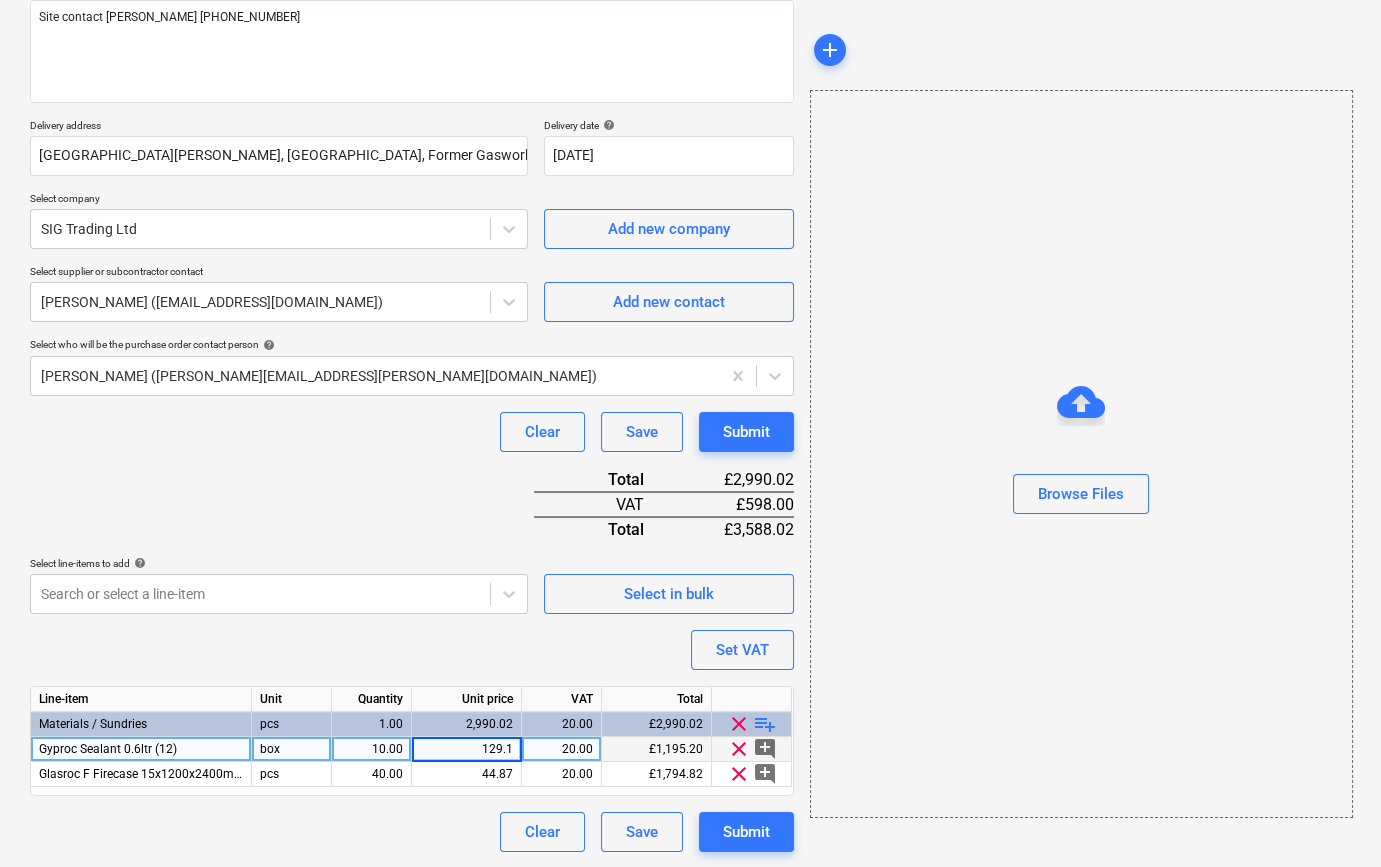 type on "129.12" 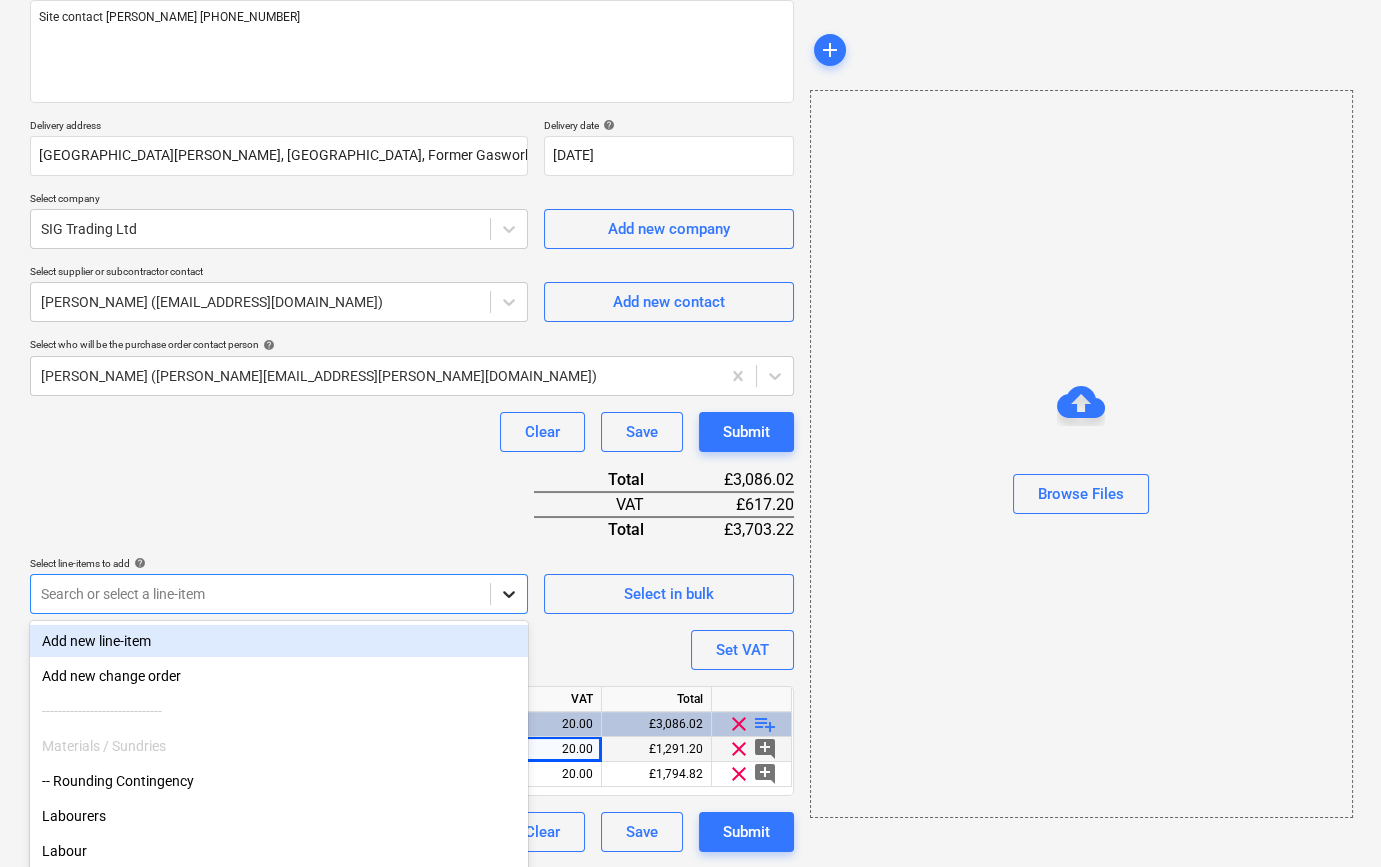 scroll, scrollTop: 312, scrollLeft: 0, axis: vertical 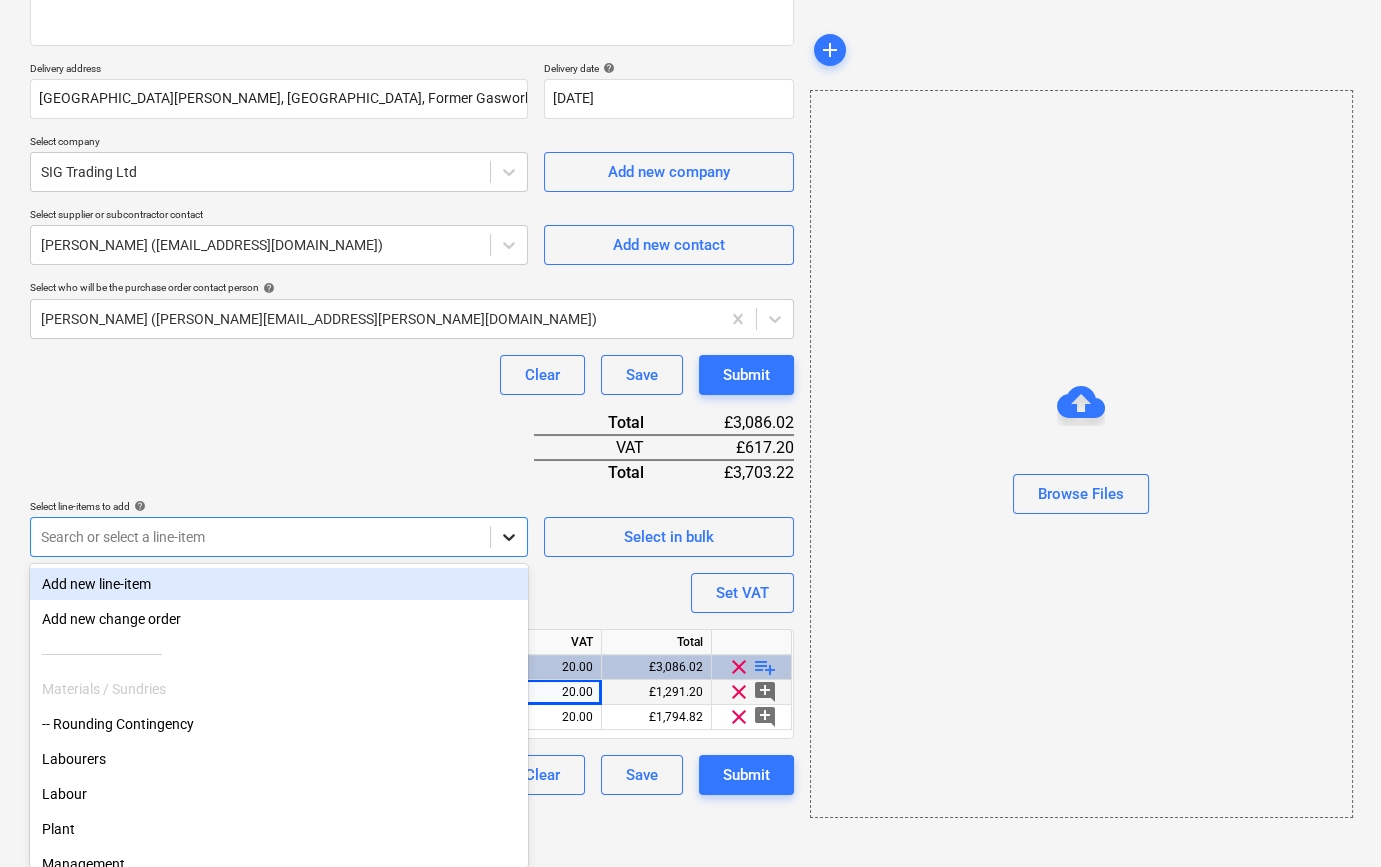 click on "Sales Projects Contacts Company Inbox 8 format_size keyboard_arrow_down help search Search notifications 0 keyboard_arrow_down C. Simpson keyboard_arrow_down Bow Common Budget 1 Client contract Valuations Purchase orders Costs Income Files 1 Analytics Settings Create new document Purchase order name help TML0017-PO-026 SIG Purchase order reference number help TML0017-PO-026 Description Site contact Malcolm 07479 382881 Delivery address St William, Bow Common, Former Gasworks, Bow Common Lane, London Delivery date help 24 Jul 2025 24.07.2025 Press the down arrow key to interact with the calendar and
select a date. Press the question mark key to get the keyboard shortcuts for changing dates. Select company SIG Trading Ltd   Add new company Select supplier or subcontractor contact Luci Barwick (lucibarwick@sigplc.com) Add new contact Select who will be the purchase order contact person help Colin Simpson (colin.simpson@tudormay.com) Clear Save Submit Total £3,086.02 VAT £617.20 Total £3,703.22 help" at bounding box center [690, 121] 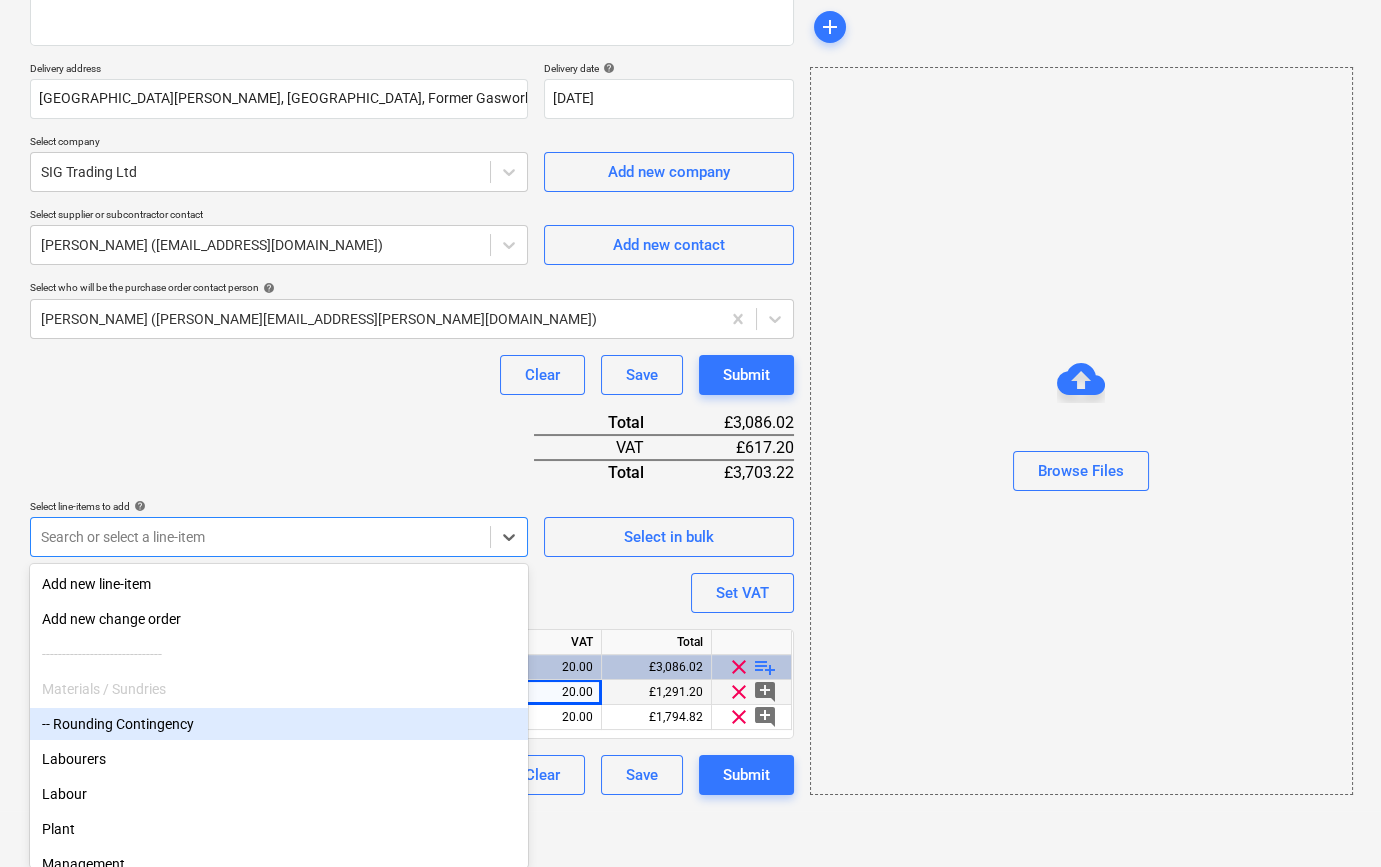 click on "--   Rounding Contingency" at bounding box center (279, 724) 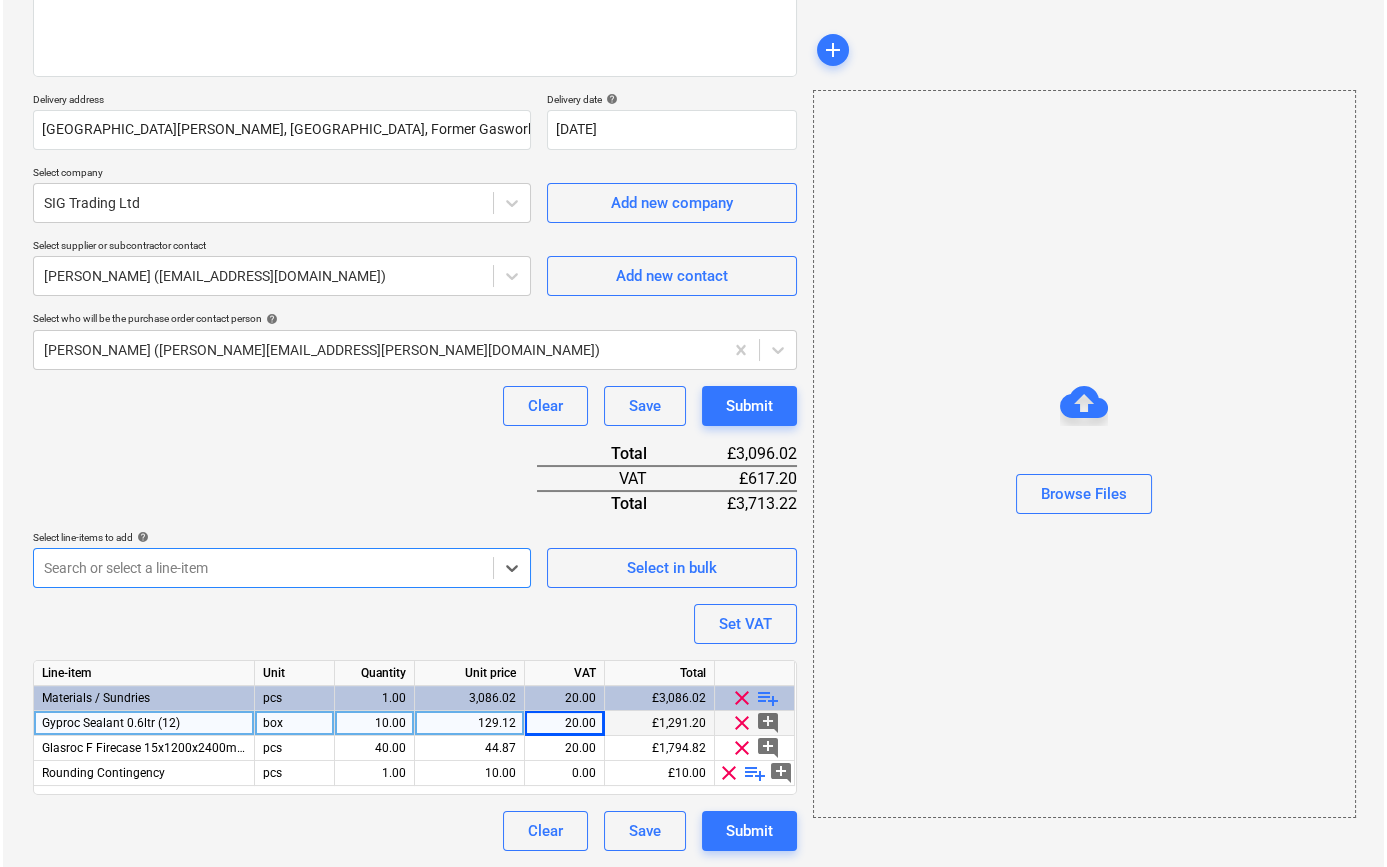 scroll, scrollTop: 280, scrollLeft: 0, axis: vertical 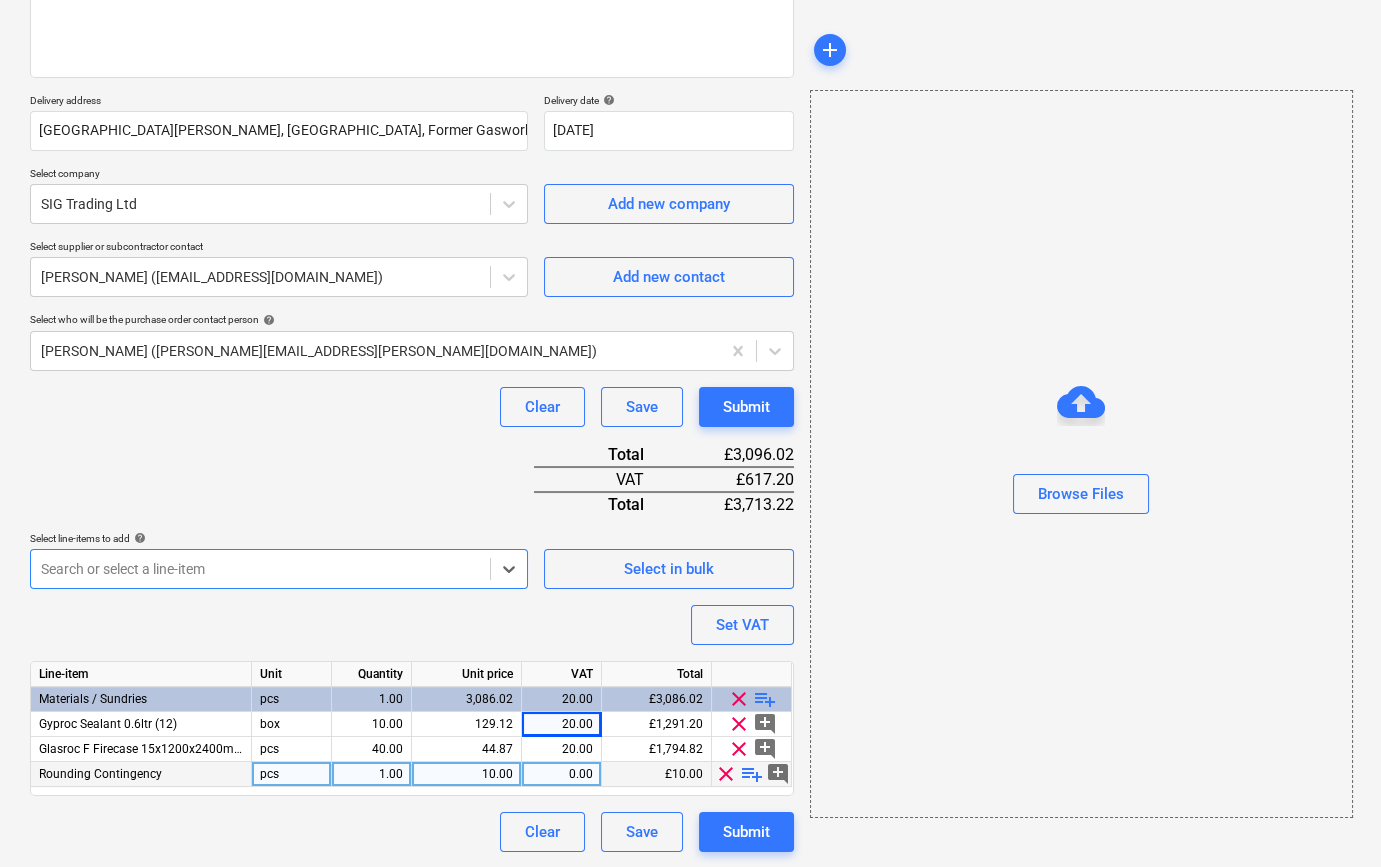 type on "x" 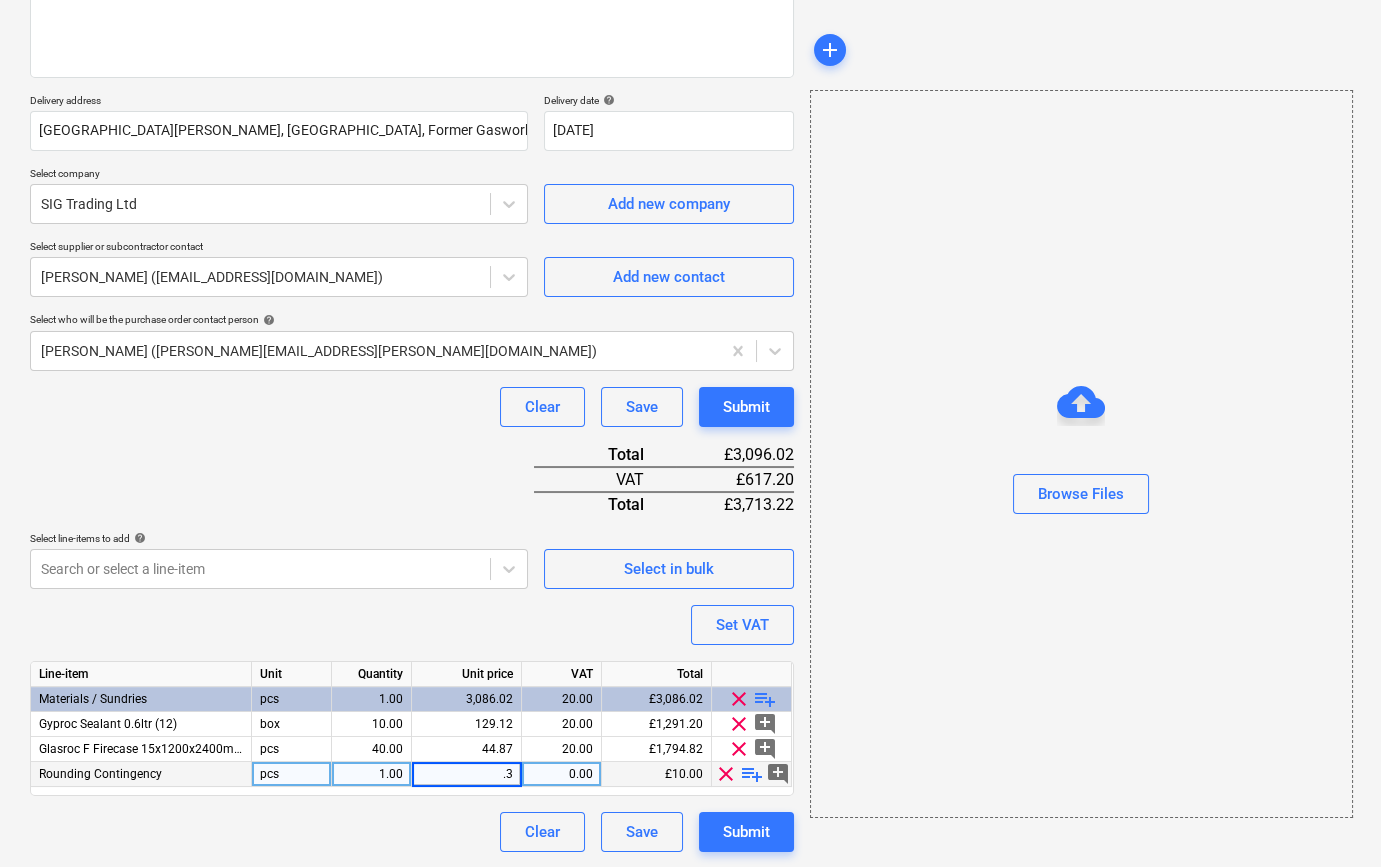 type on ".38" 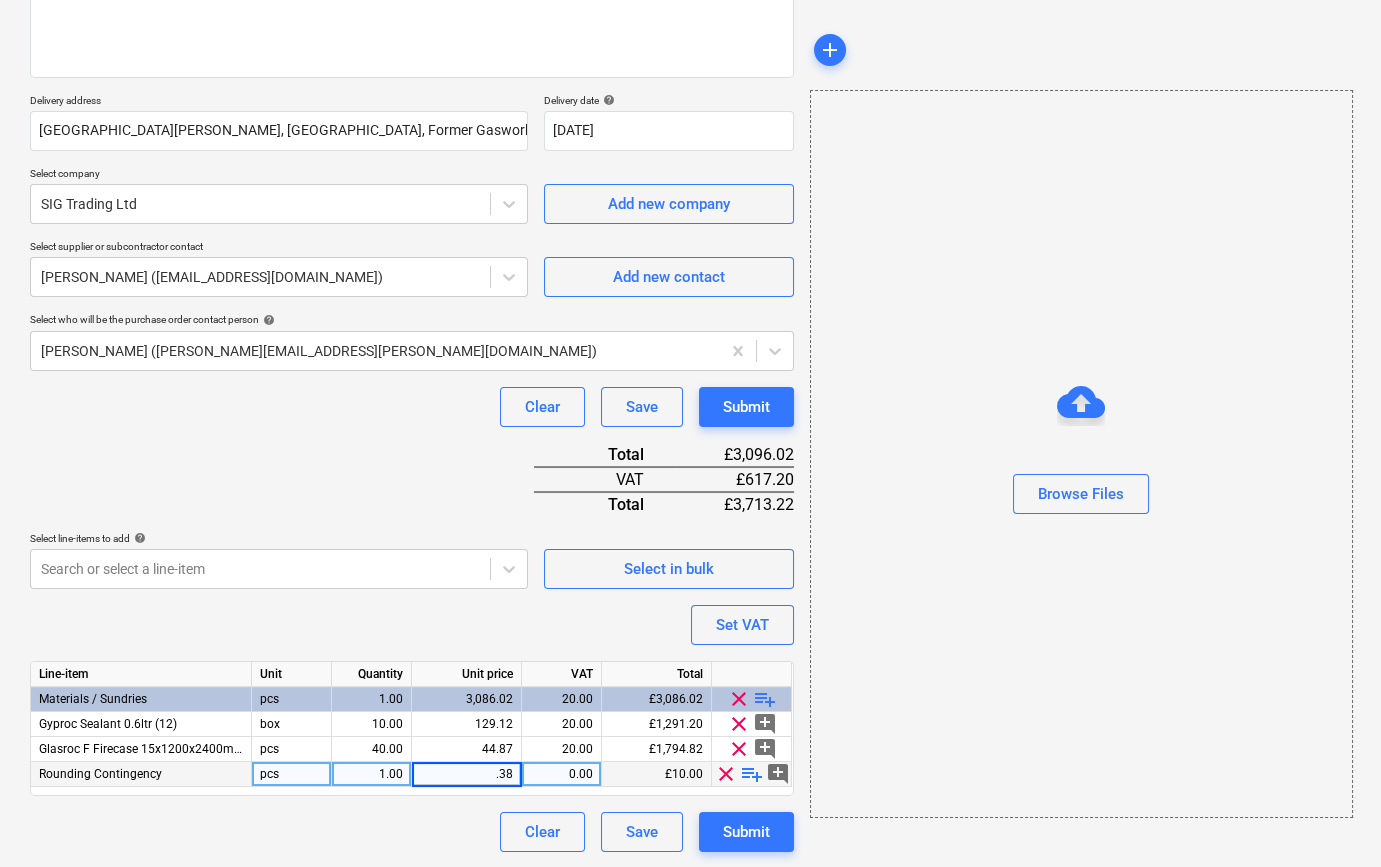 type on "x" 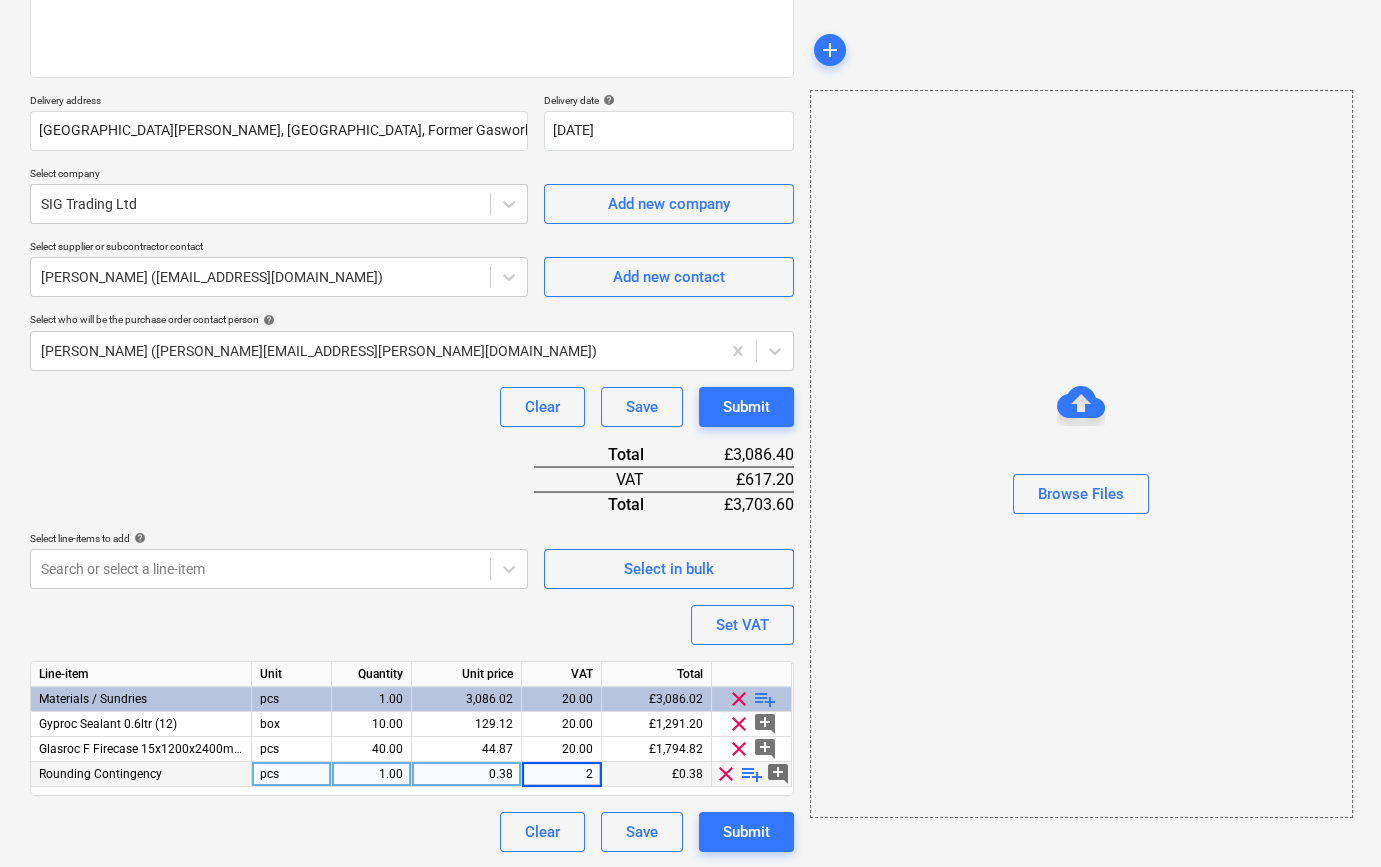 type on "20" 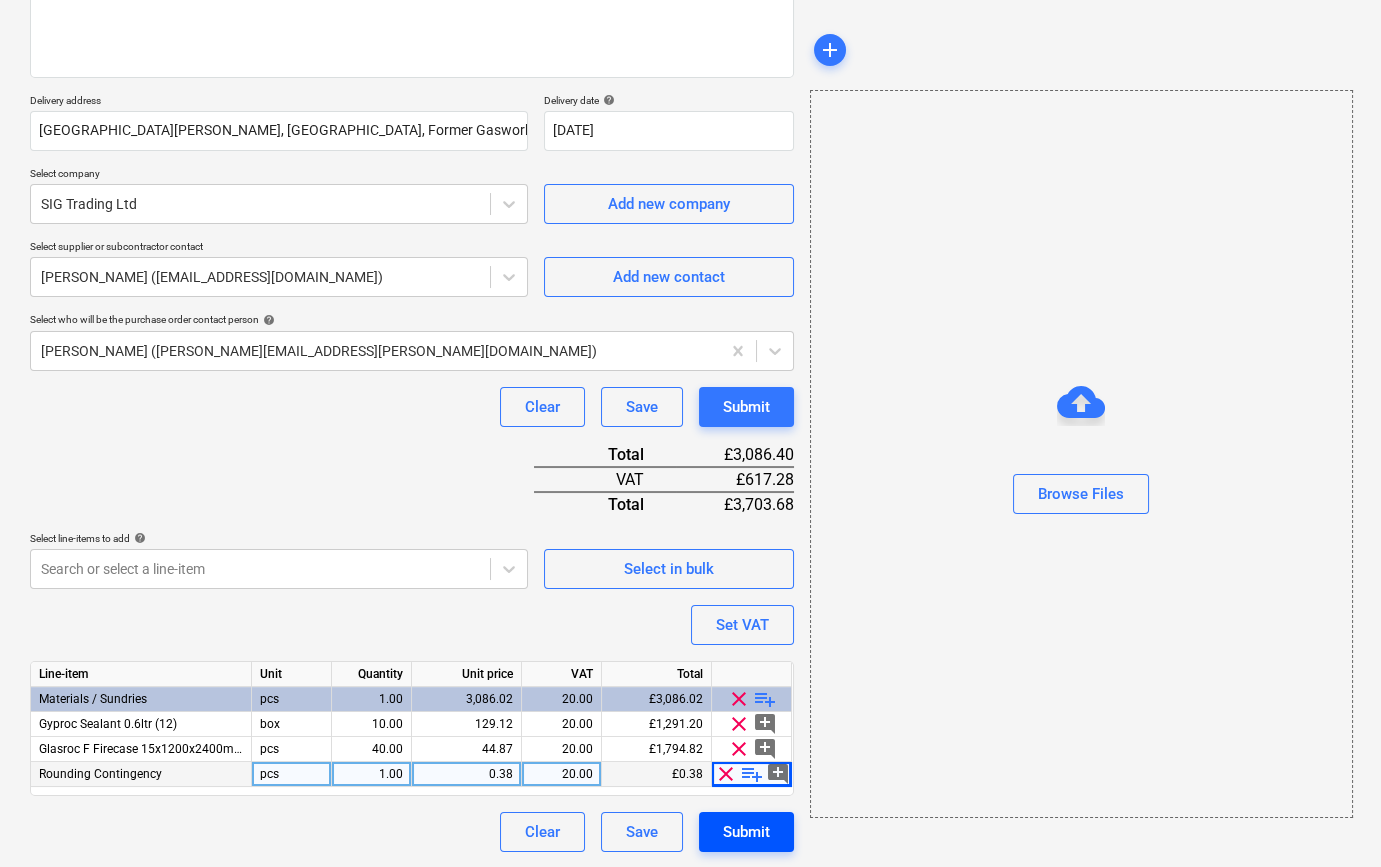 click on "Submit" at bounding box center (746, 832) 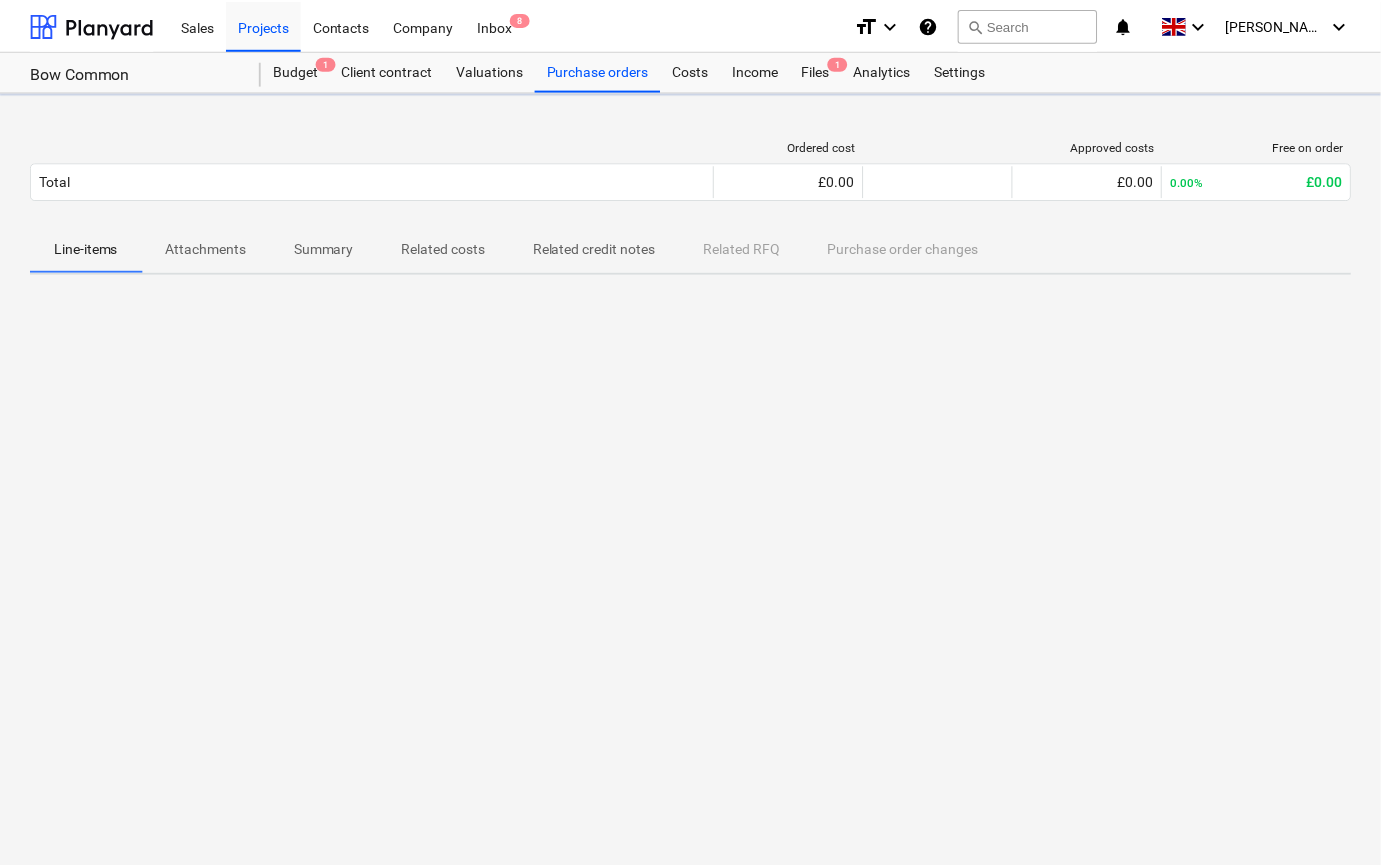 scroll, scrollTop: 0, scrollLeft: 0, axis: both 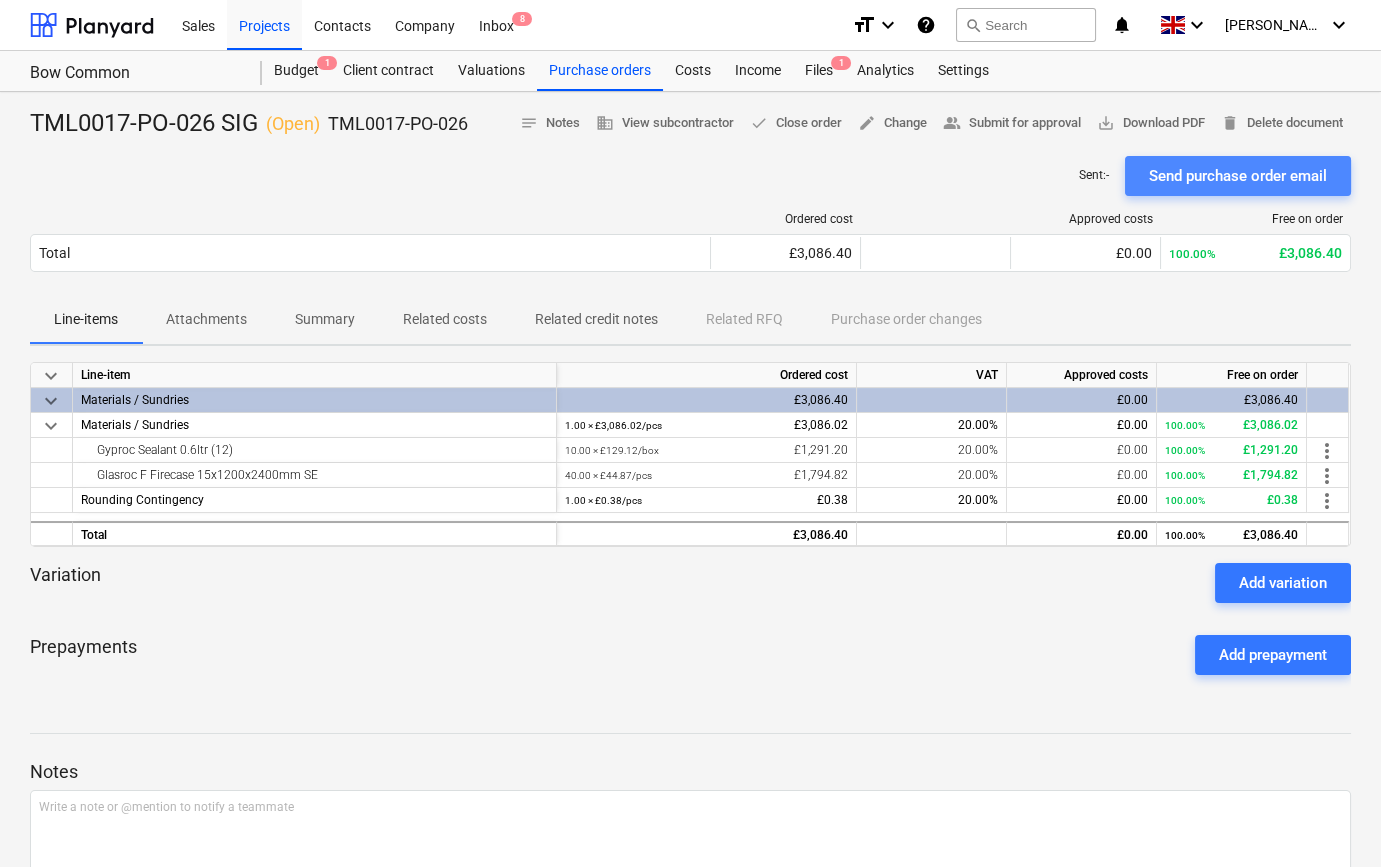 click on "Send purchase order email" at bounding box center [1238, 176] 